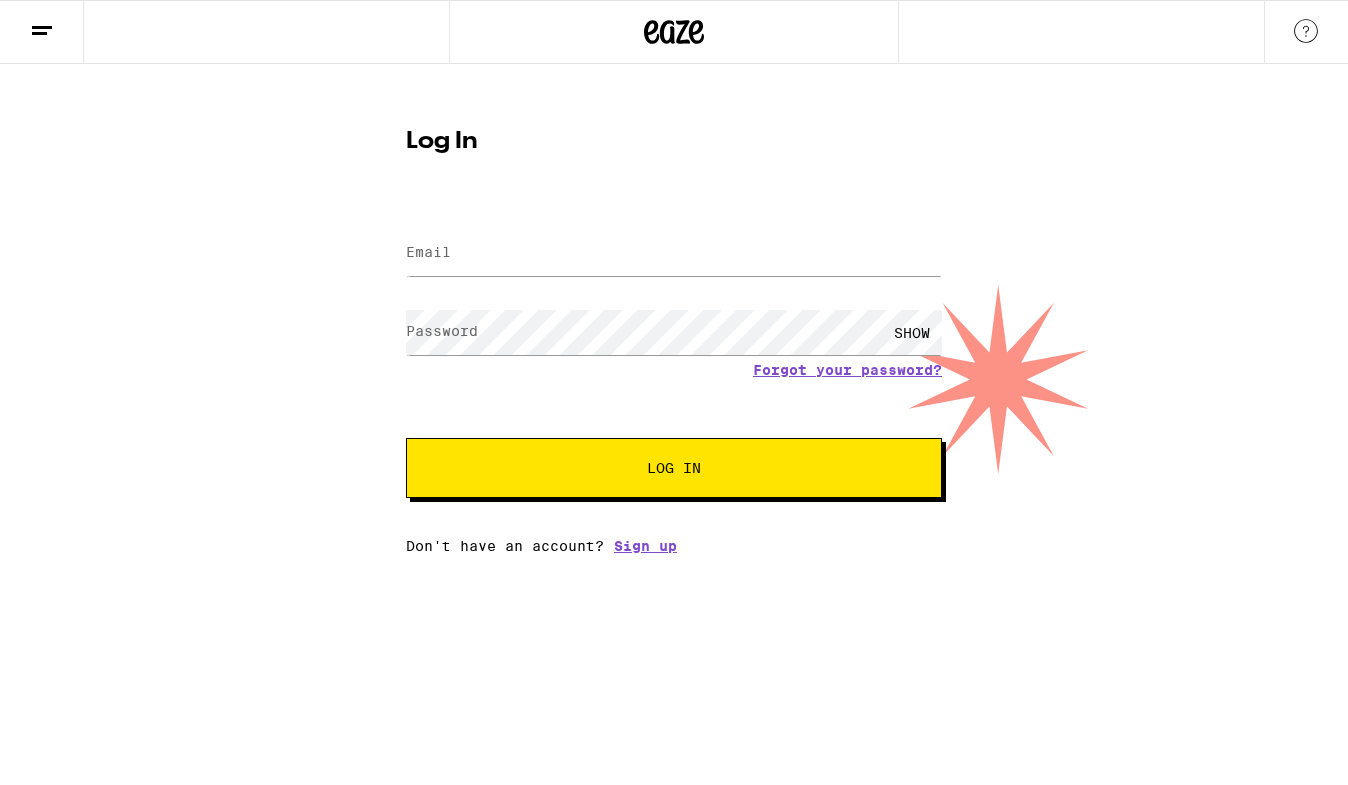 scroll, scrollTop: 0, scrollLeft: 0, axis: both 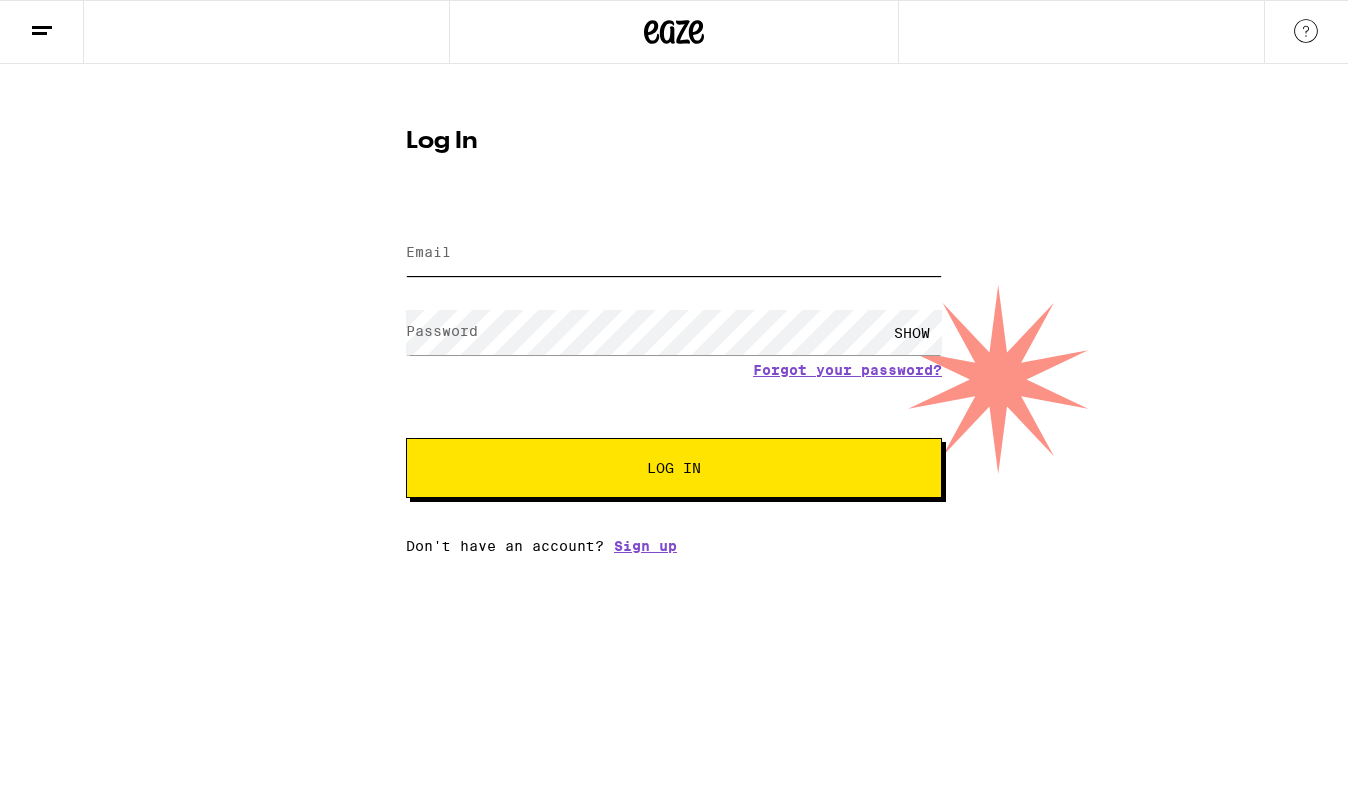 type on "[USERNAME]@[DOMAIN]" 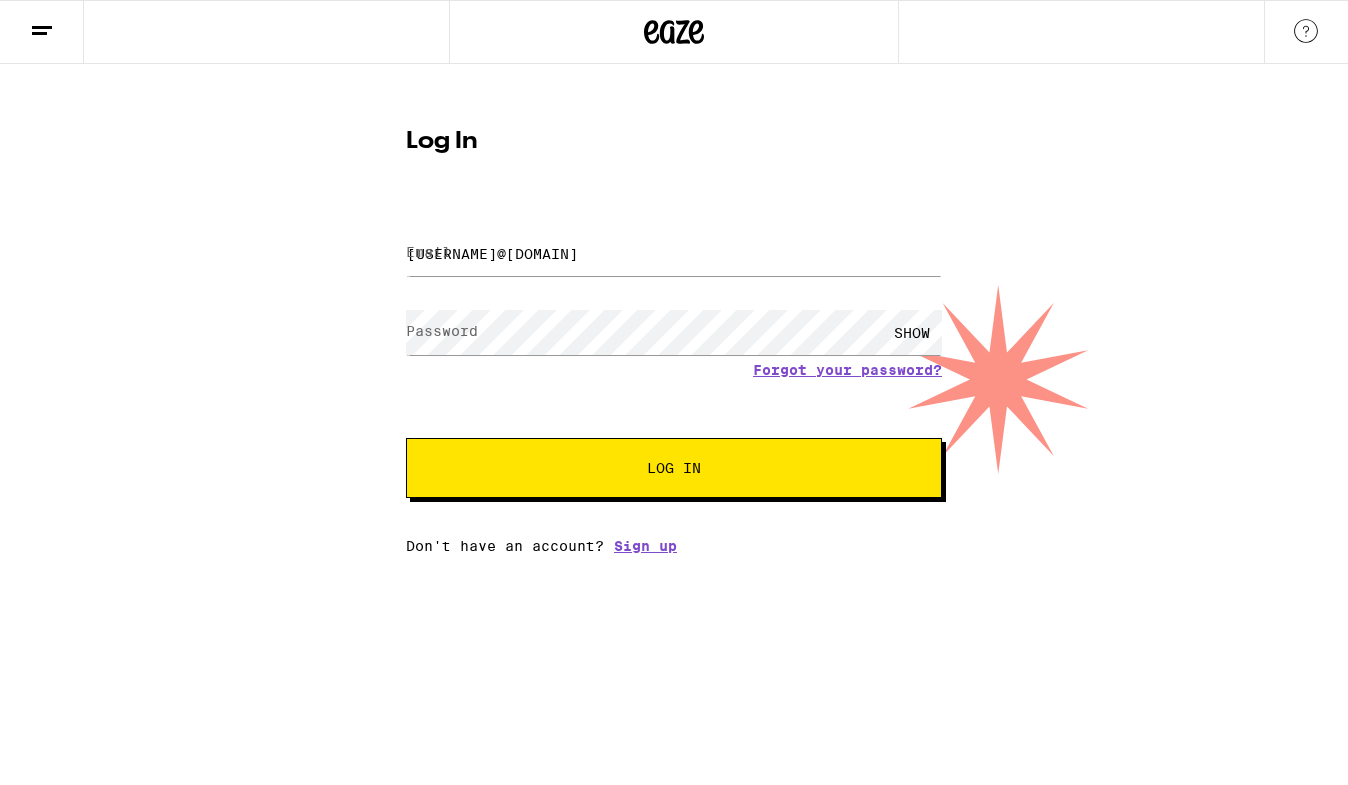 click on "Log In" at bounding box center (674, 468) 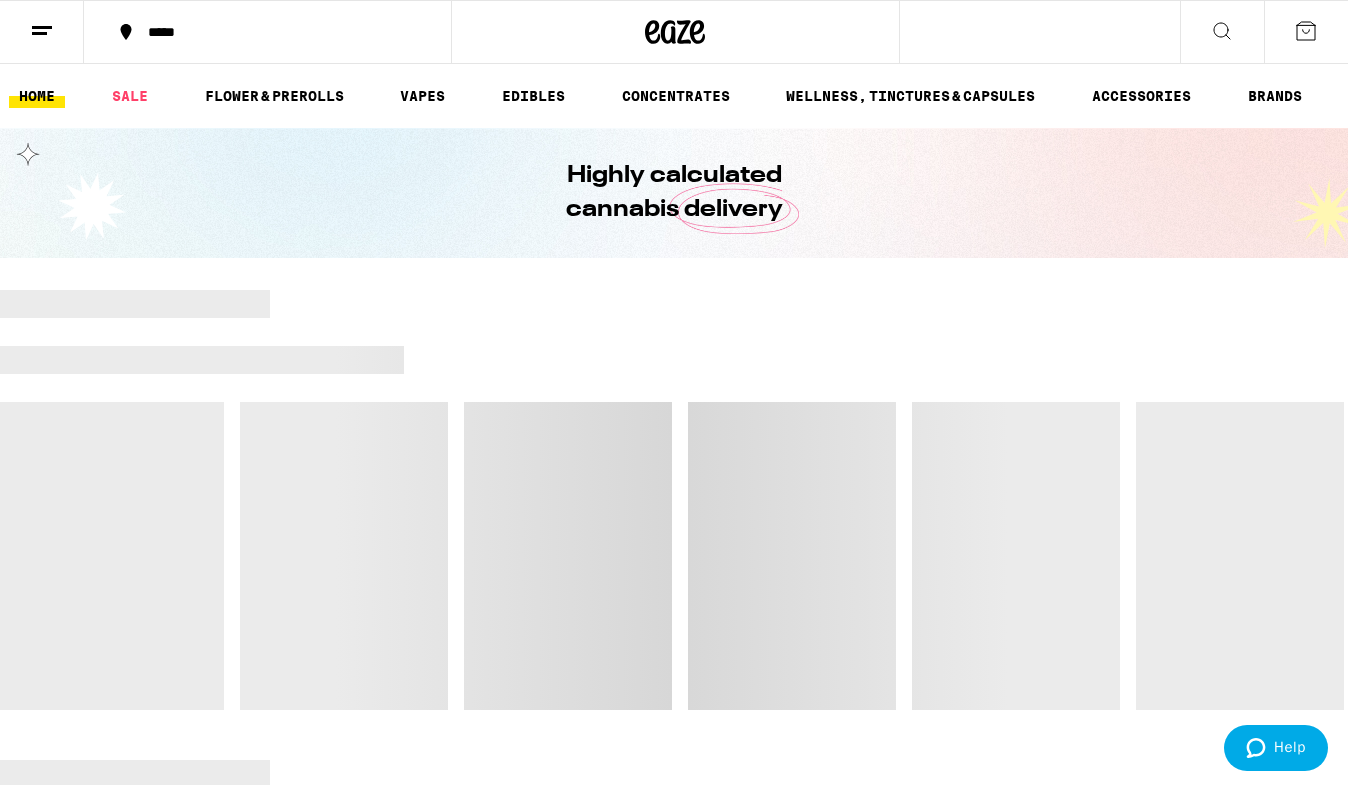 scroll, scrollTop: 0, scrollLeft: 0, axis: both 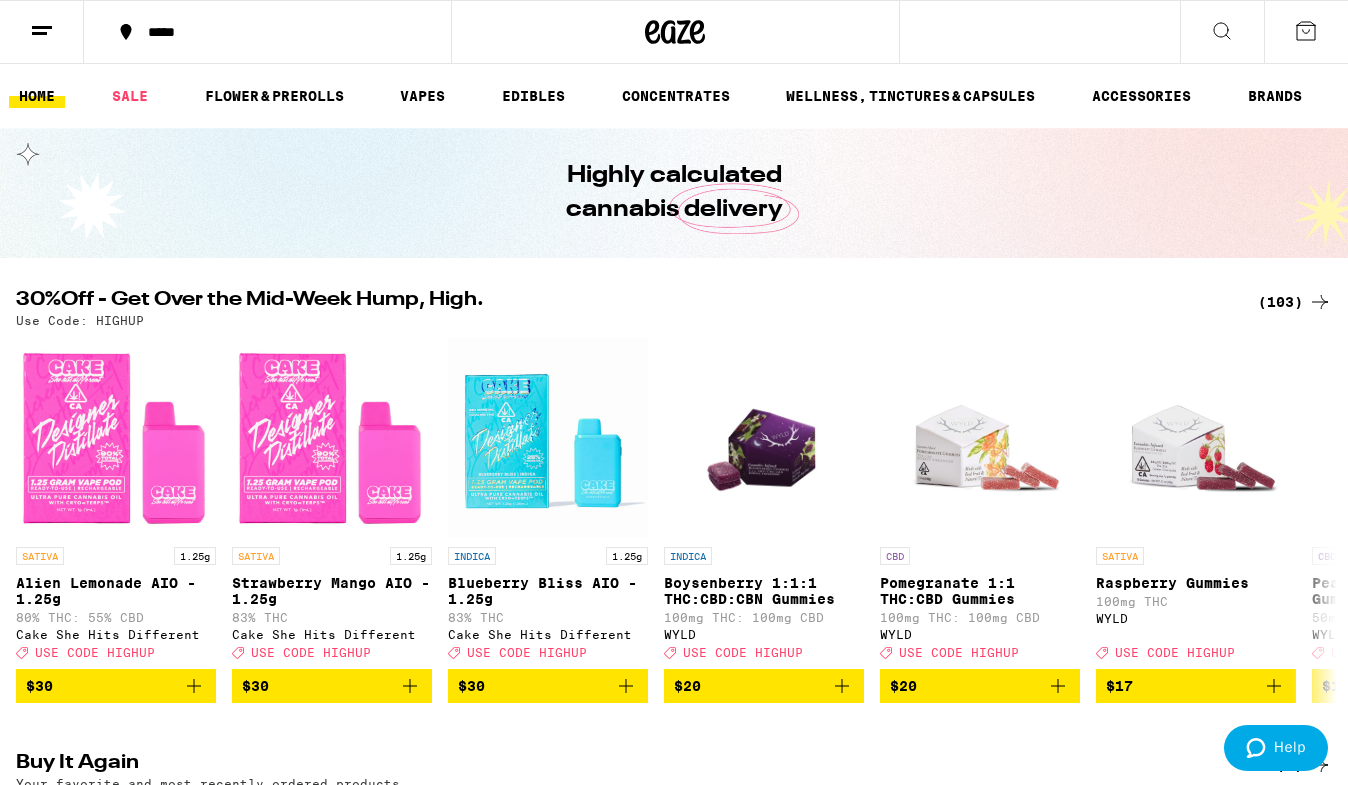 click at bounding box center (1306, 32) 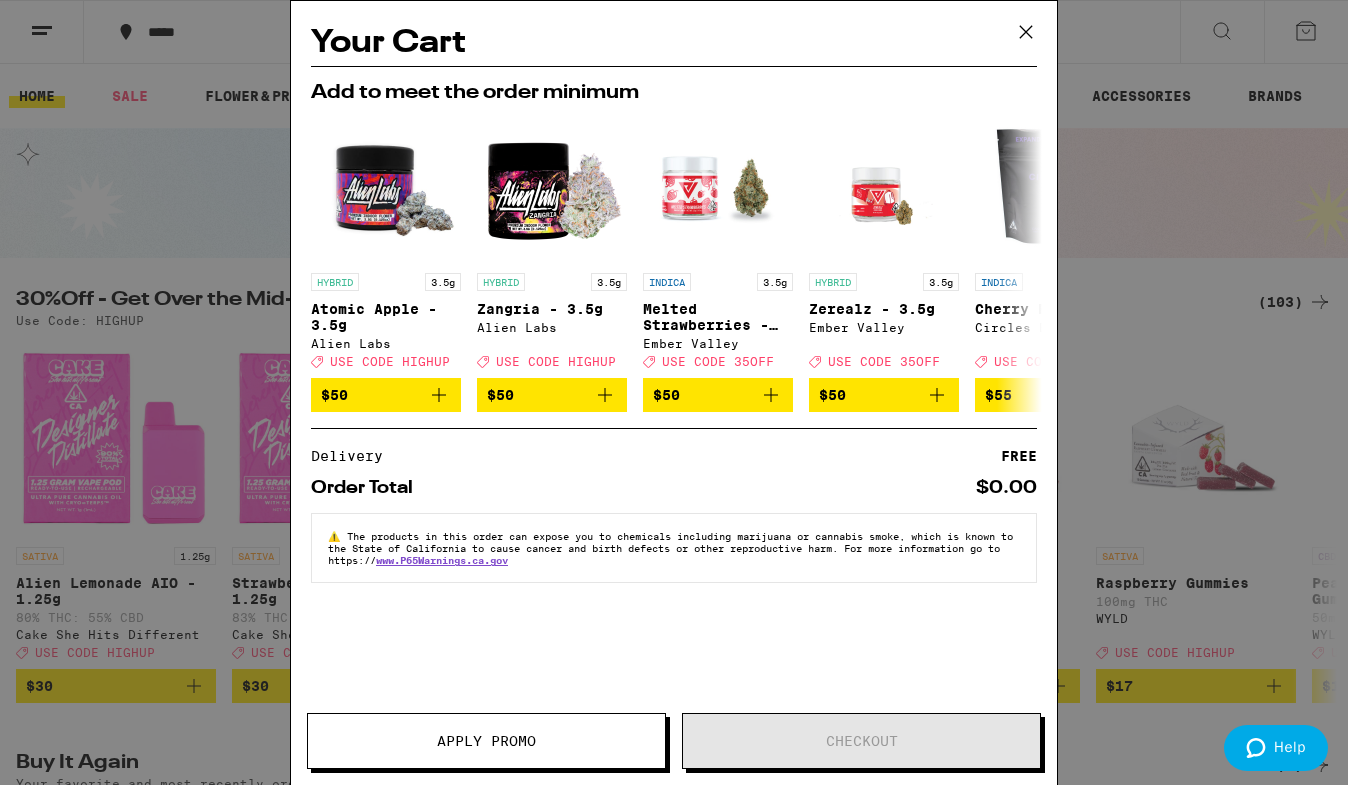 click on "Your Cart Add to meet the order minimum HYBRID 3.5g Atomic Apple - 3.5g Alien Labs Deal Created with Sketch. USE CODE HIGHUP $50 HYBRID 3.5g Zangria - 3.5g Alien Labs Deal Created with Sketch. USE CODE HIGHUP $50 INDICA 3.5g Melted Strawberries - 3.5g Ember Valley Deal Created with Sketch. USE CODE 35OFF $50 HYBRID 3.5g Zerealz - 3.5g Ember Valley Deal Created with Sketch. USE CODE 35OFF $50 INDICA 14g Cherry Pie - 14g Circles Base Camp Deal Created with Sketch. USE CODE HIGHUP $55 SATIVA 14g Berry Pie - 14g Circles Base Camp Deal Created with Sketch. USE CODE HIGHUP $55 SATIVA 14g Gelonade - 14g Circles Base Camp Deal Created with Sketch. USE CODE HIGHUP $55 SATIVA 14g Strawberry Lemonade - 14g Circles Base Camp Deal Created with Sketch. USE CODE HIGHUP $55 HYBRID 14g Animal Mints - 14g Circles Base Camp Deal Created with Sketch. USE CODE HIGHUP $55 HYBRID 14g Lantz - 14g Circles Base Camp Deal Created with Sketch. USE CODE 35OFF $55 Delivery FREE Order Total $0.00 ⚠️ www.P65Warnings.ca.gov Apply Promo" at bounding box center (674, 392) 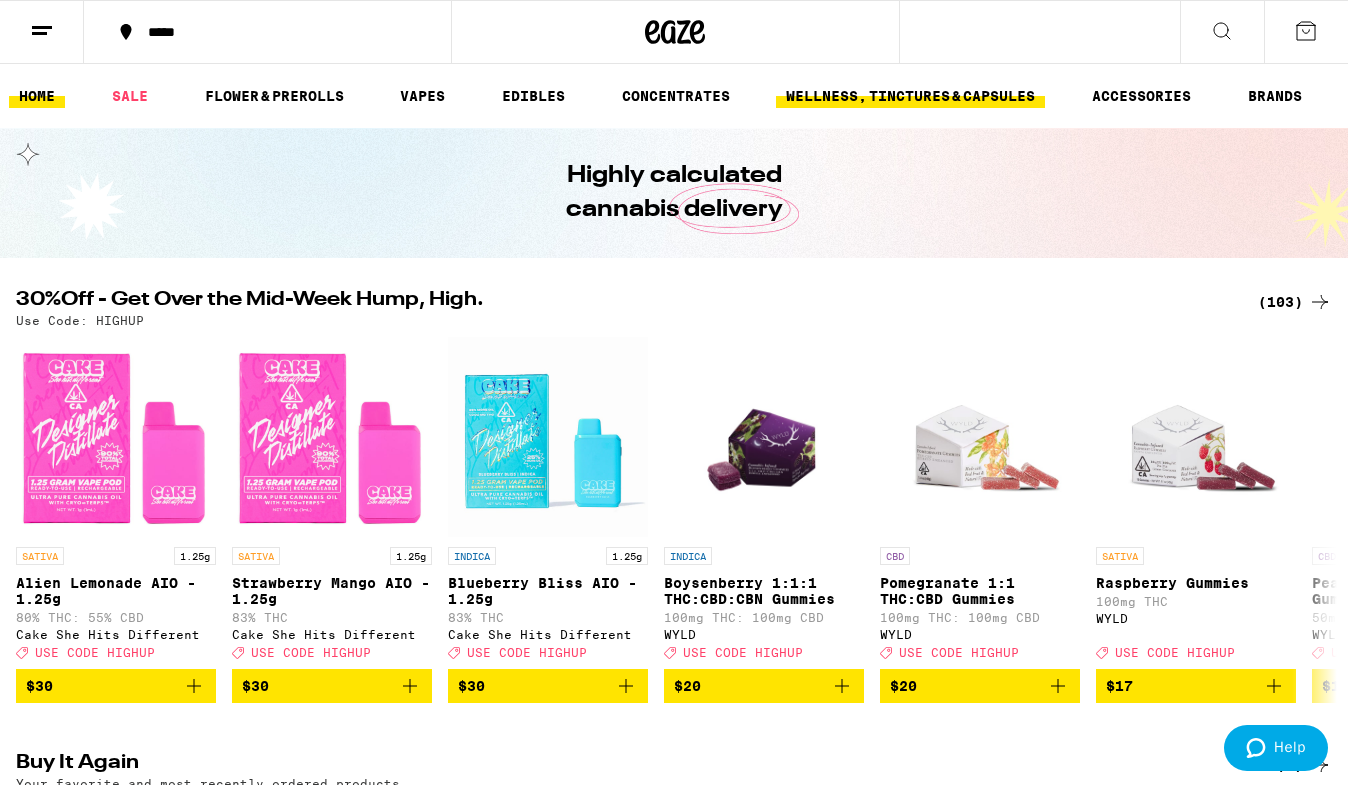 scroll, scrollTop: 0, scrollLeft: 0, axis: both 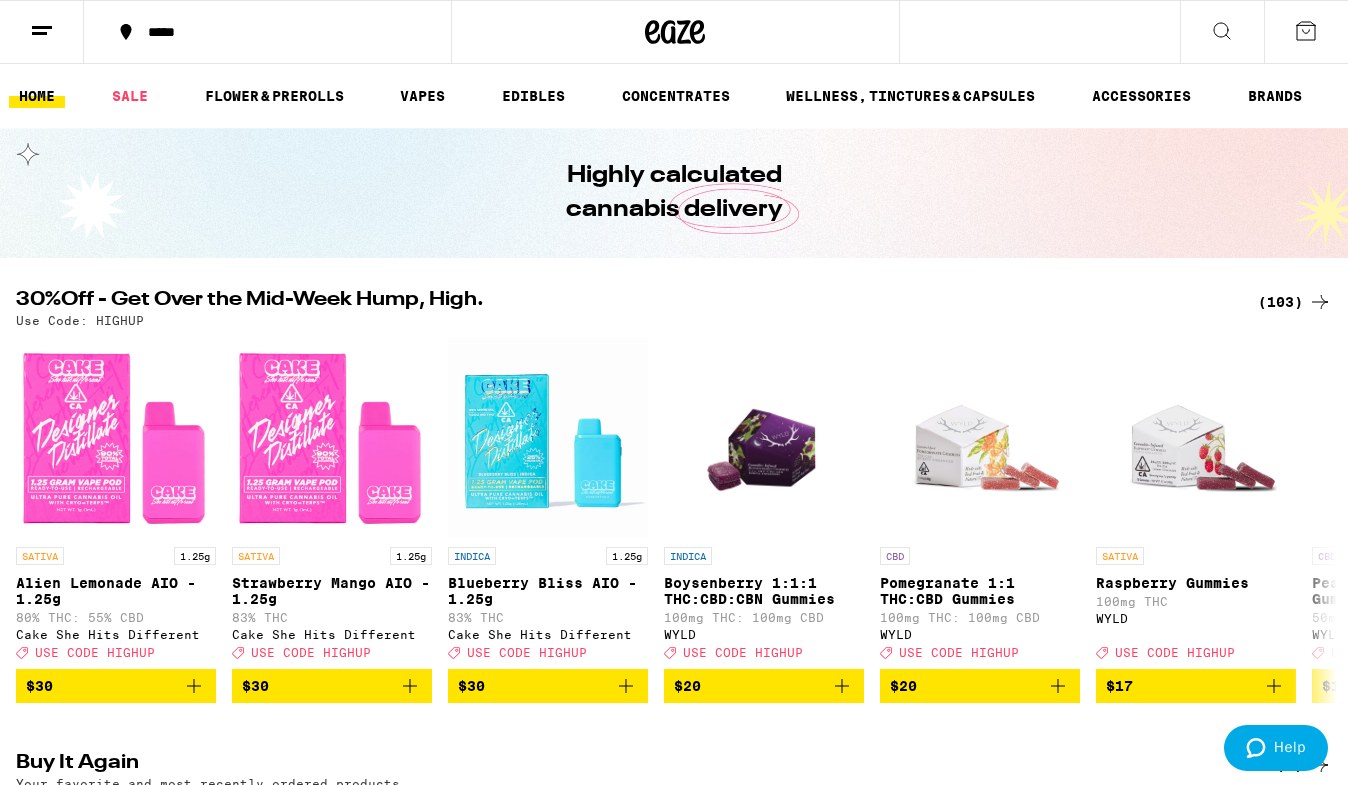 click 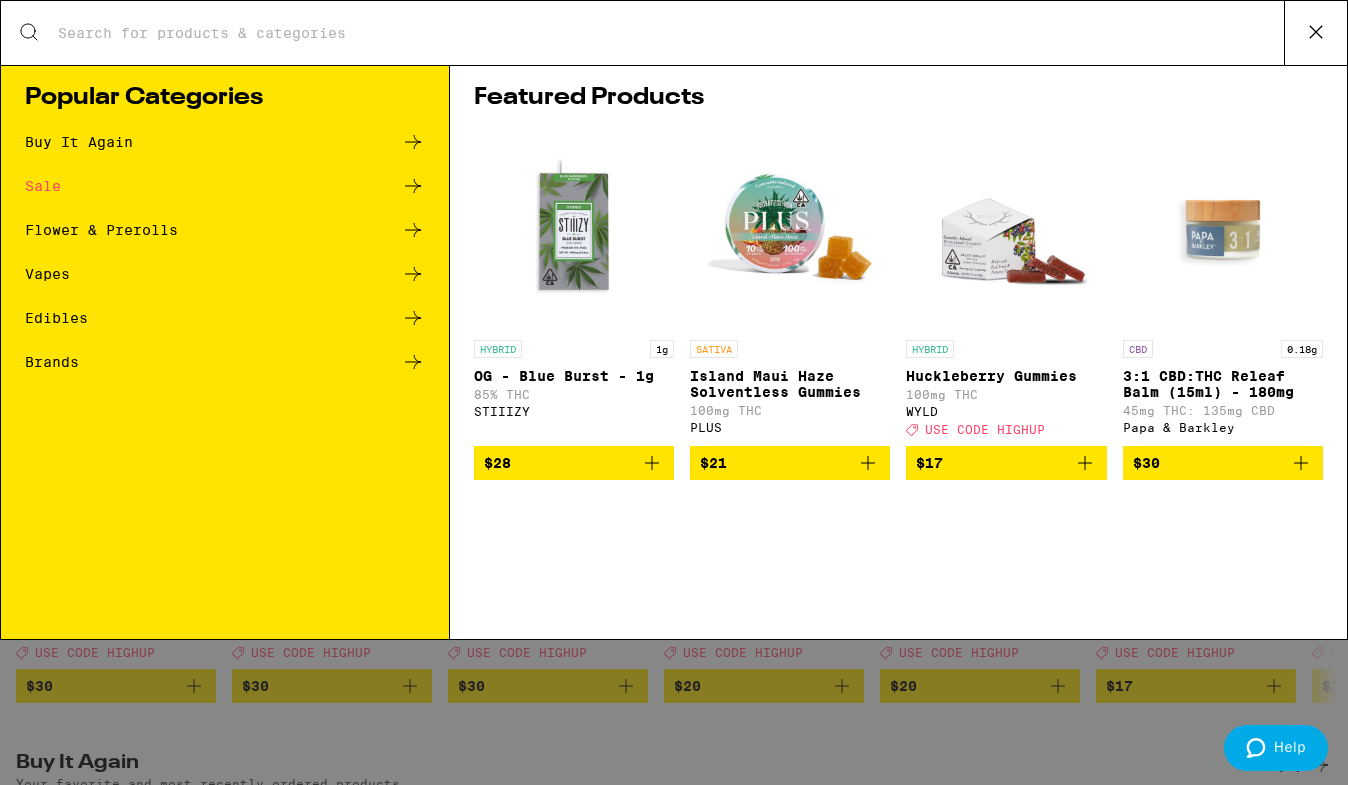 click on "Search for Products" at bounding box center [674, 33] 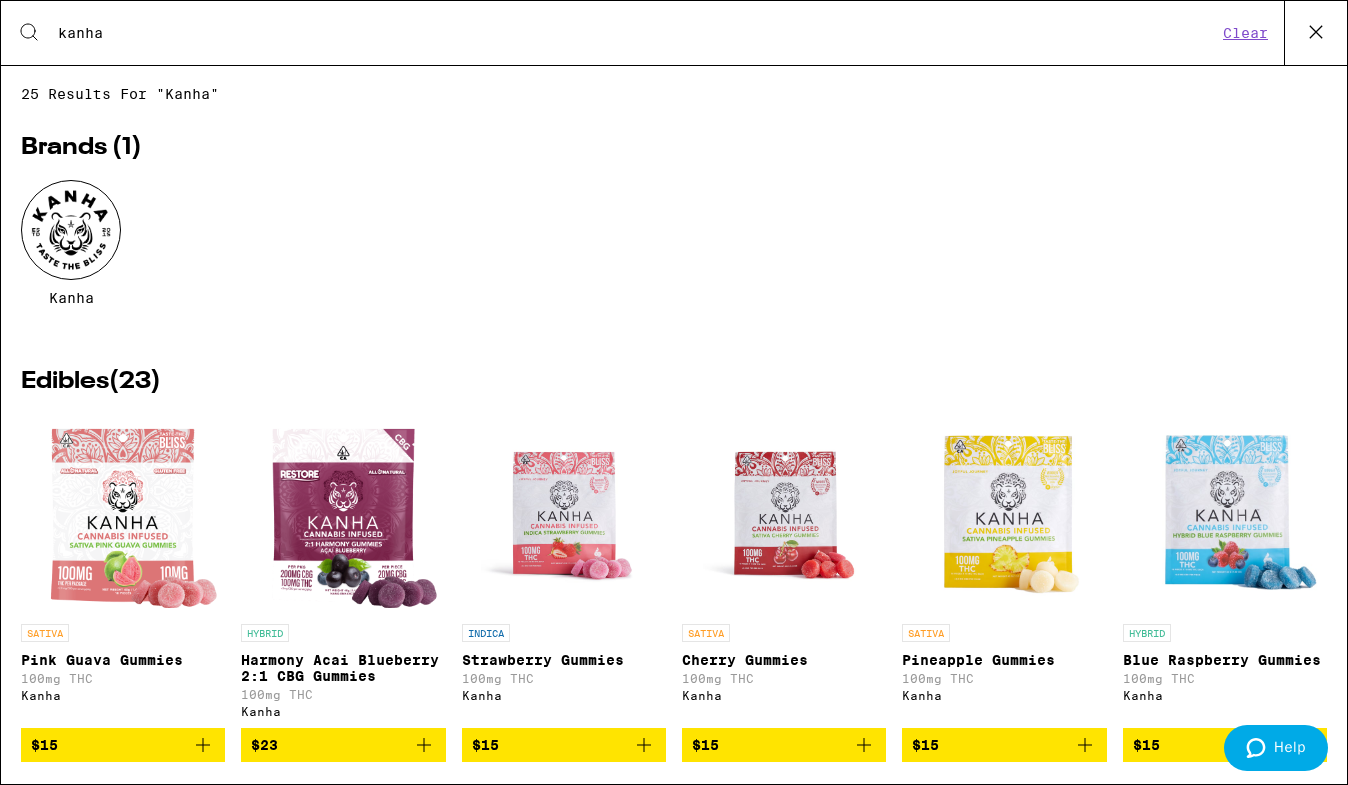type on "kanha" 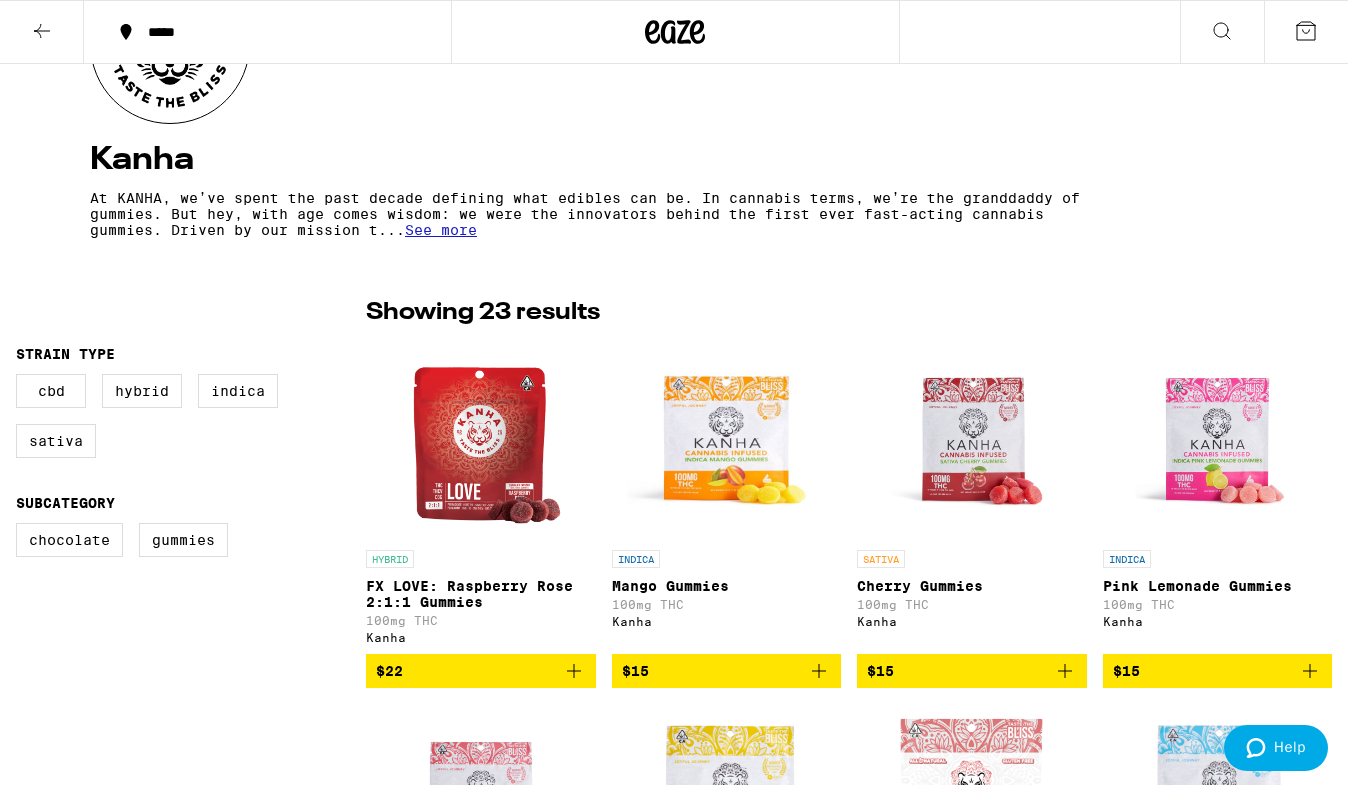 scroll, scrollTop: 425, scrollLeft: 0, axis: vertical 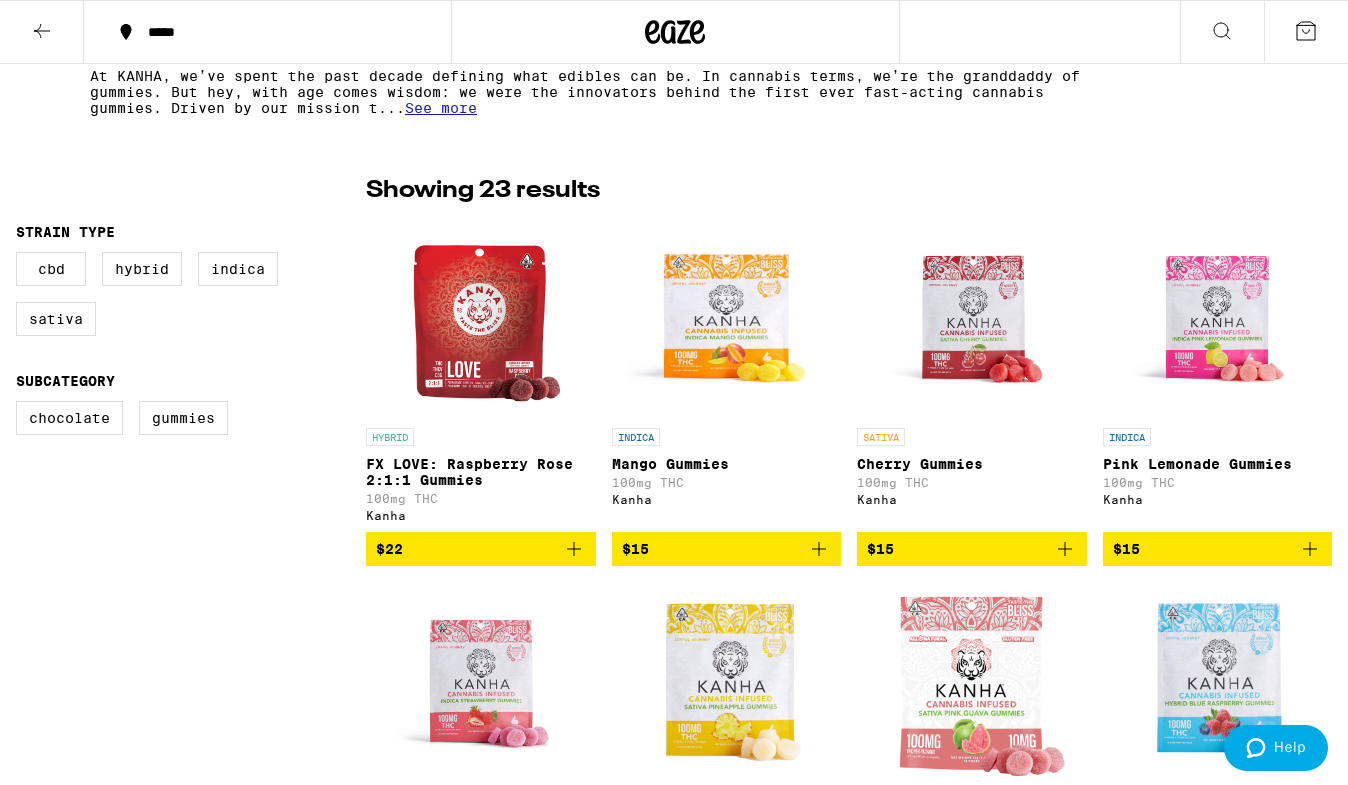 click at bounding box center (480, 318) 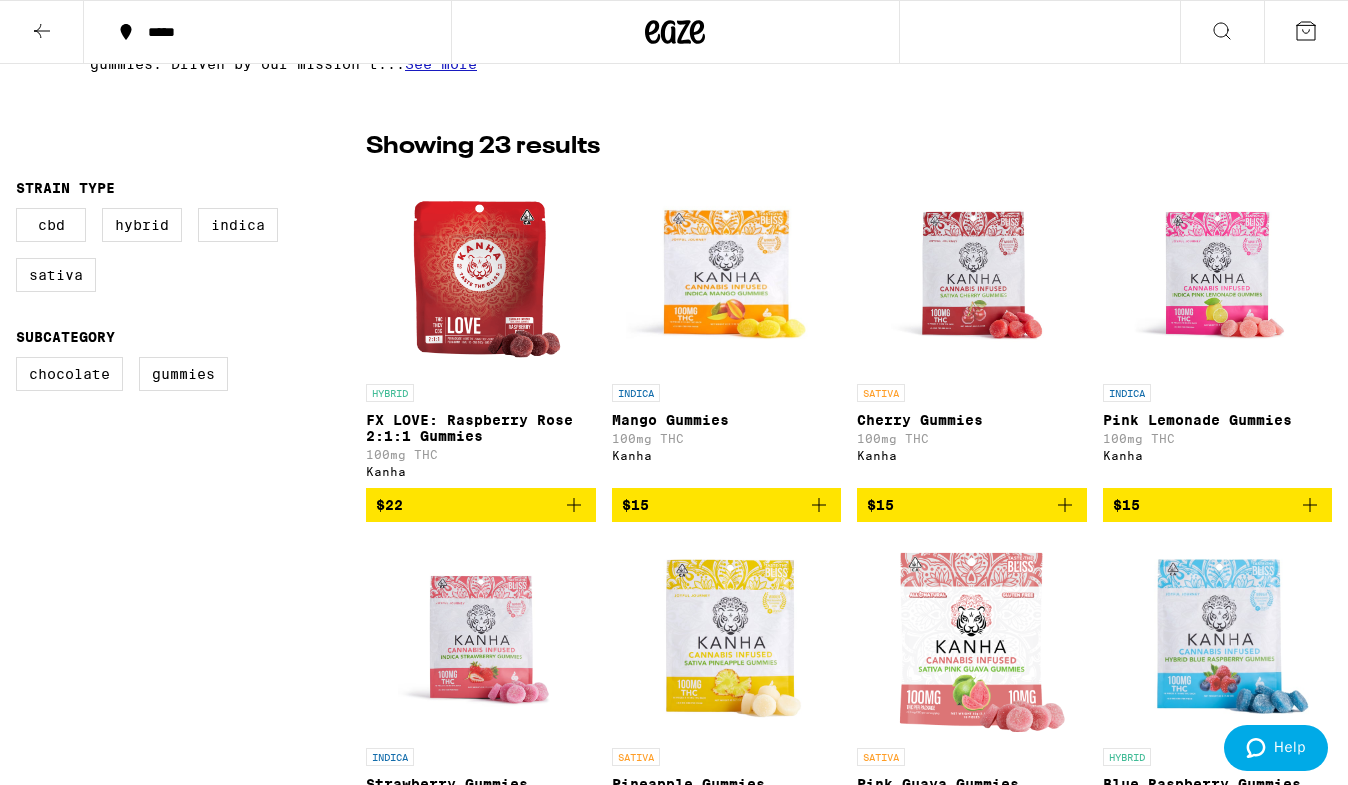 scroll, scrollTop: 511, scrollLeft: 0, axis: vertical 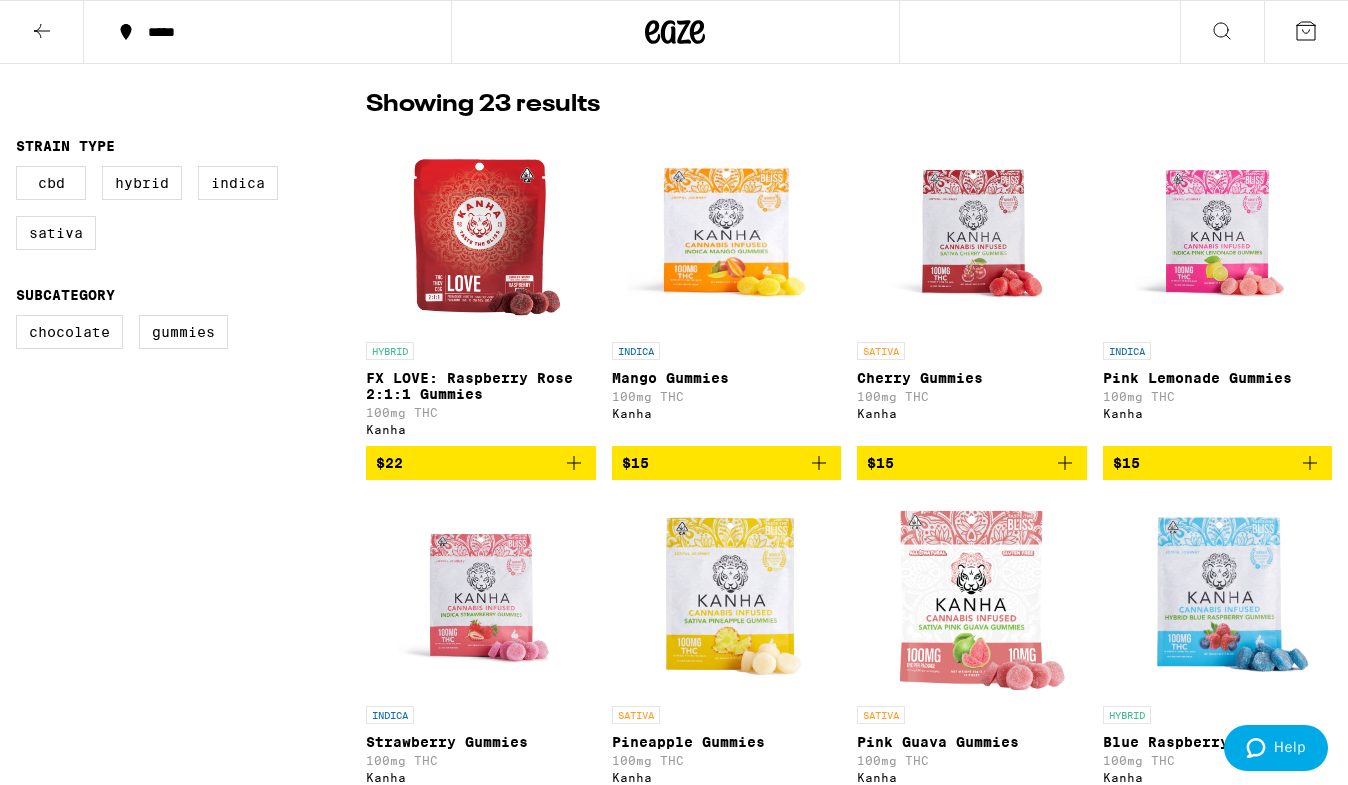 click 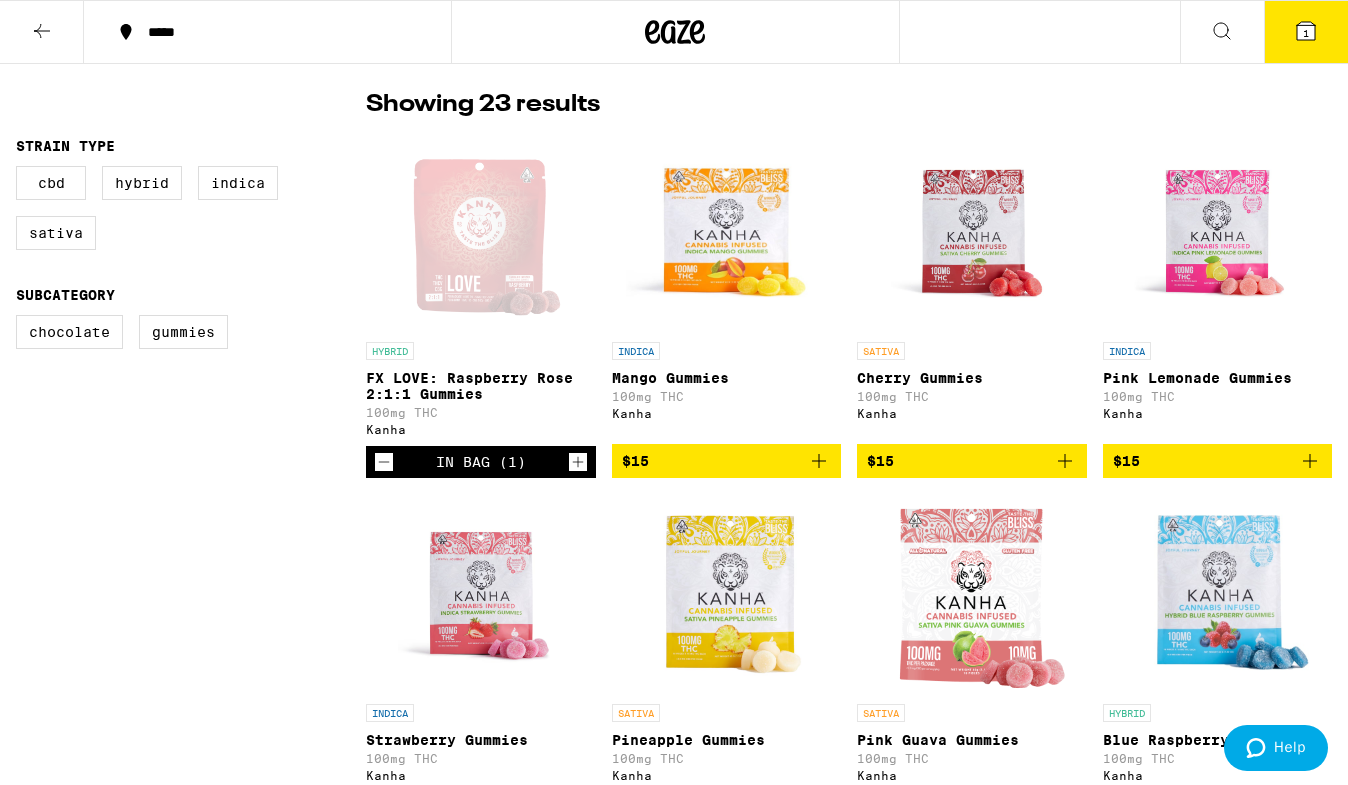 scroll, scrollTop: 575, scrollLeft: 0, axis: vertical 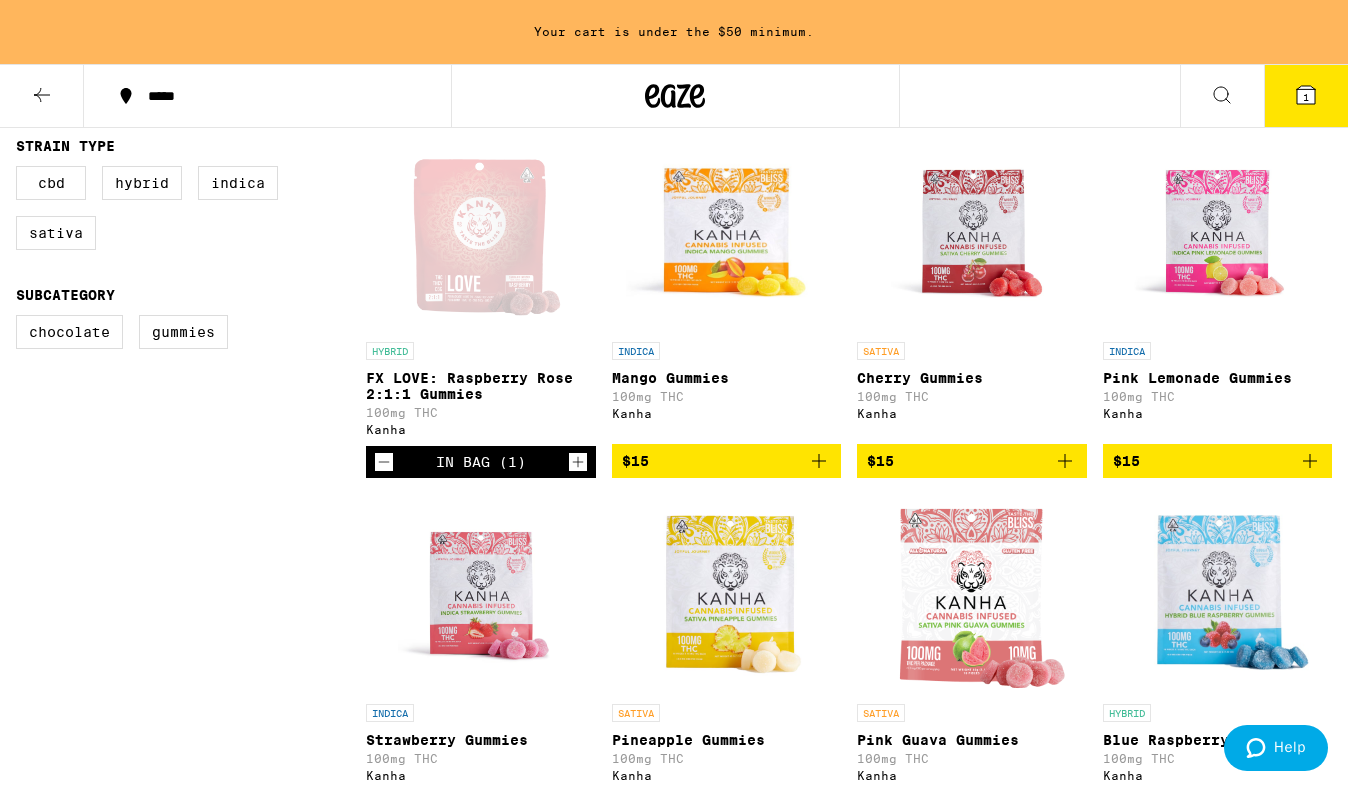 click 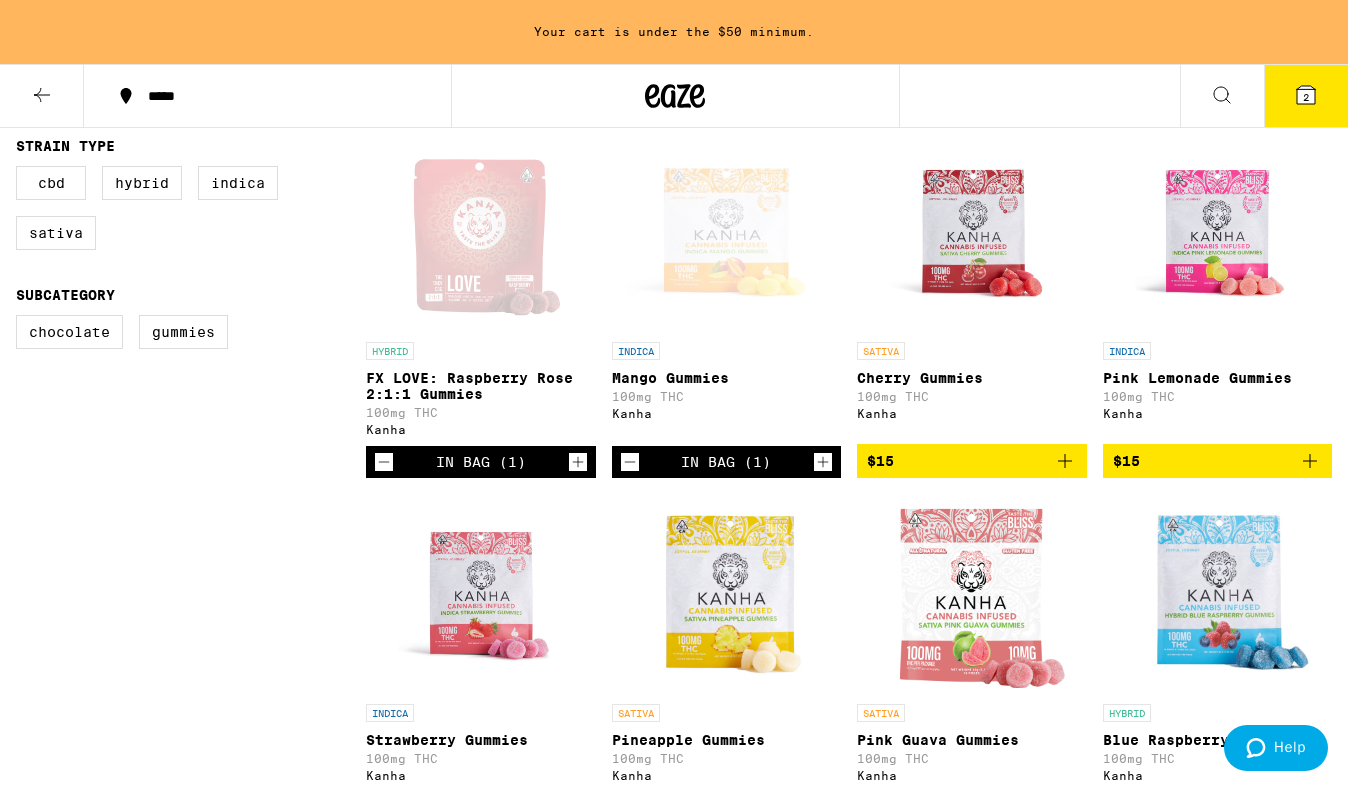 click at bounding box center (726, 232) 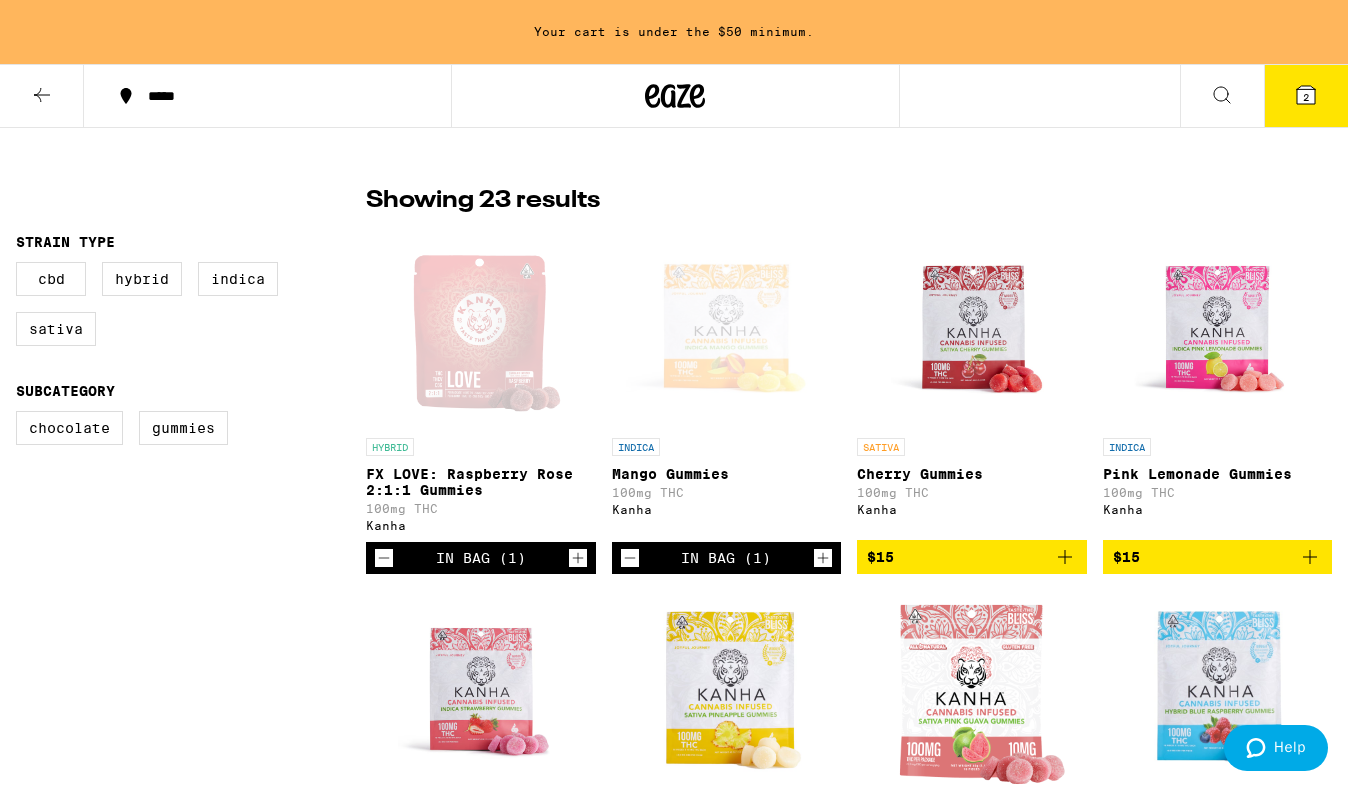 scroll, scrollTop: 570, scrollLeft: 0, axis: vertical 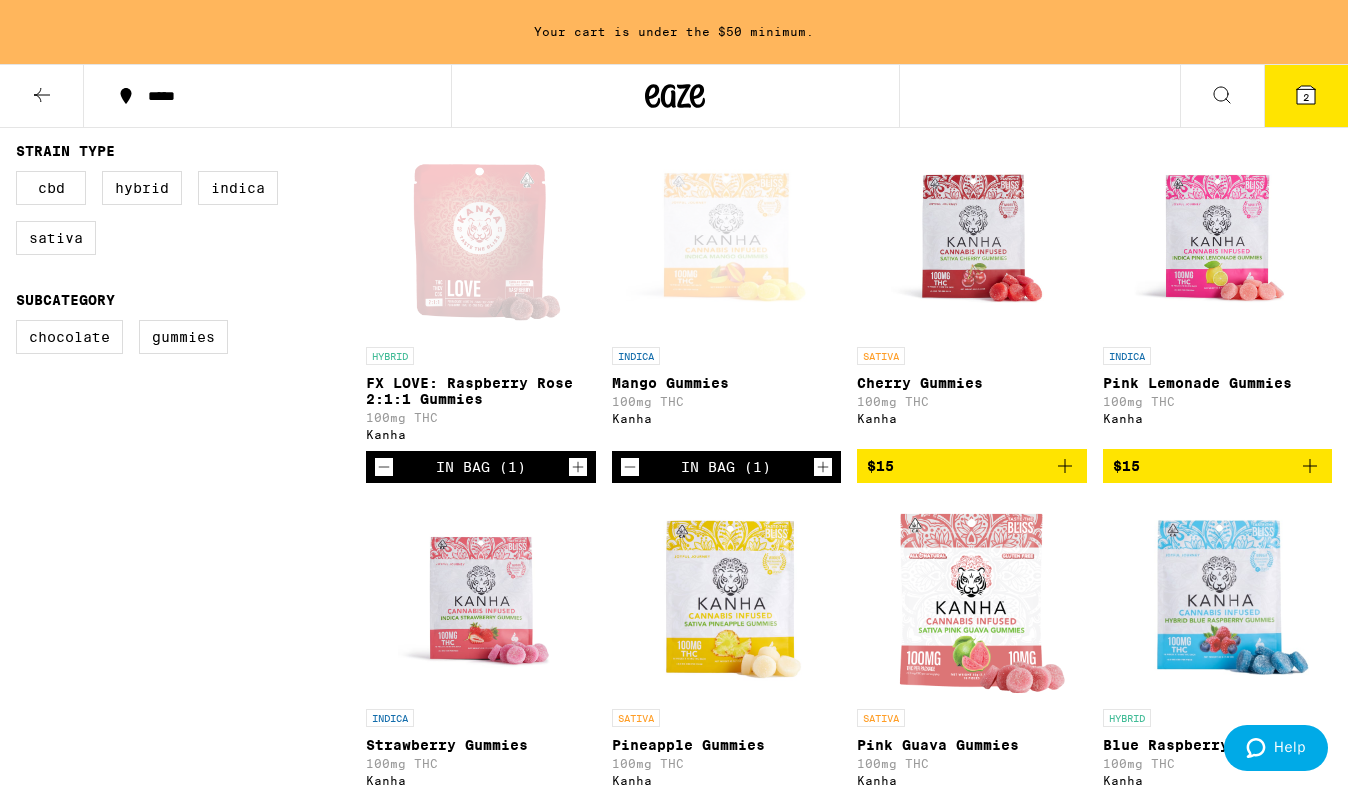 click at bounding box center [480, 237] 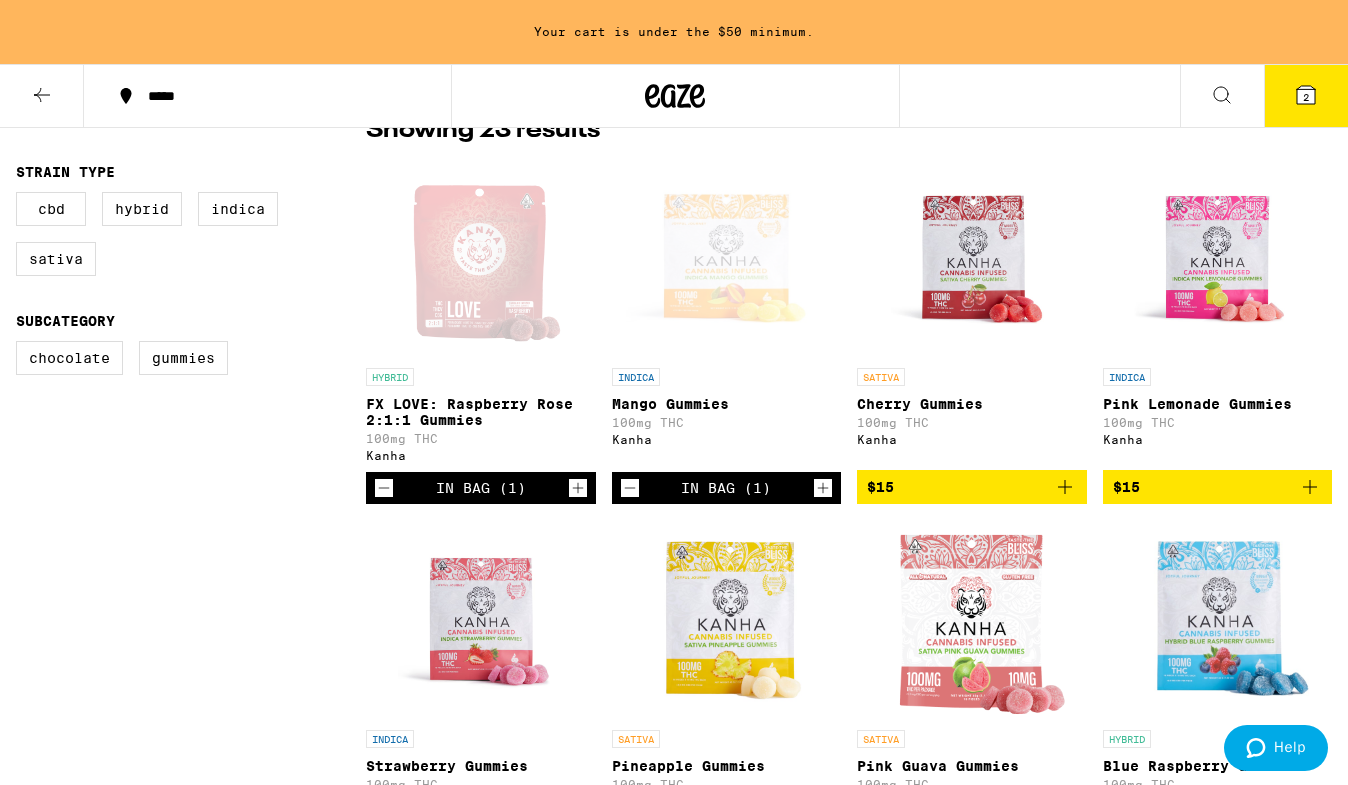 scroll, scrollTop: 529, scrollLeft: 0, axis: vertical 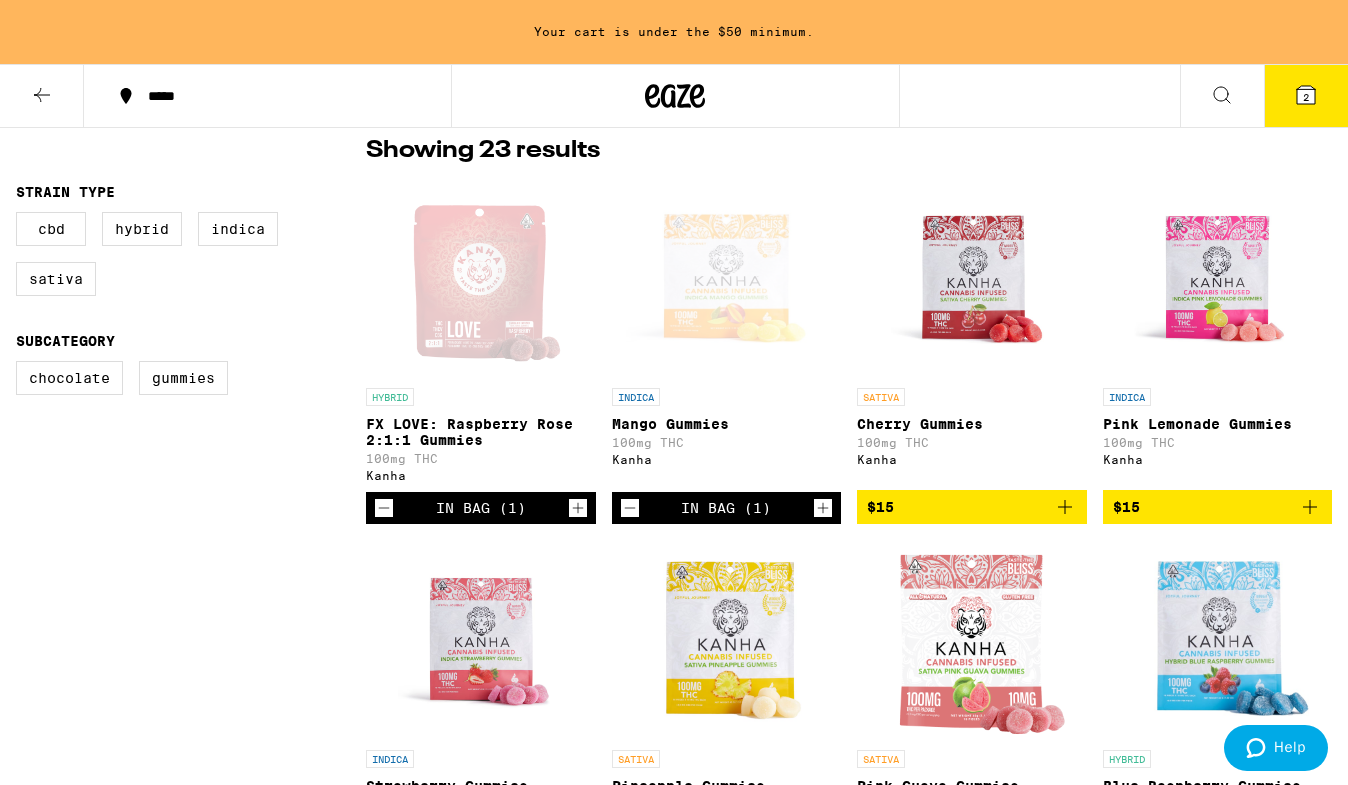 click at bounding box center [1217, 278] 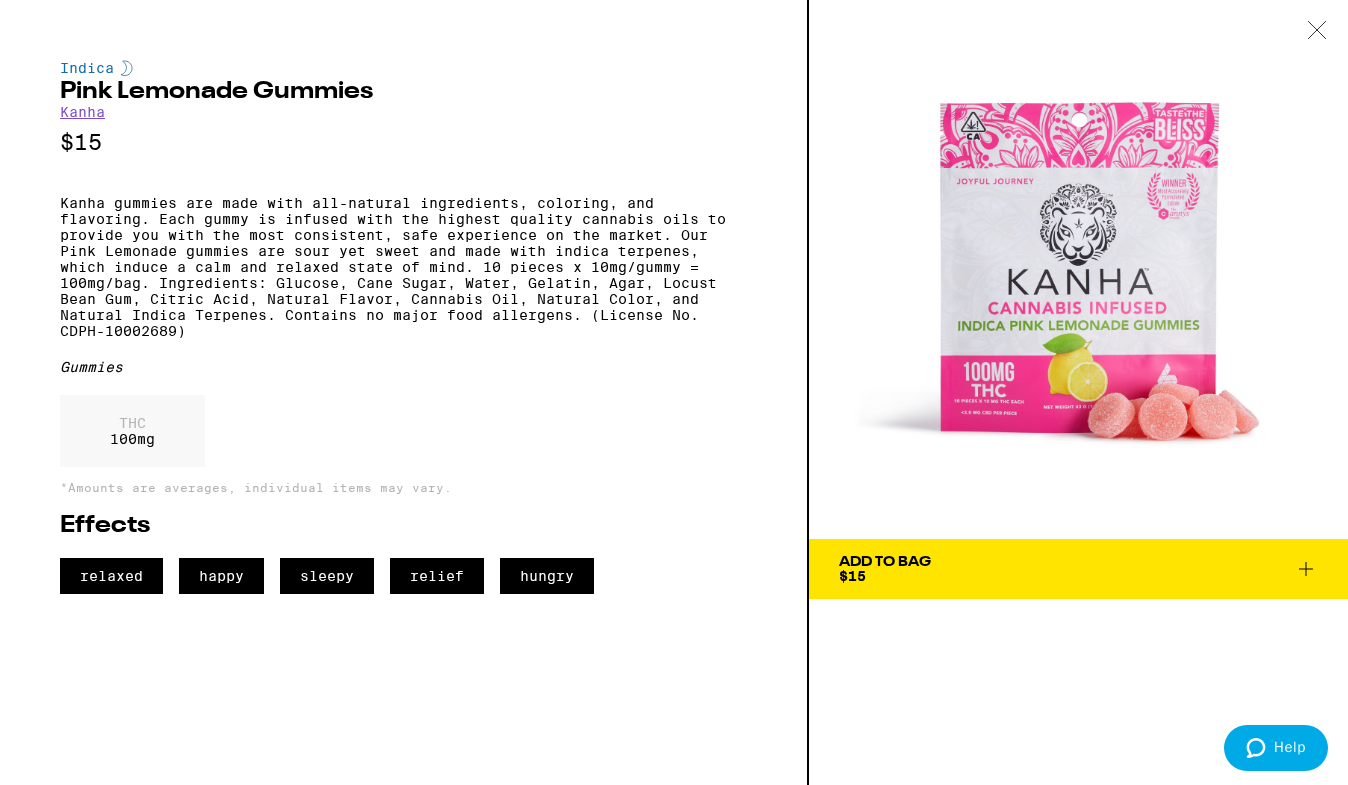 click on "Add To Bag $15" at bounding box center [1078, 569] 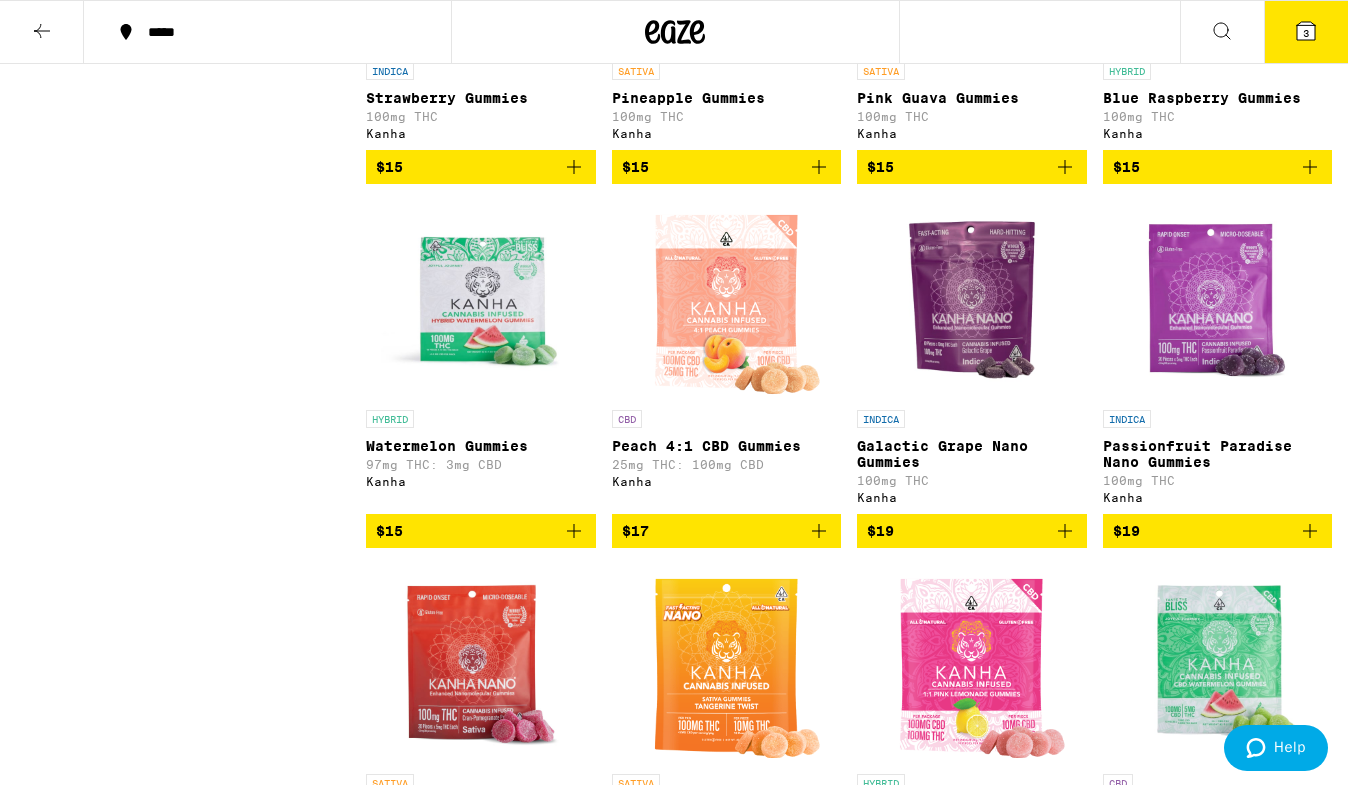 scroll, scrollTop: 1148, scrollLeft: 0, axis: vertical 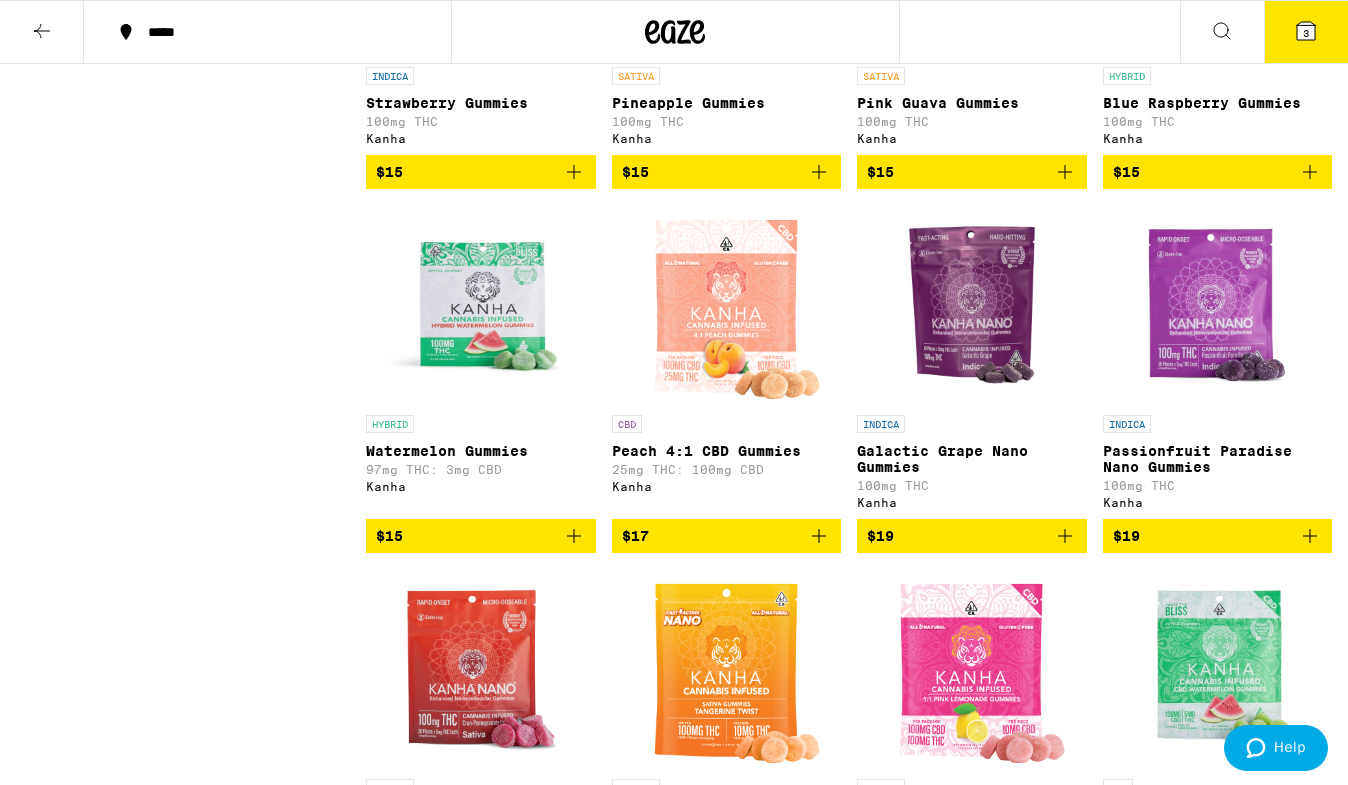 click on "$15" at bounding box center [481, 536] 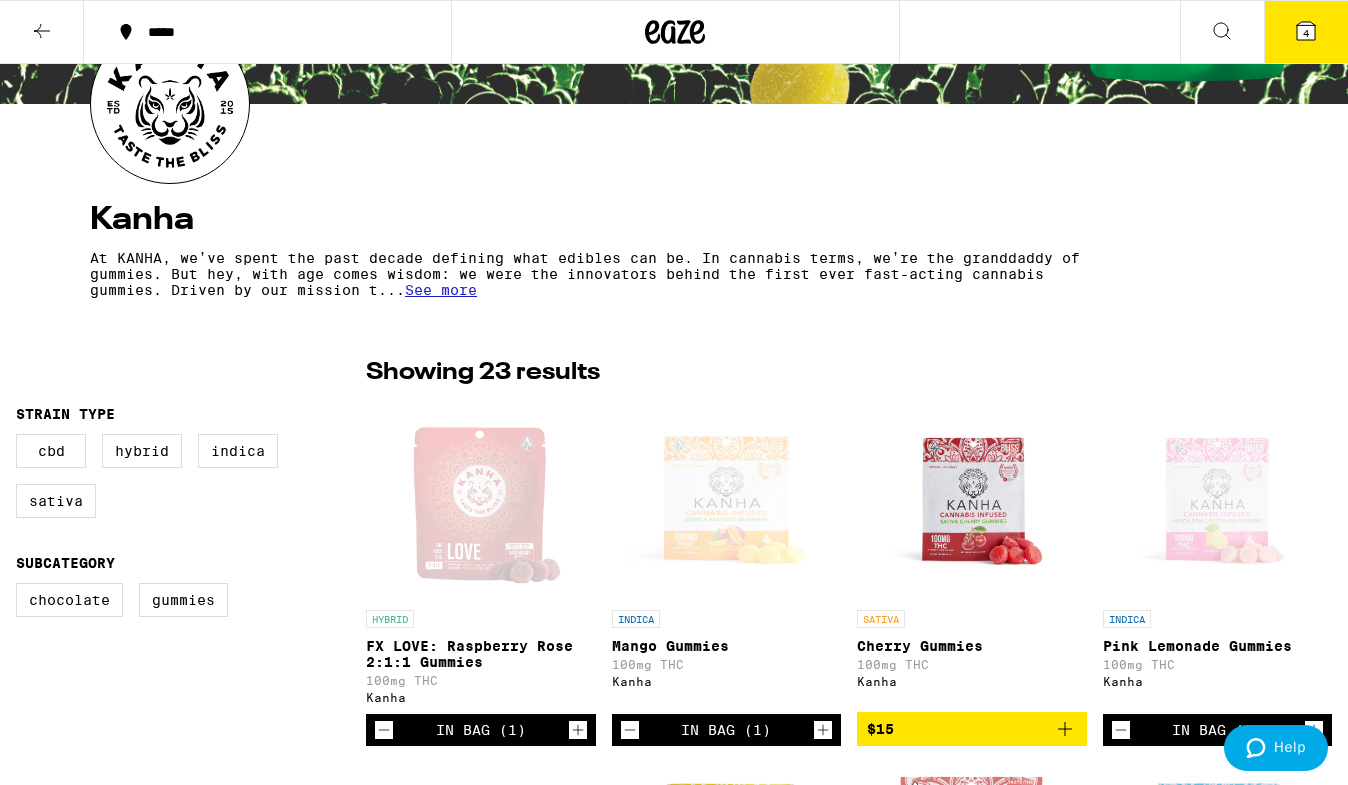 scroll, scrollTop: 0, scrollLeft: 0, axis: both 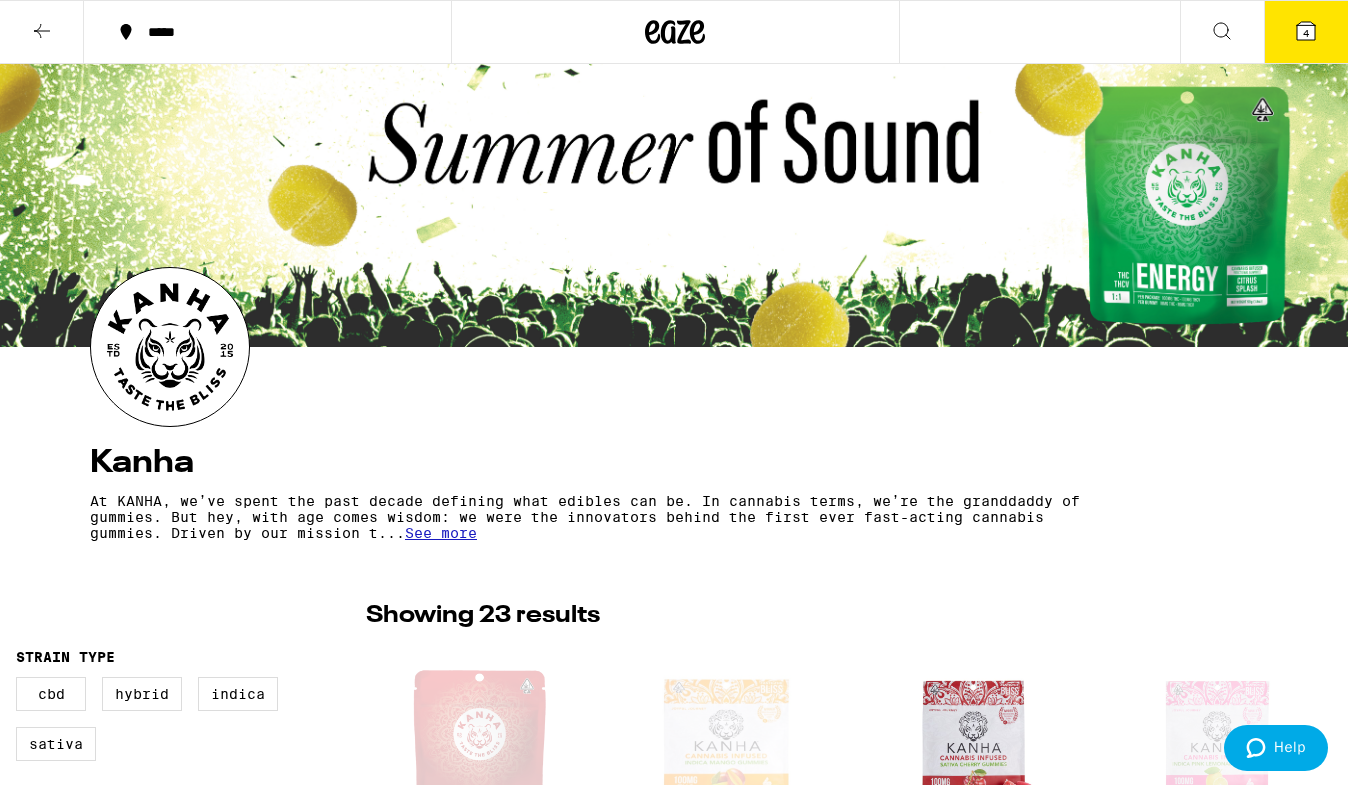click 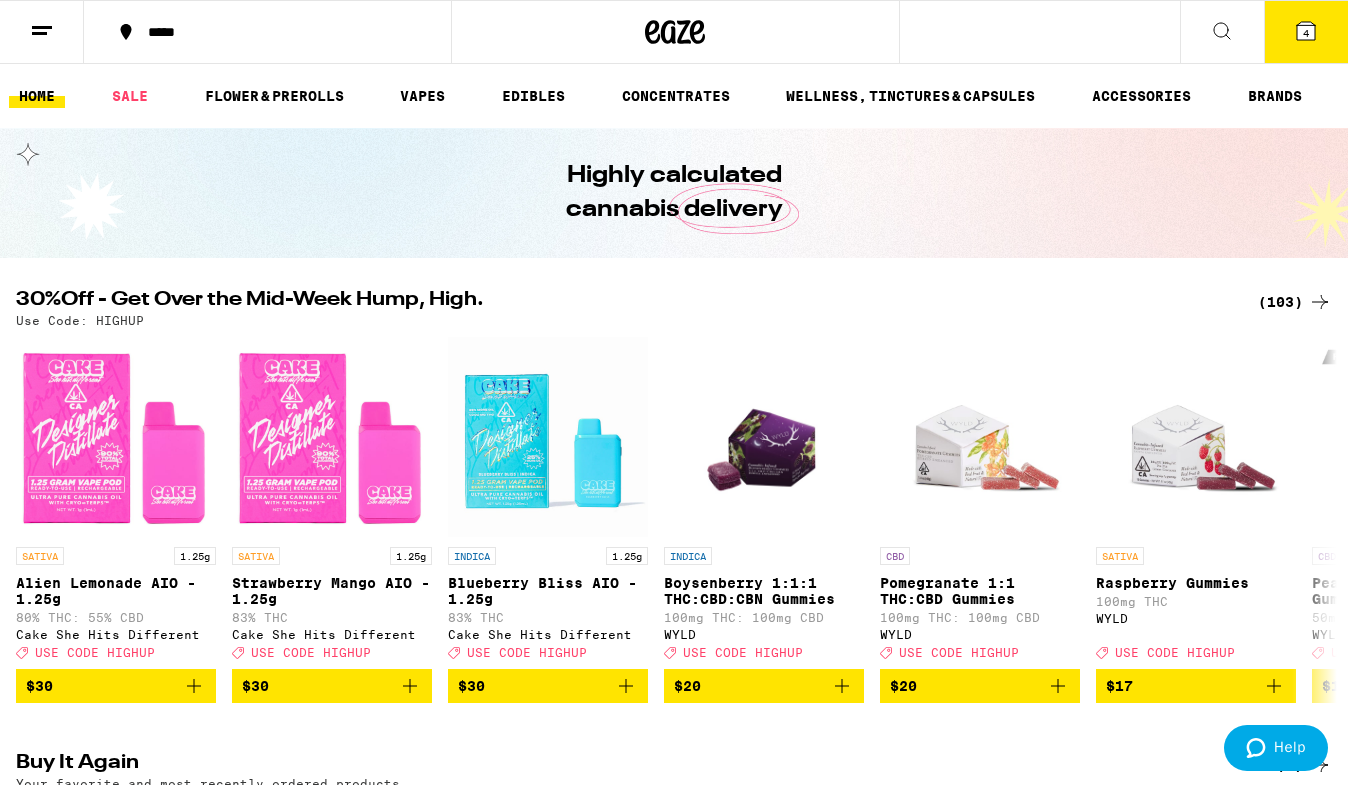 click on "FLOWER & PREROLLS" at bounding box center (274, 96) 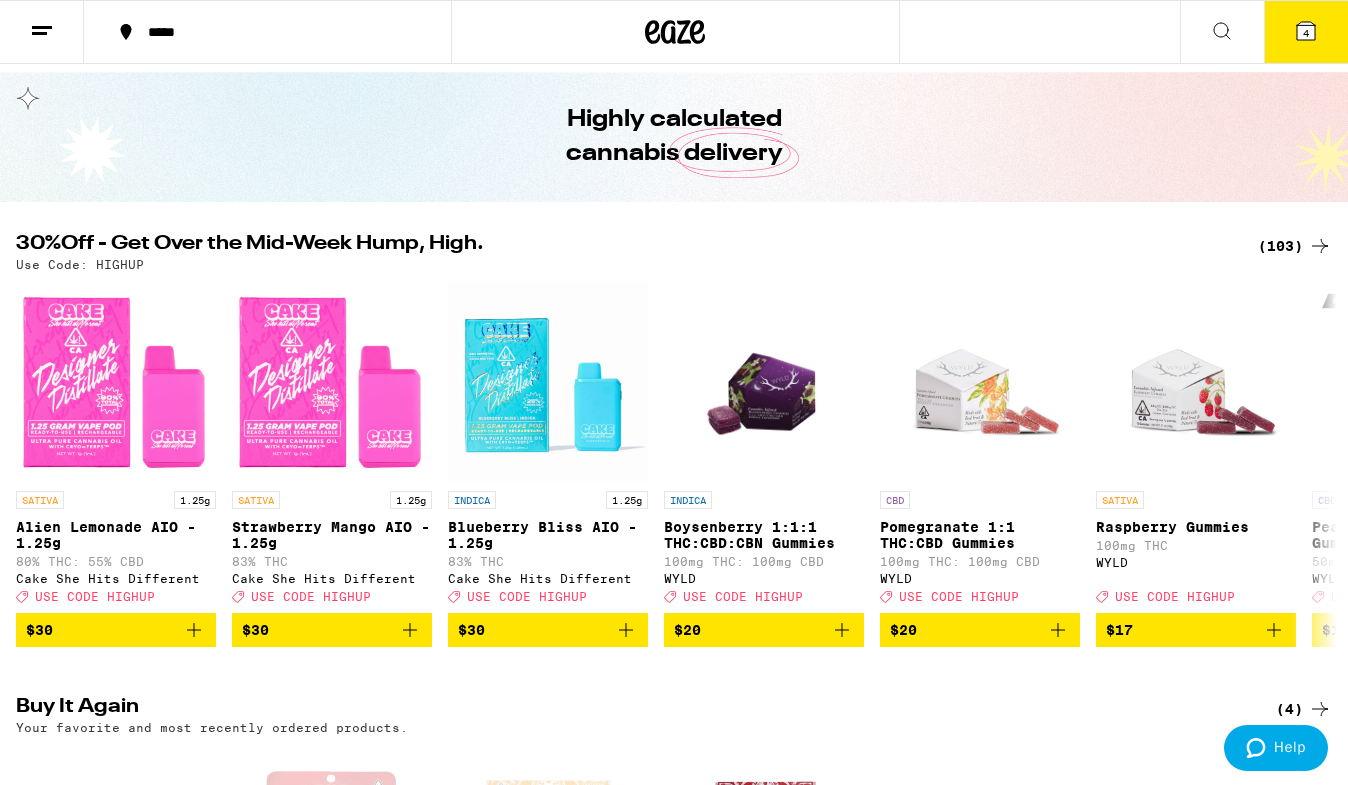 scroll, scrollTop: 0, scrollLeft: 0, axis: both 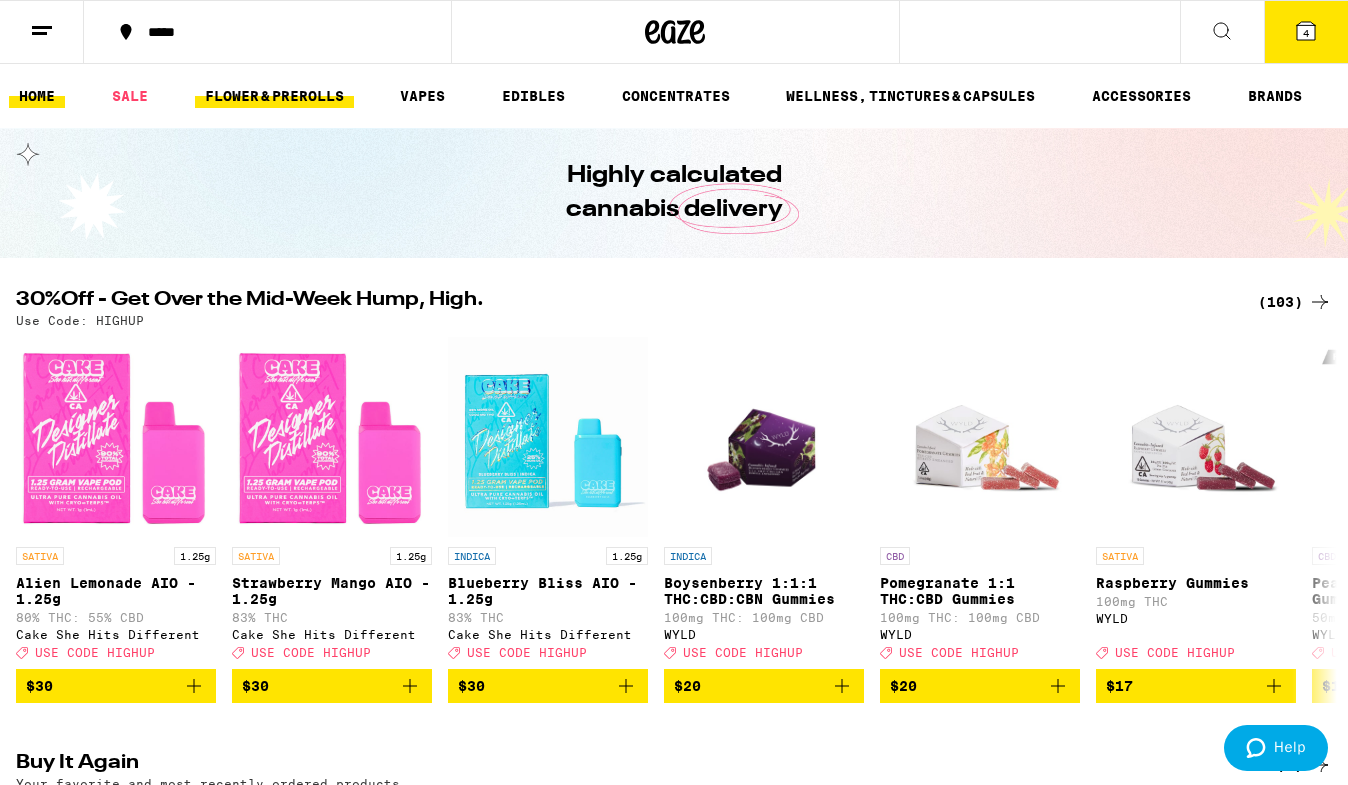 click on "FLOWER & PREROLLS" at bounding box center [274, 96] 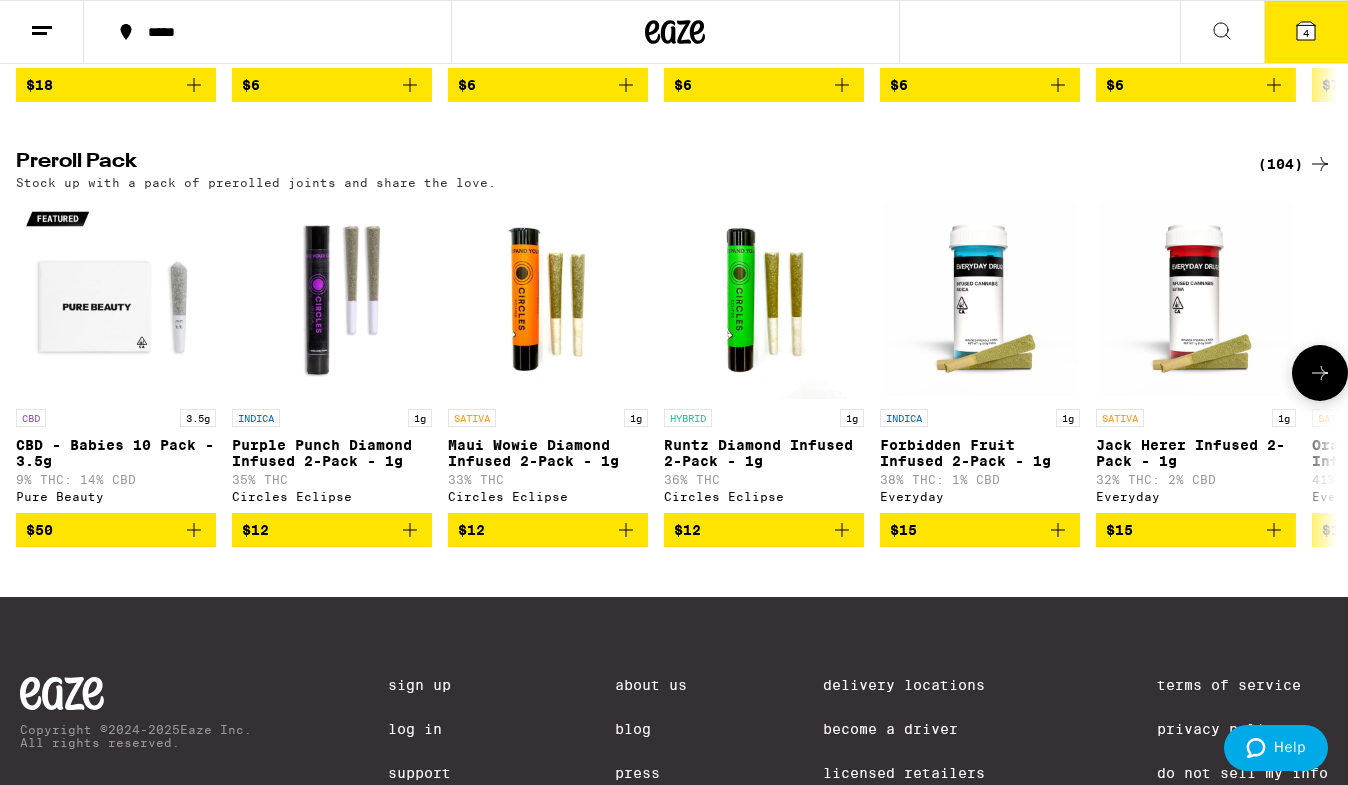 scroll, scrollTop: 1554, scrollLeft: 0, axis: vertical 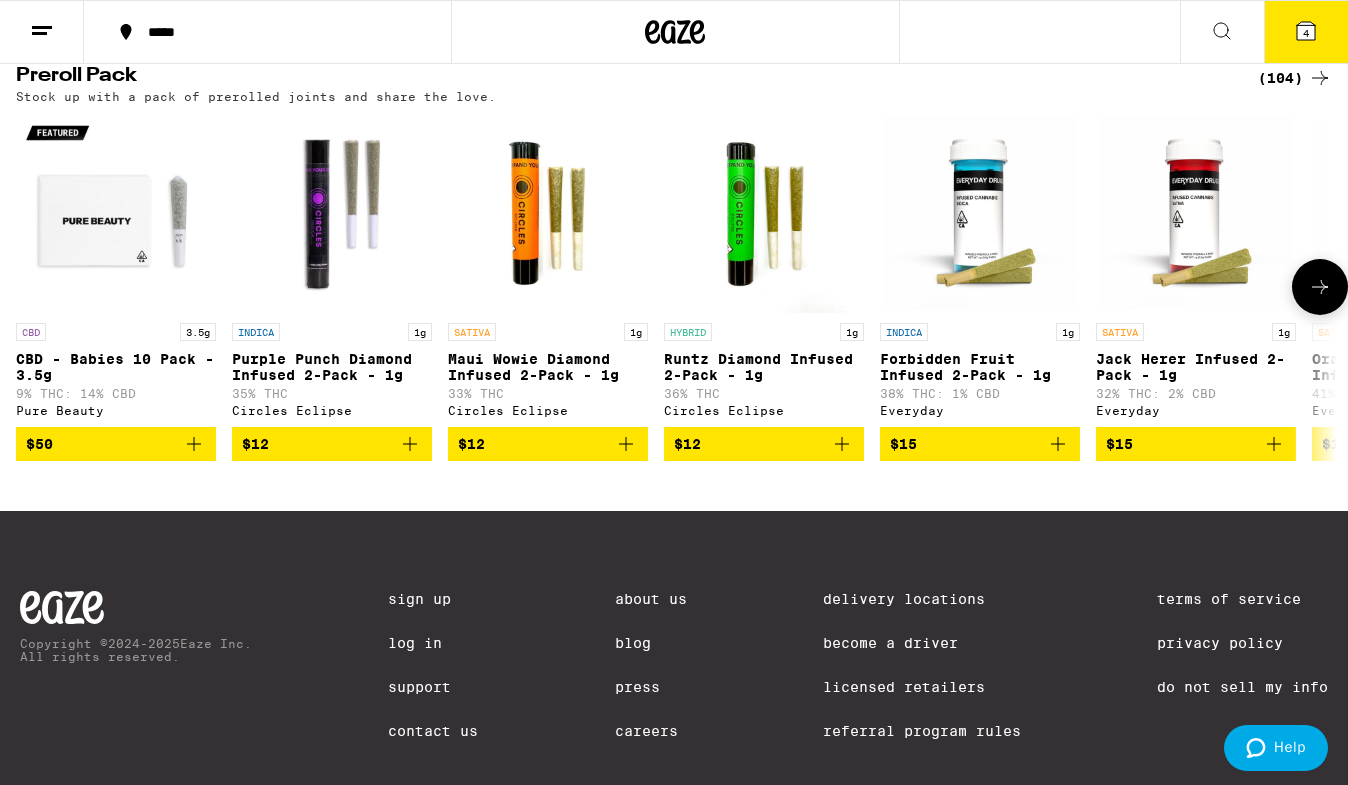 click at bounding box center [1320, 287] 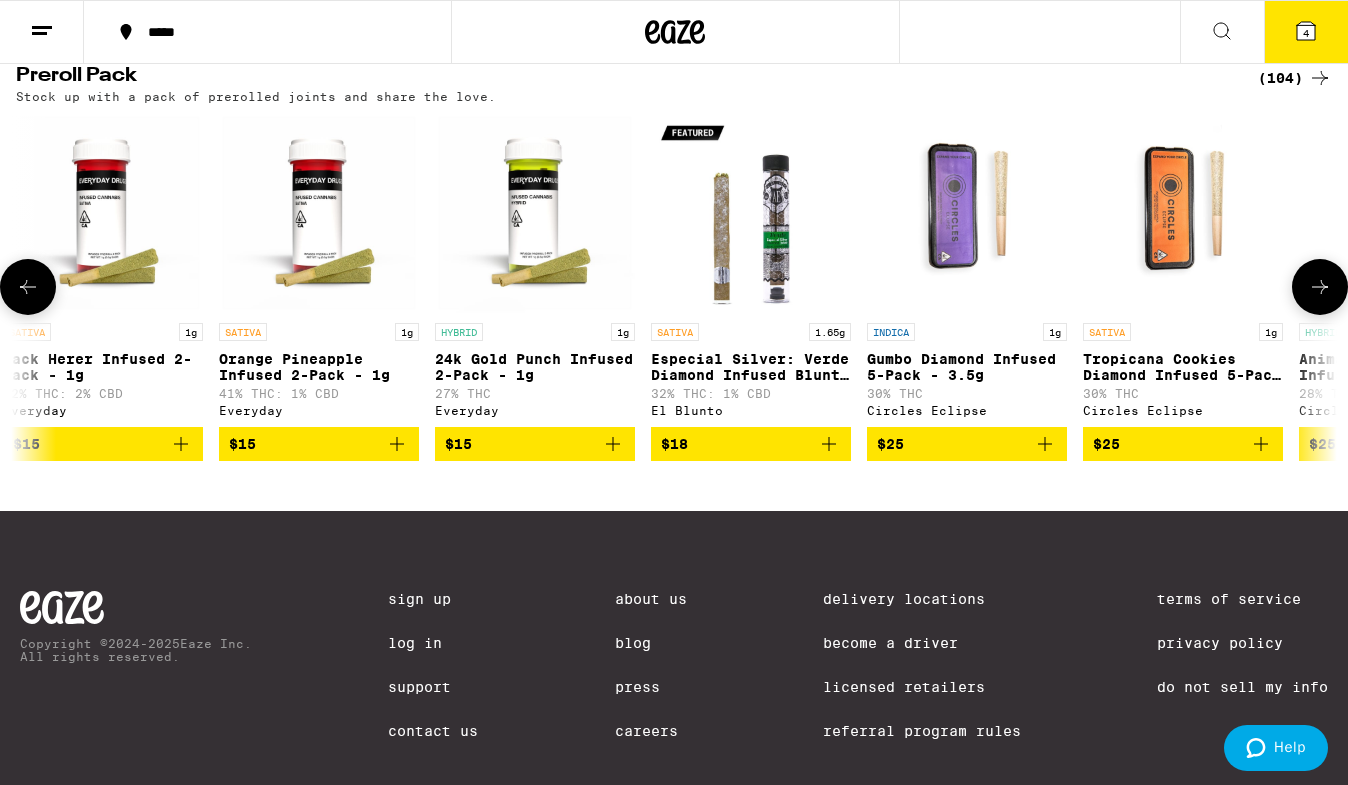 scroll, scrollTop: 0, scrollLeft: 1098, axis: horizontal 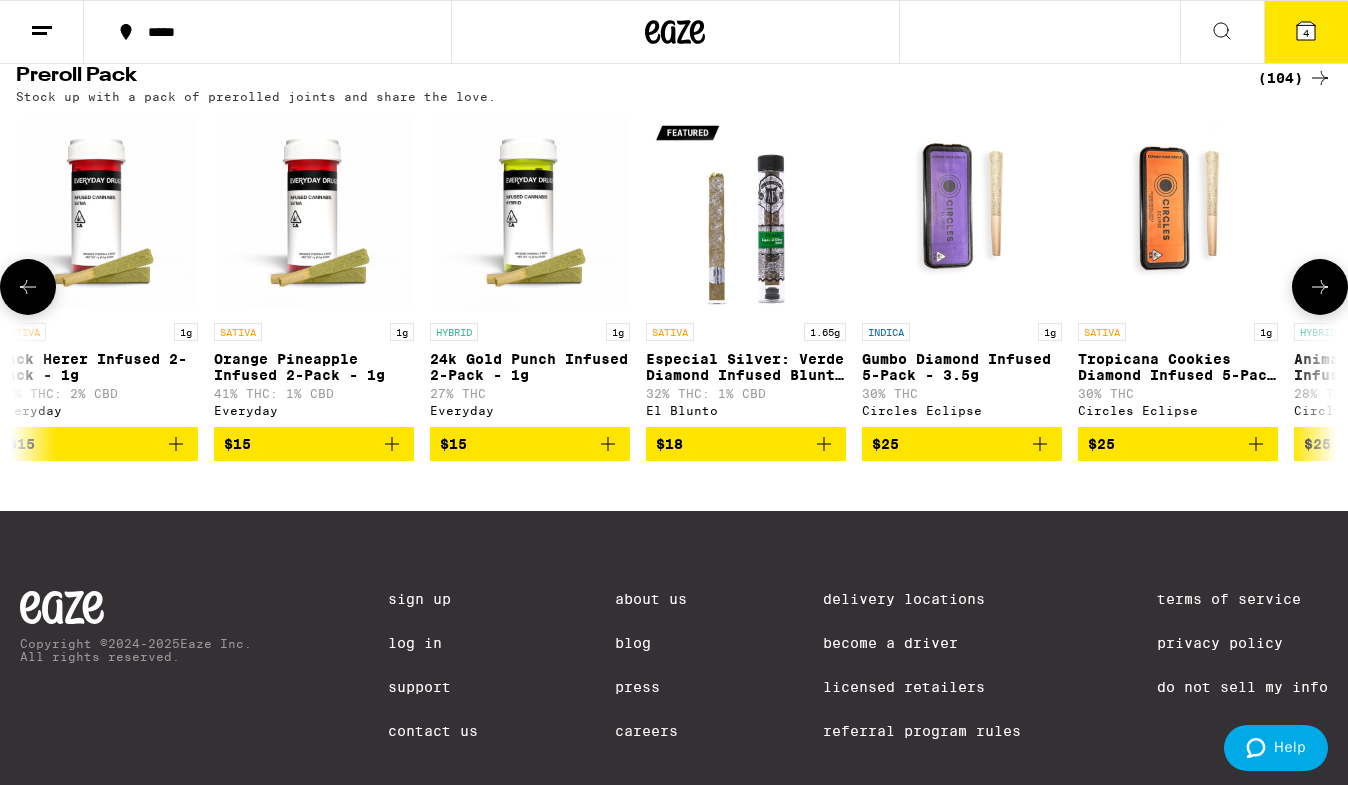 click 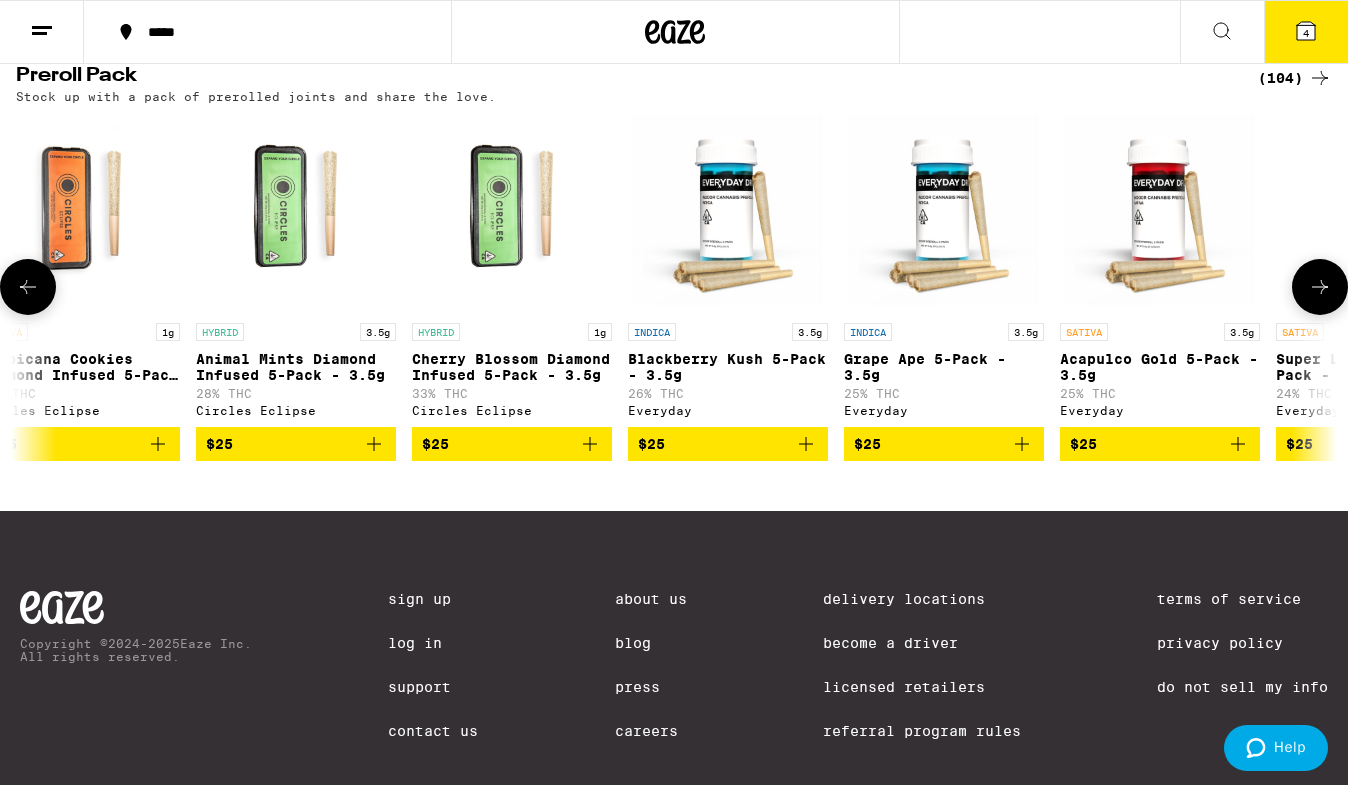 click 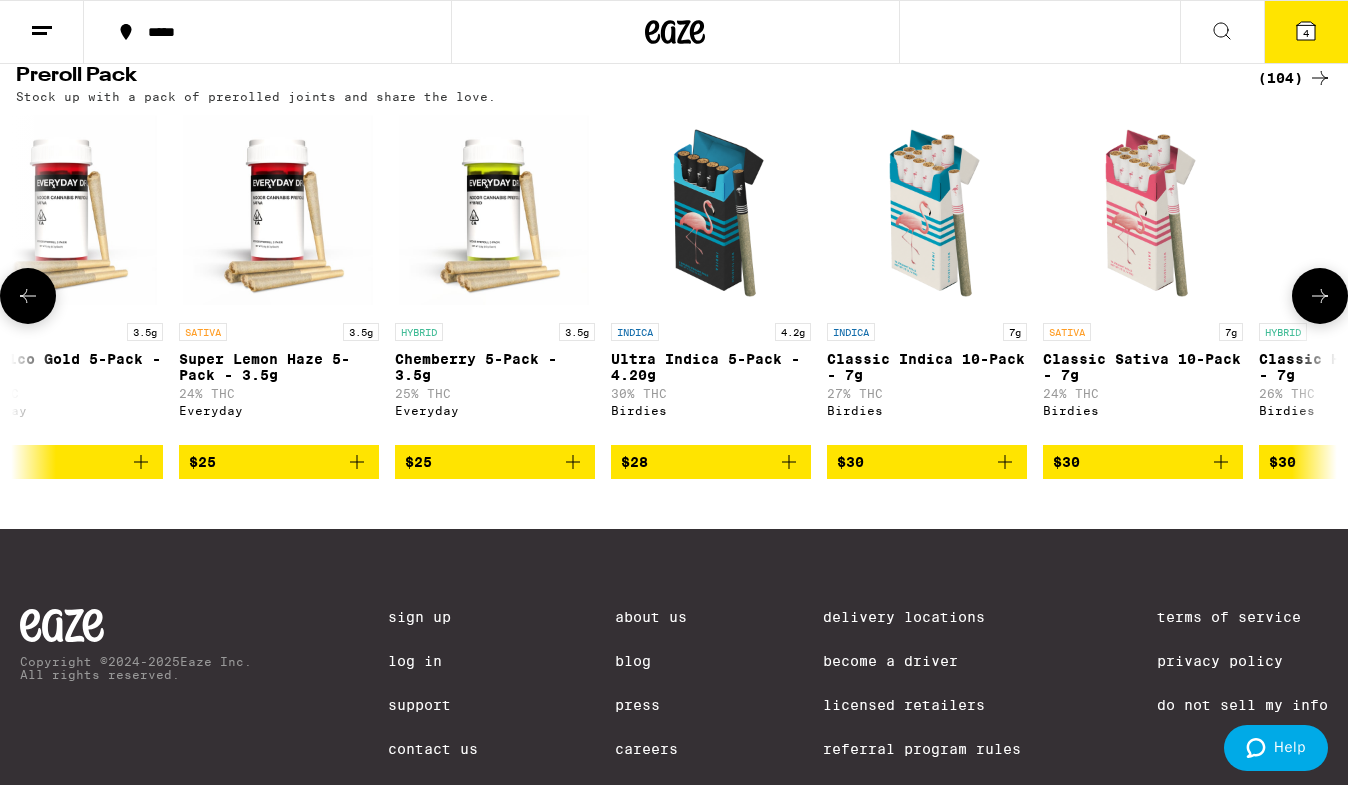 scroll, scrollTop: 0, scrollLeft: 3294, axis: horizontal 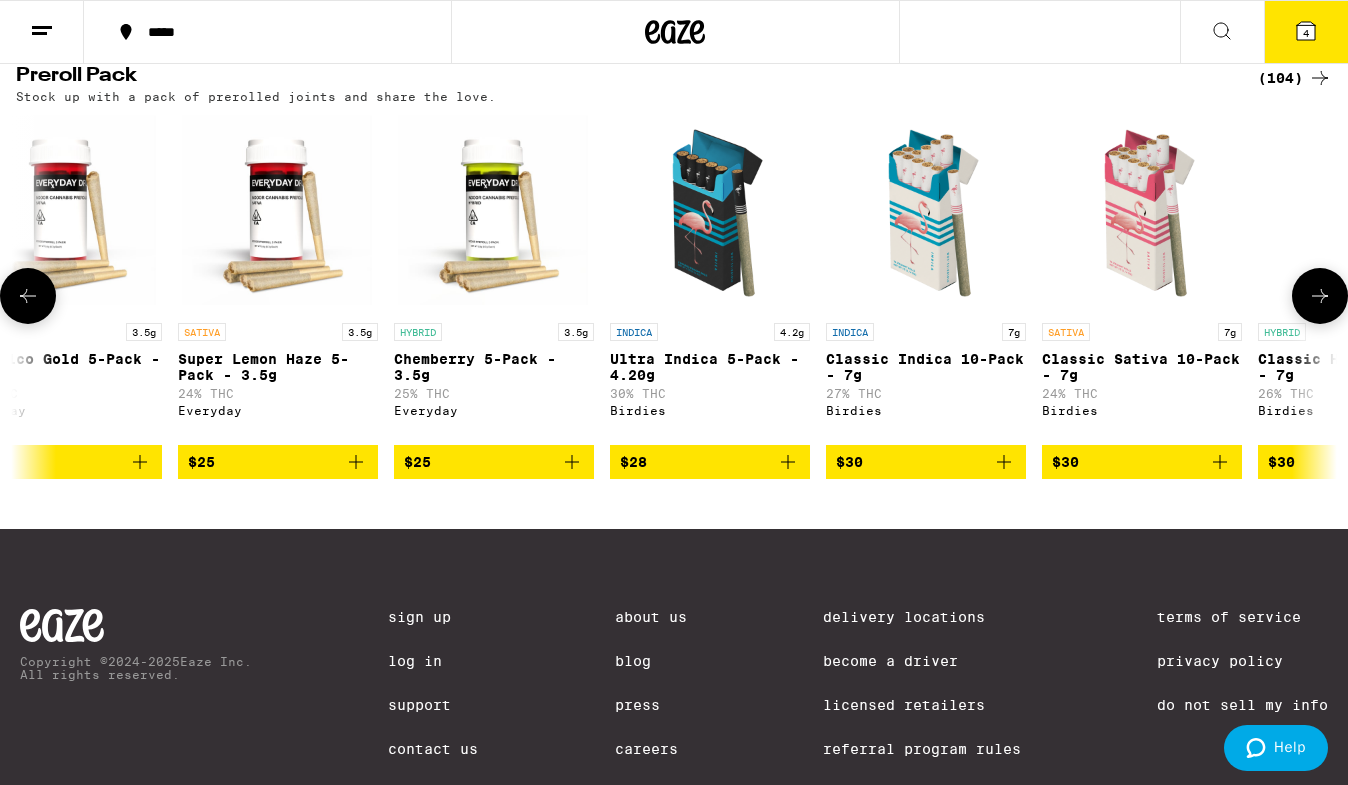 click at bounding box center (1320, 296) 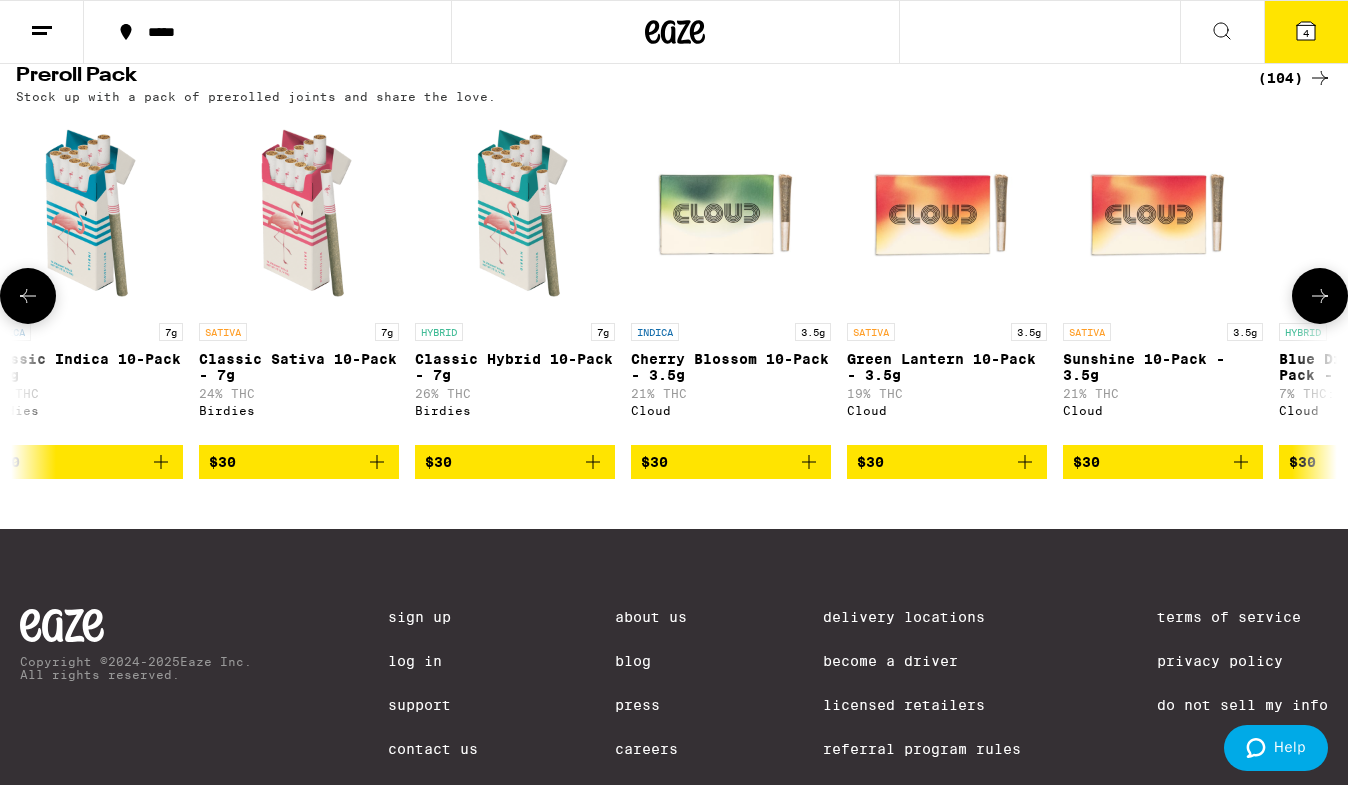 scroll, scrollTop: 0, scrollLeft: 4392, axis: horizontal 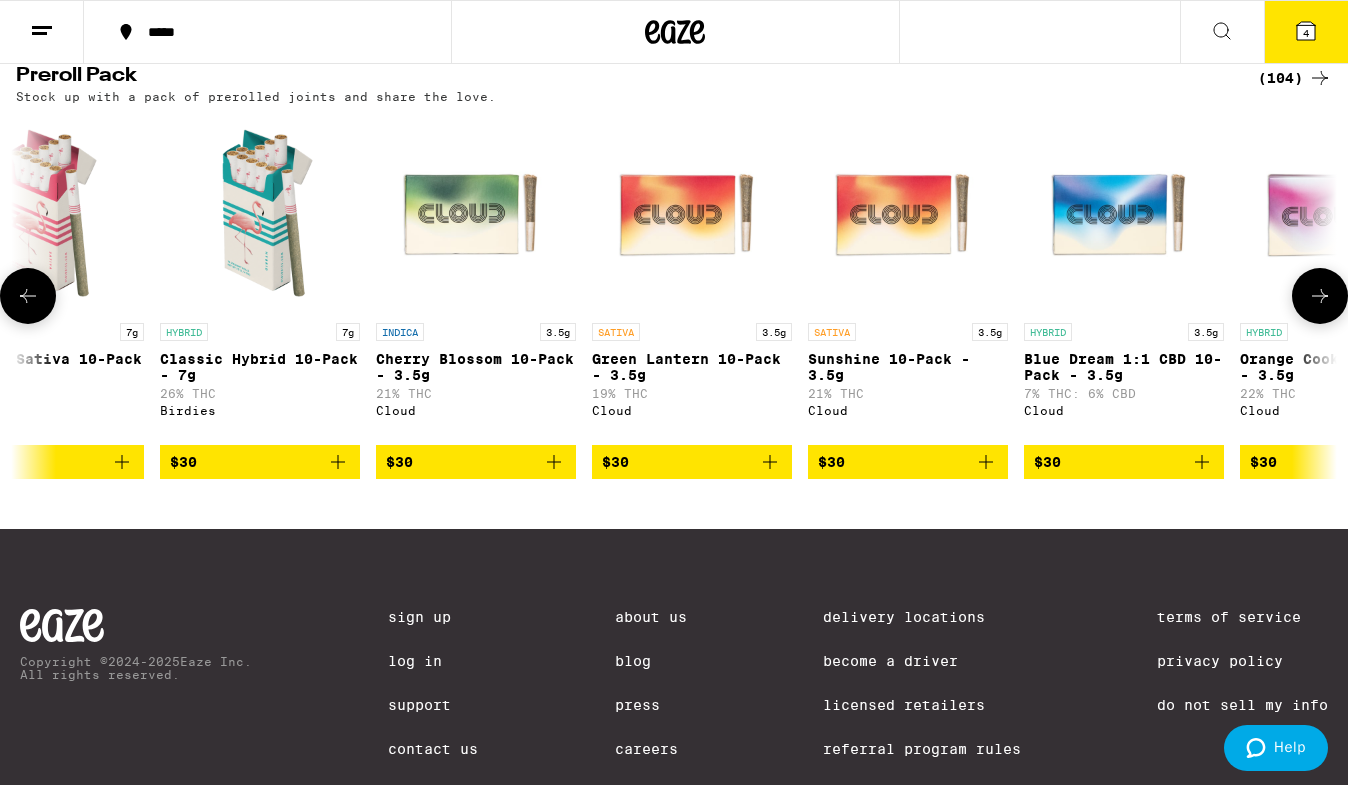 click at bounding box center (28, 296) 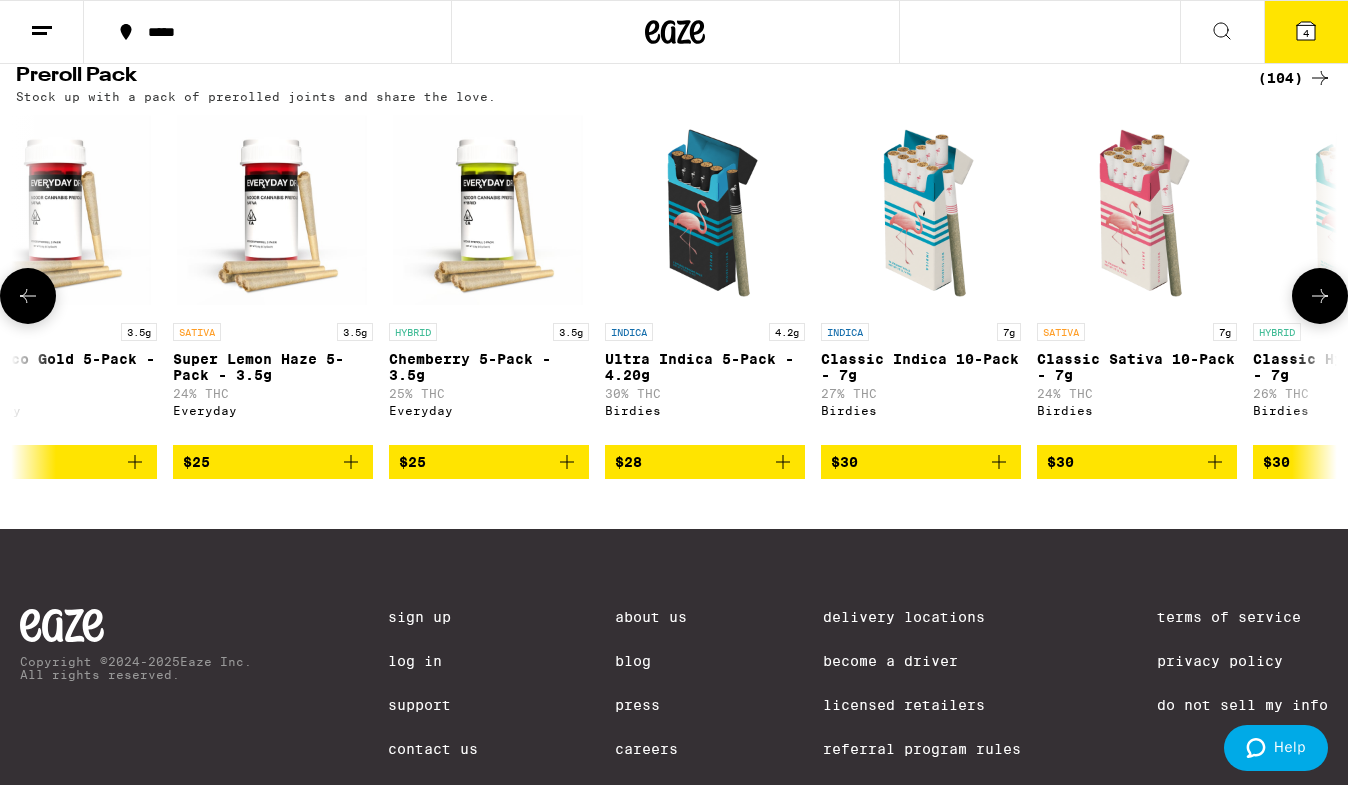 scroll, scrollTop: 0, scrollLeft: 3294, axis: horizontal 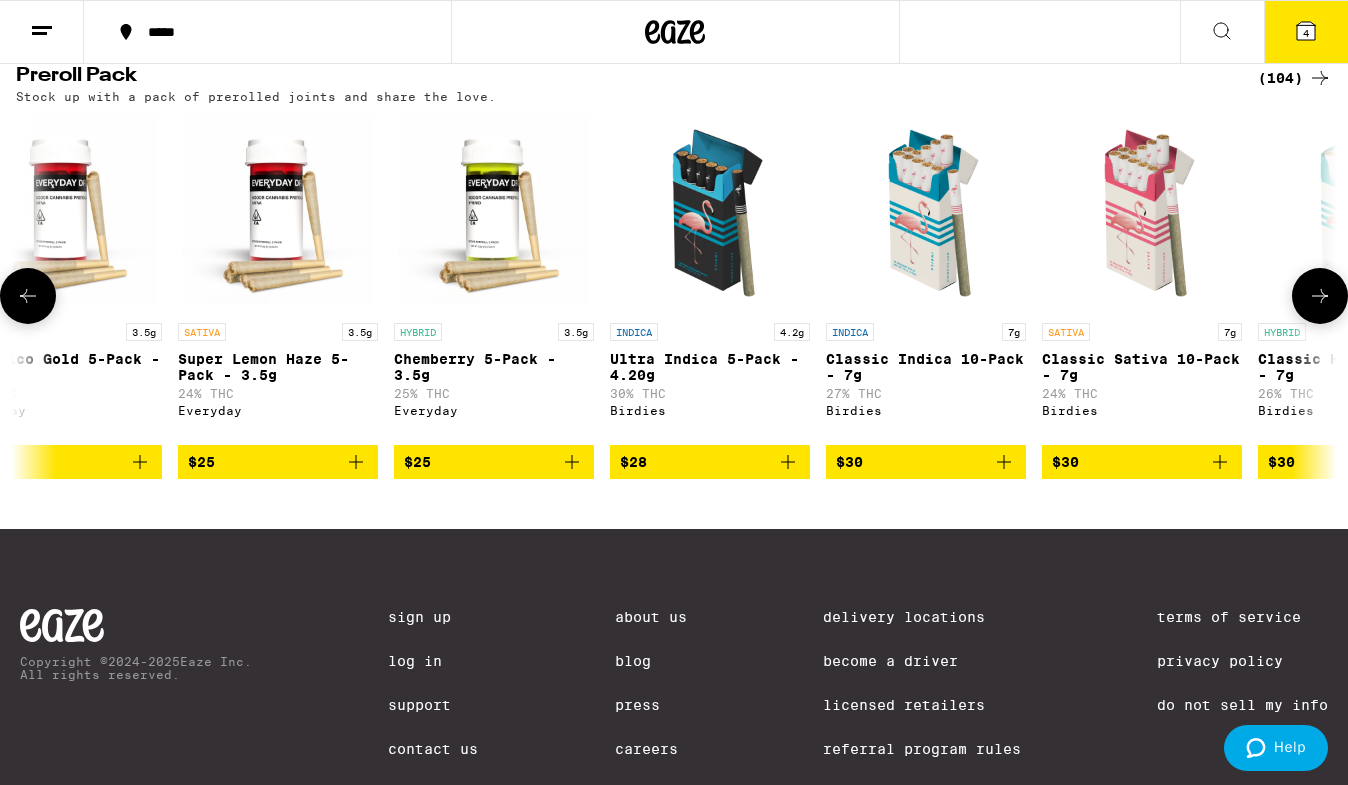 click at bounding box center (926, 213) 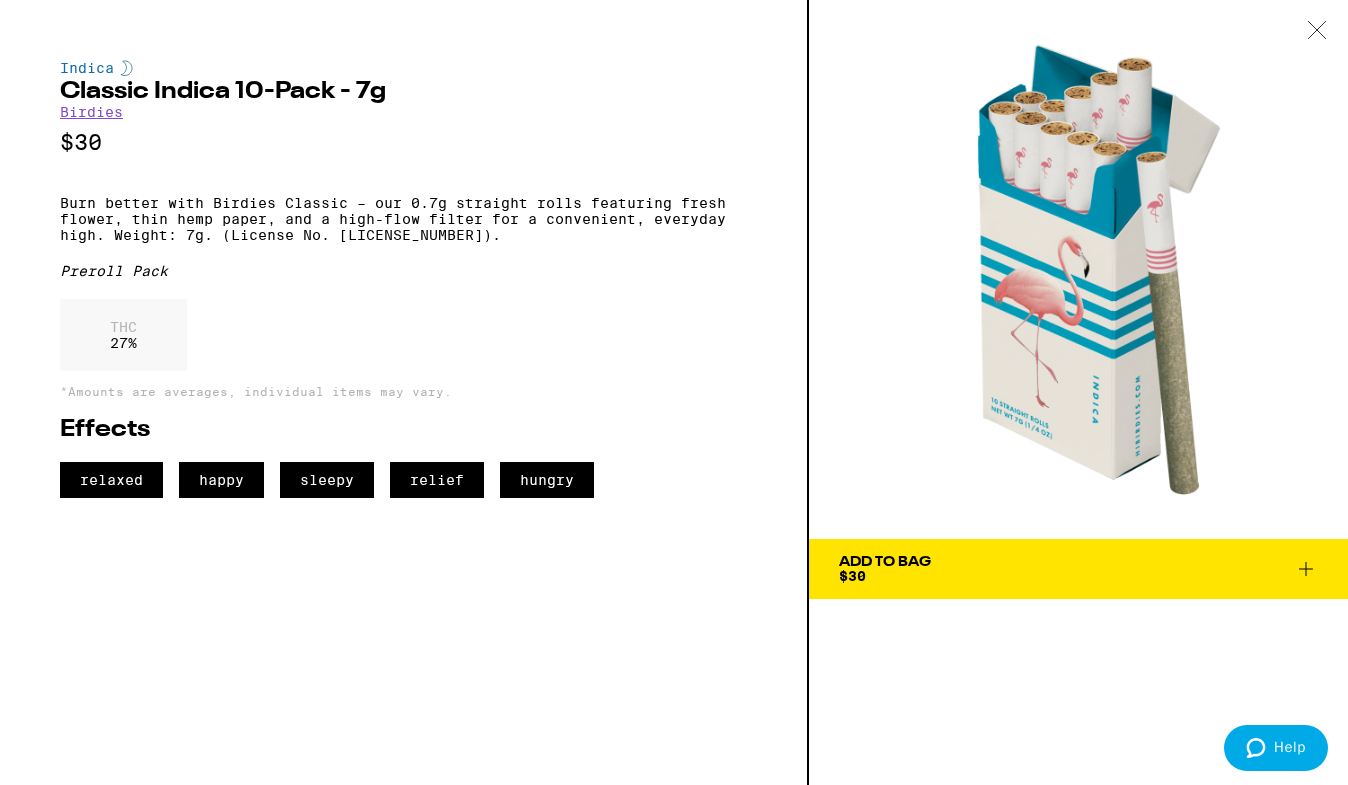 click on "Add To Bag $30" at bounding box center [1078, 569] 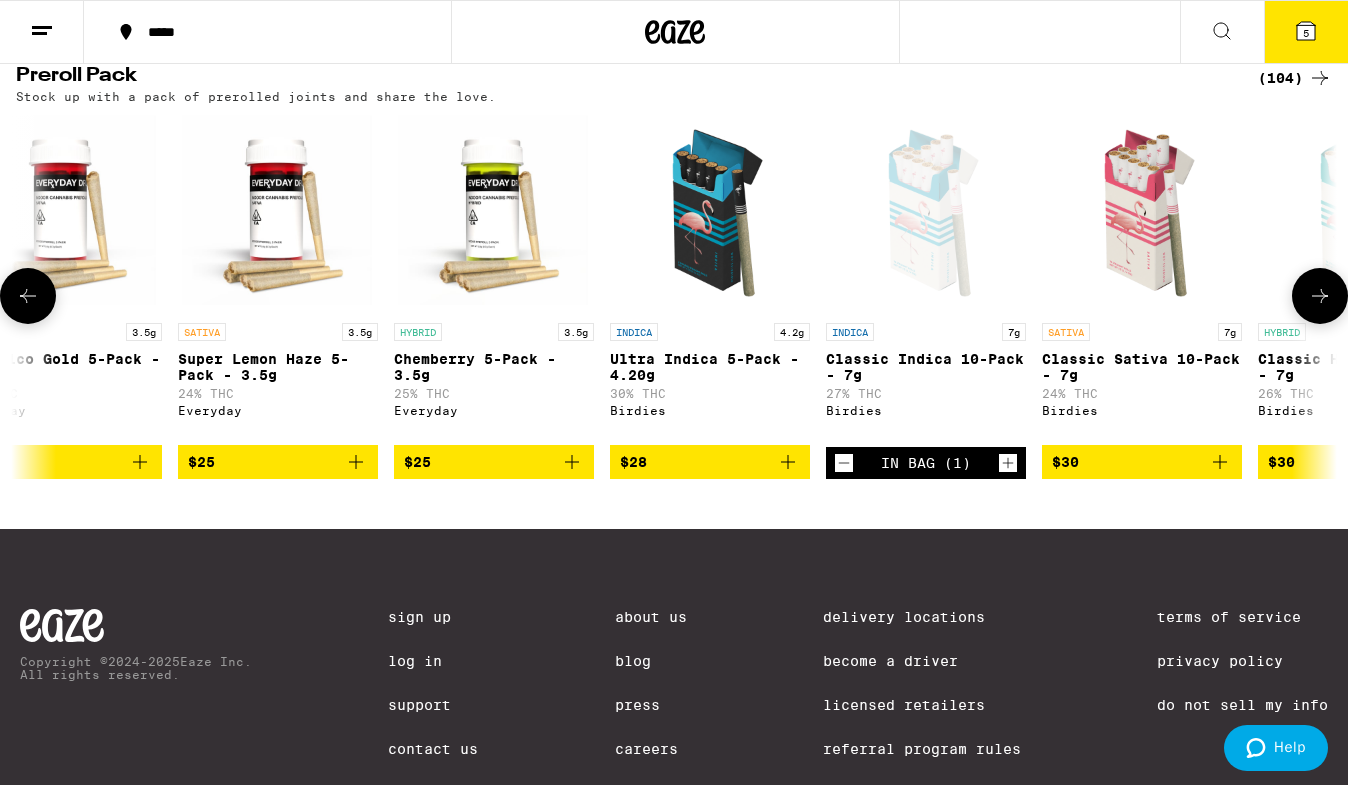 click 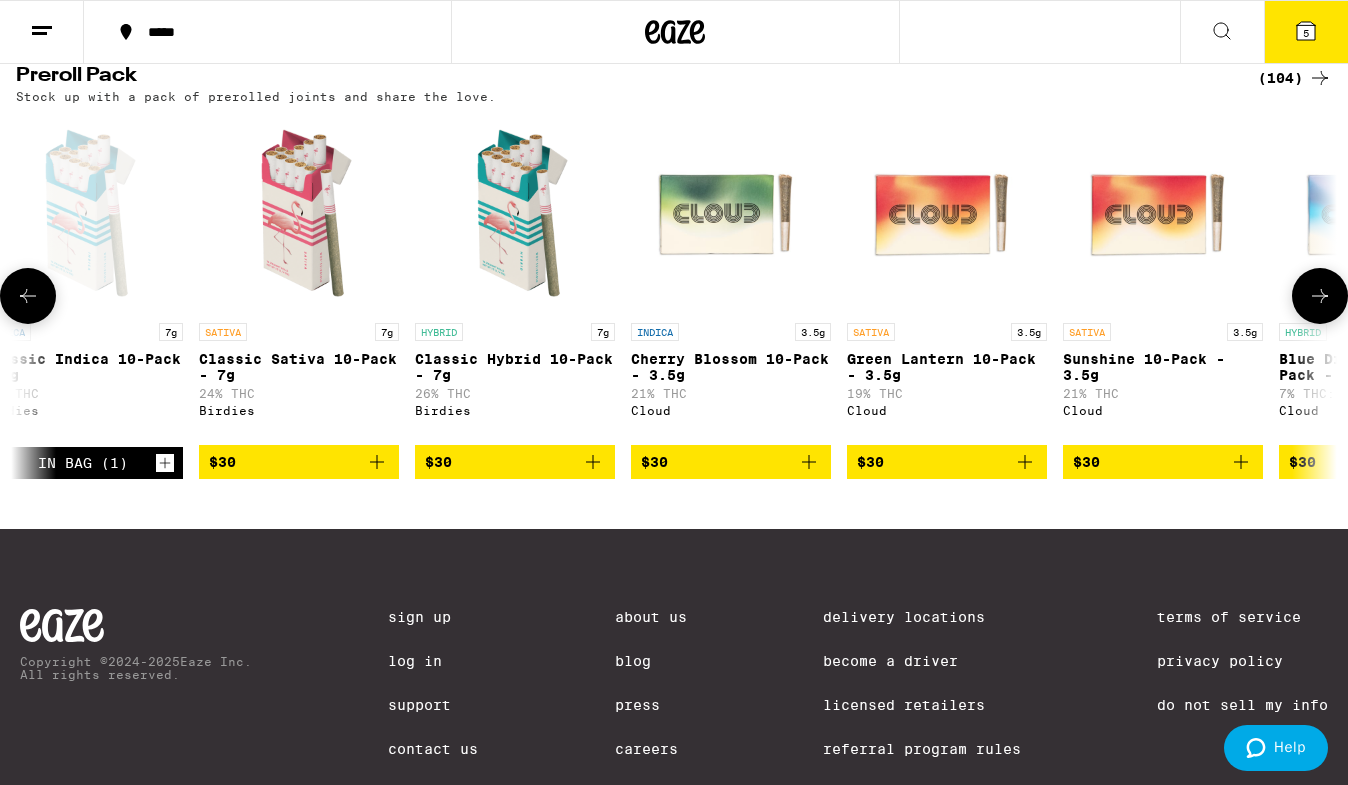 scroll, scrollTop: 0, scrollLeft: 4392, axis: horizontal 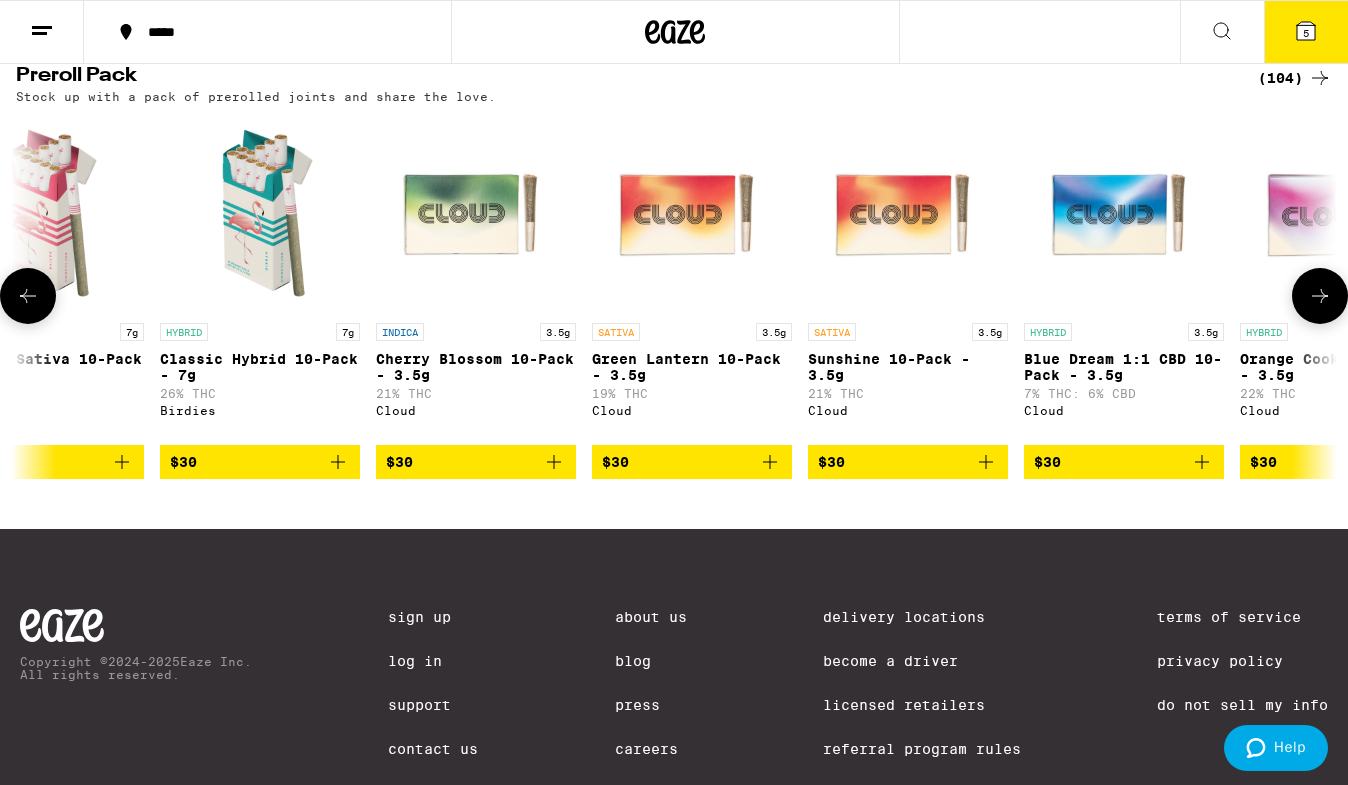 click at bounding box center (476, 213) 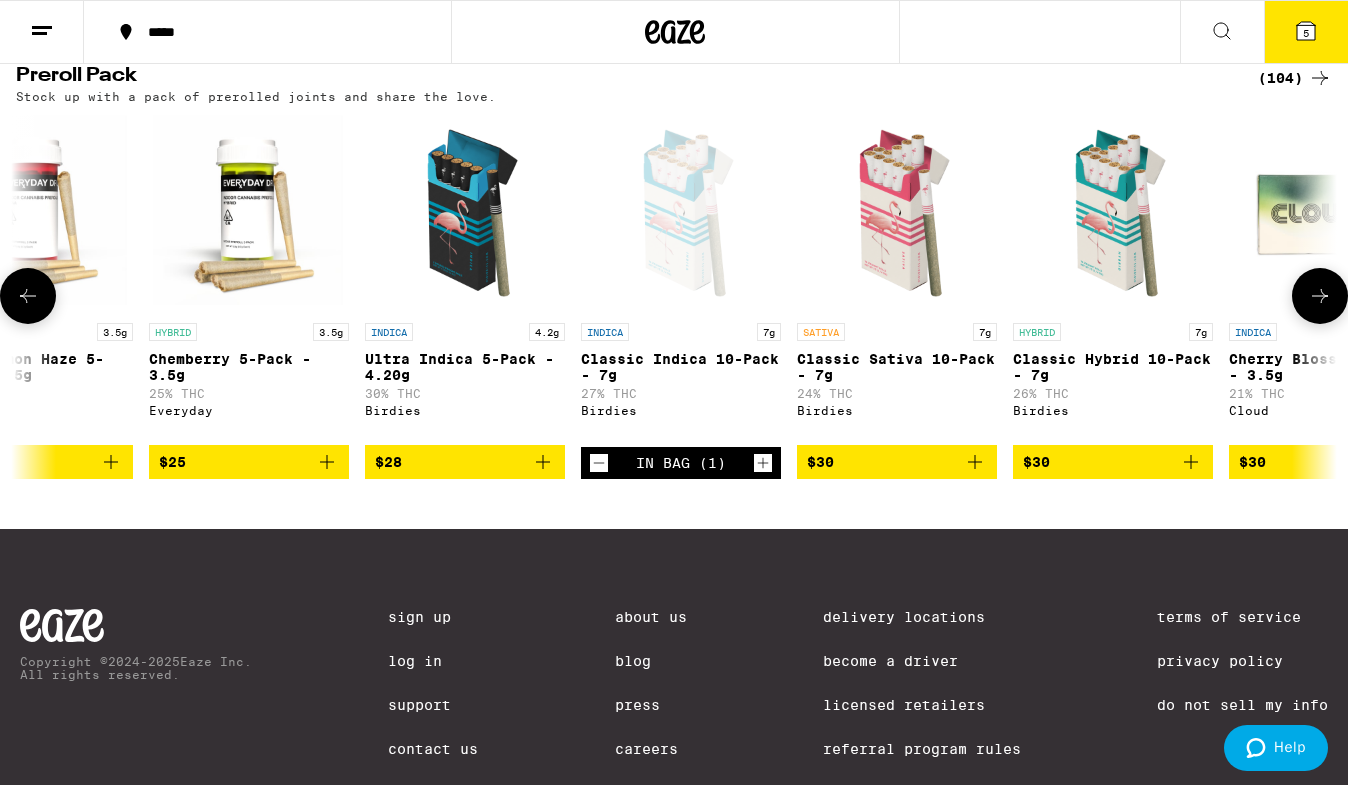 scroll, scrollTop: 0, scrollLeft: 3517, axis: horizontal 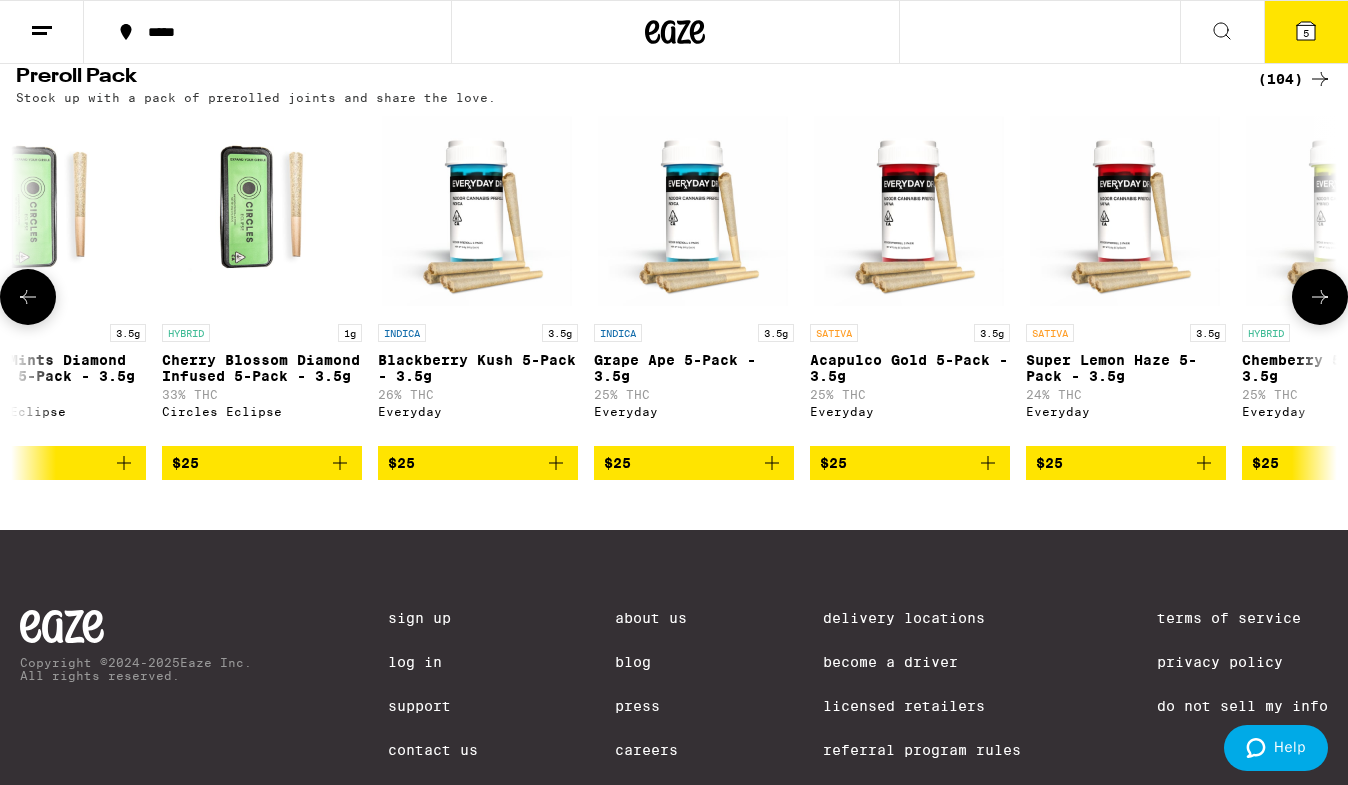 click at bounding box center [478, 214] 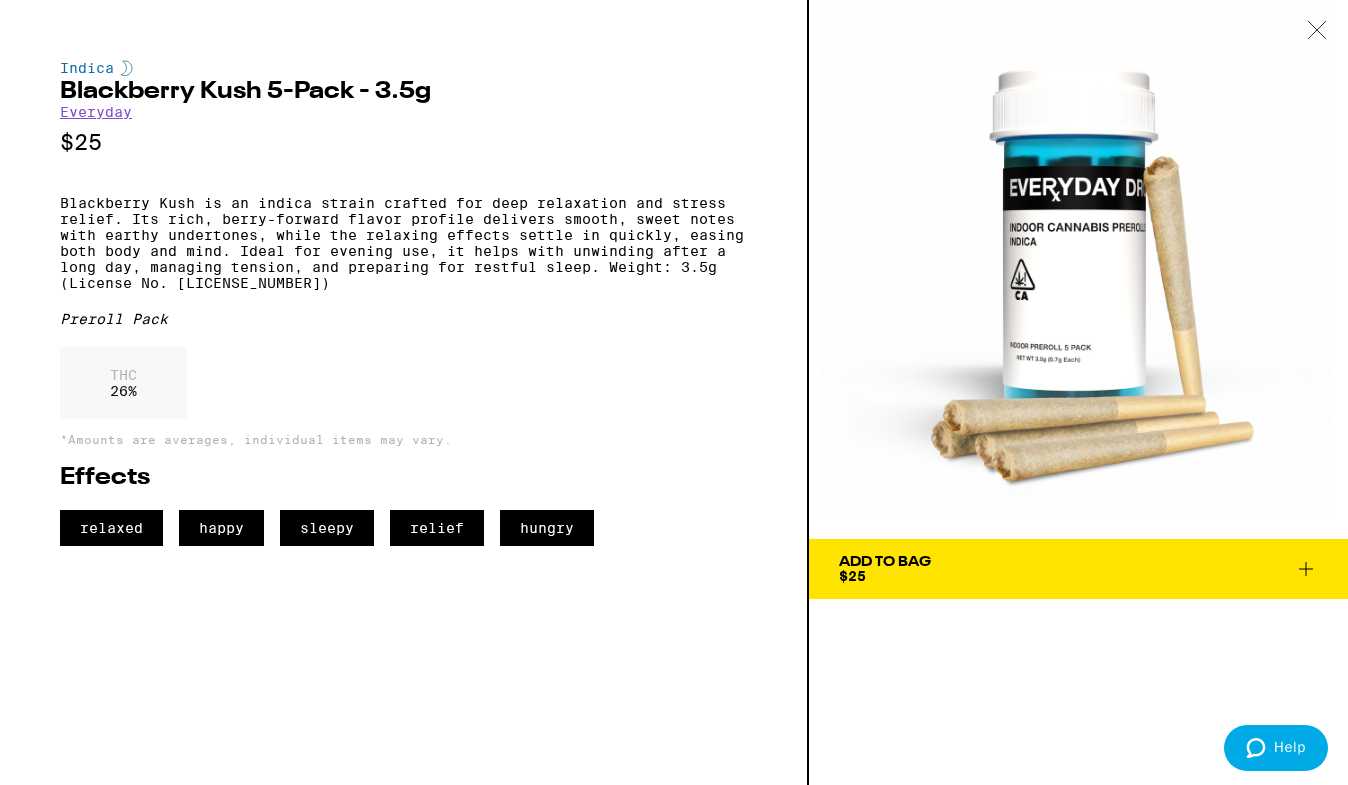 click 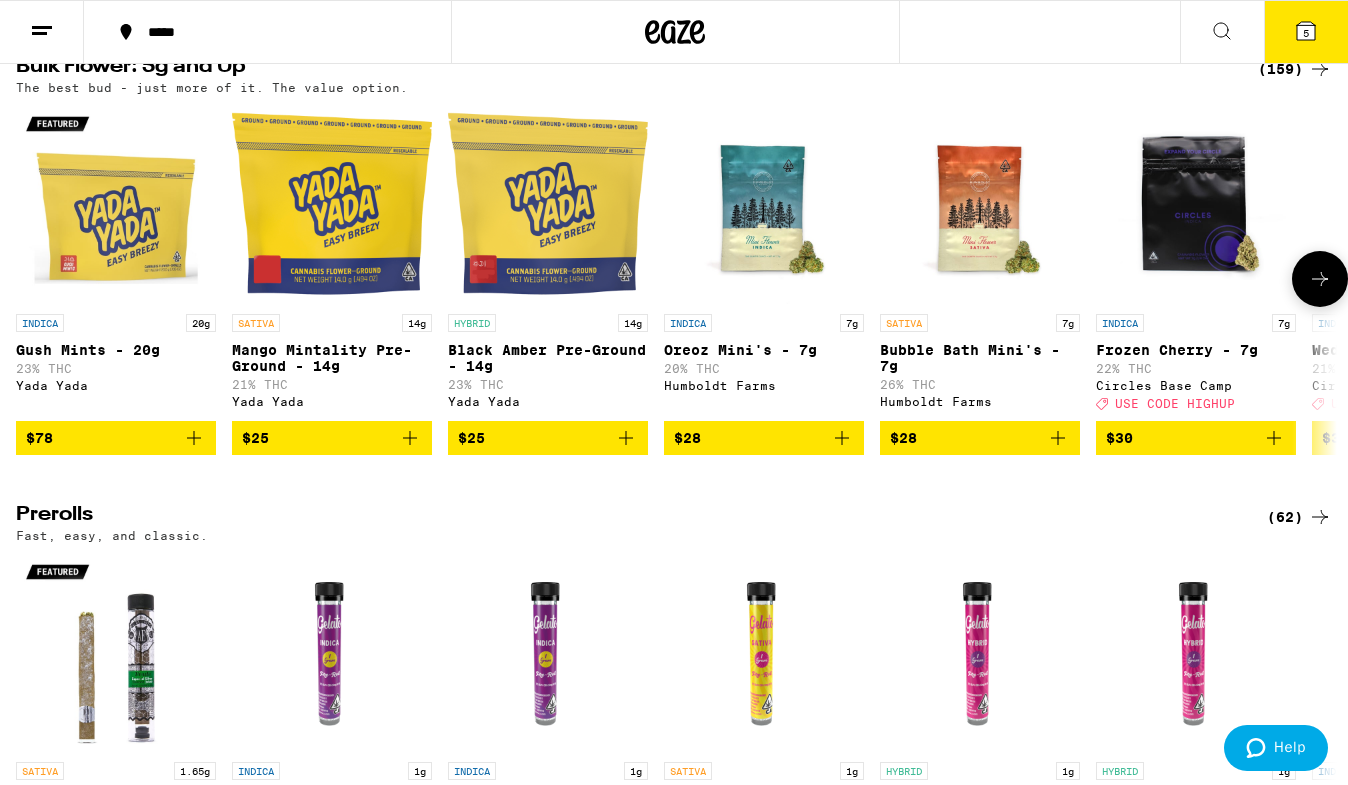 scroll, scrollTop: 575, scrollLeft: 0, axis: vertical 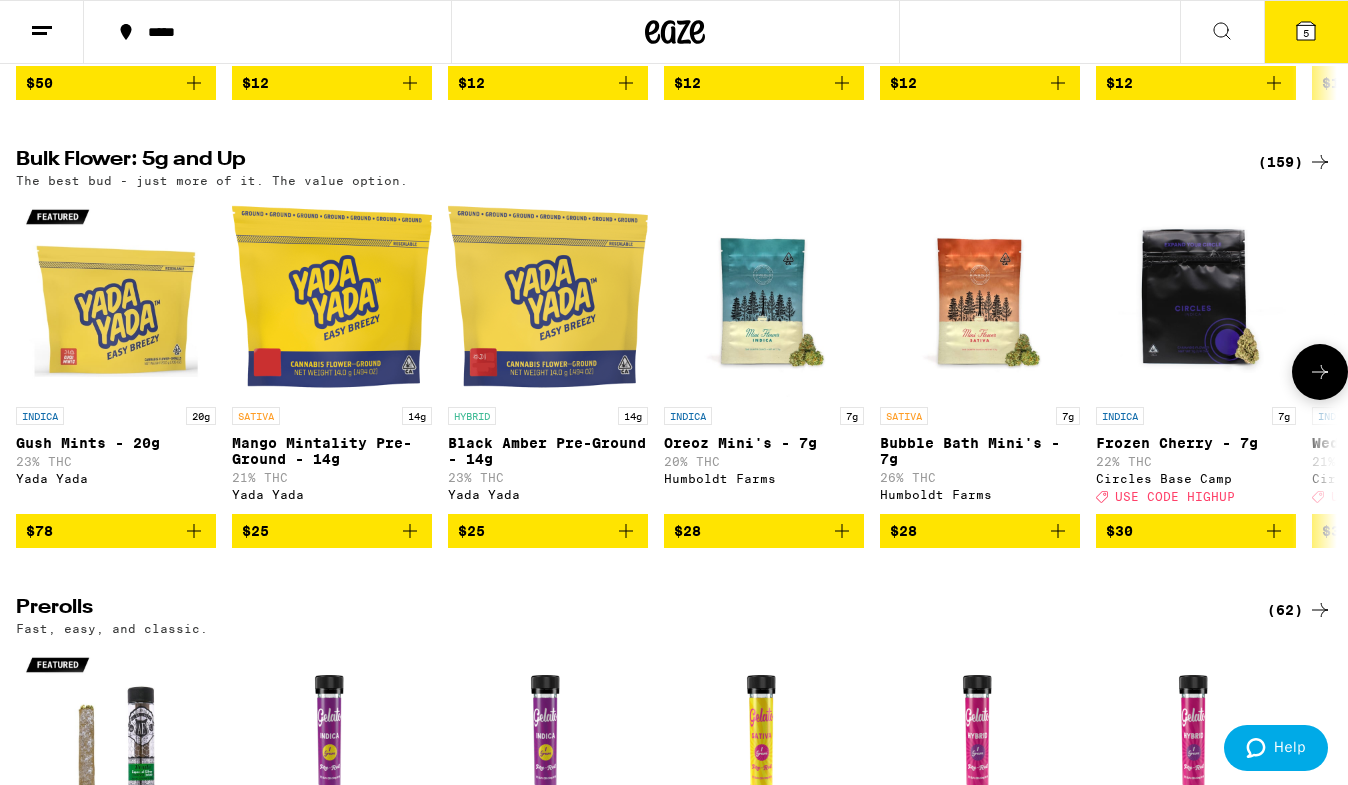 click 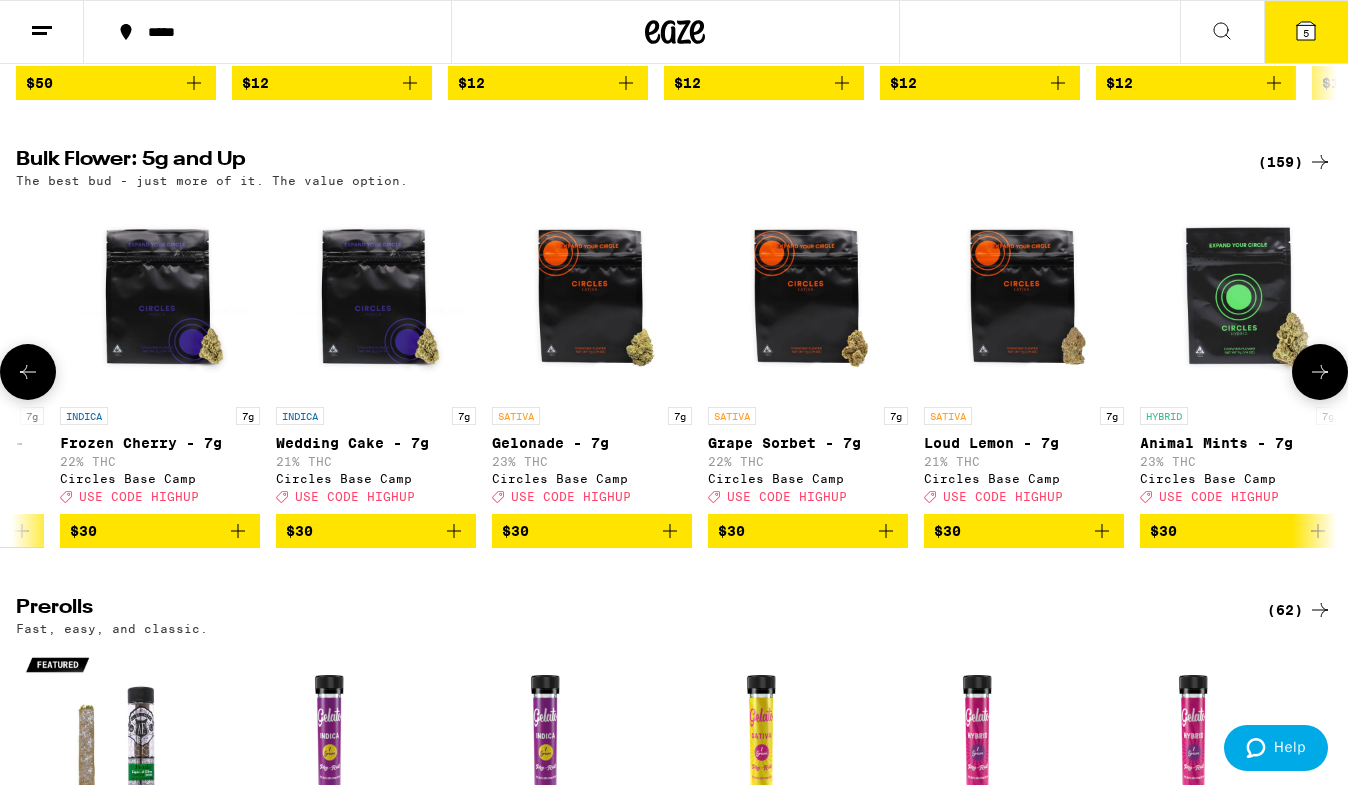 scroll, scrollTop: 0, scrollLeft: 1098, axis: horizontal 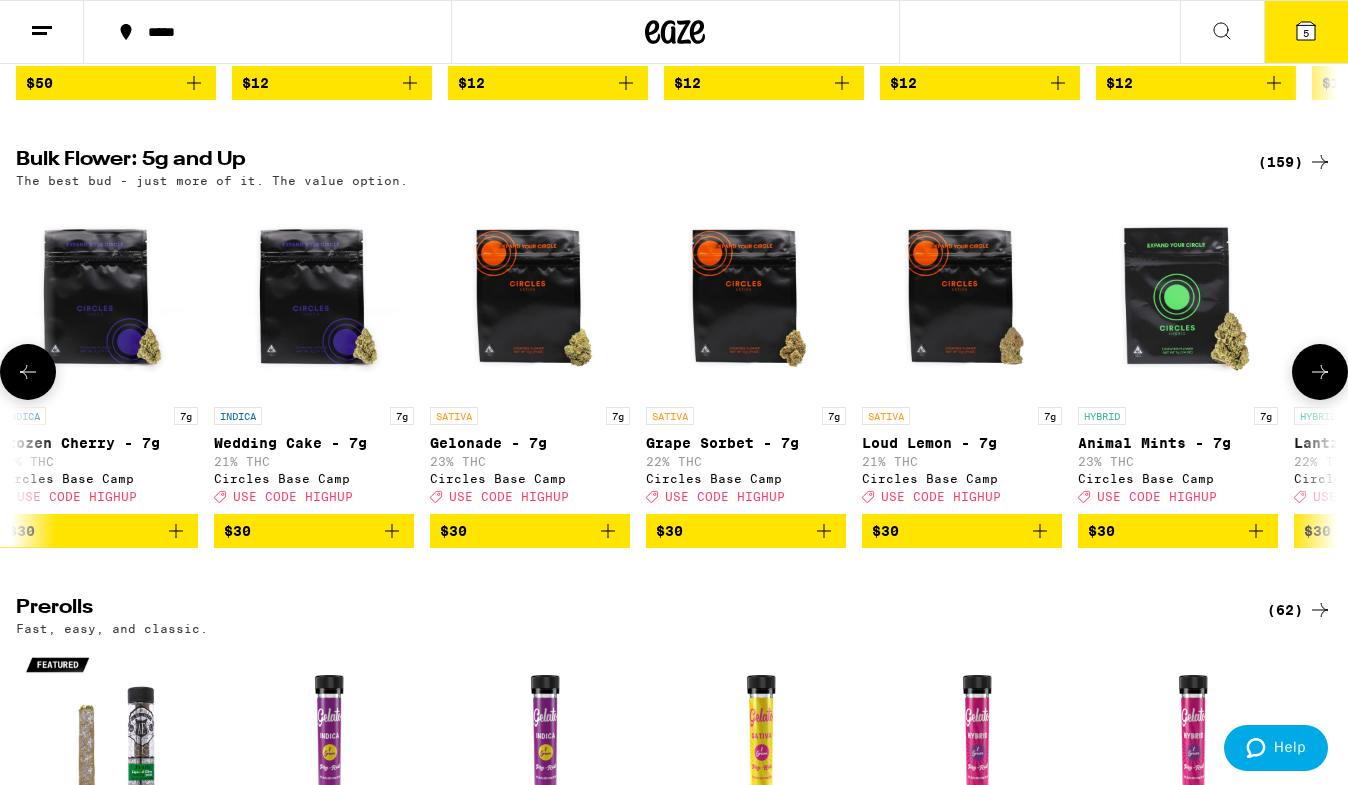 click 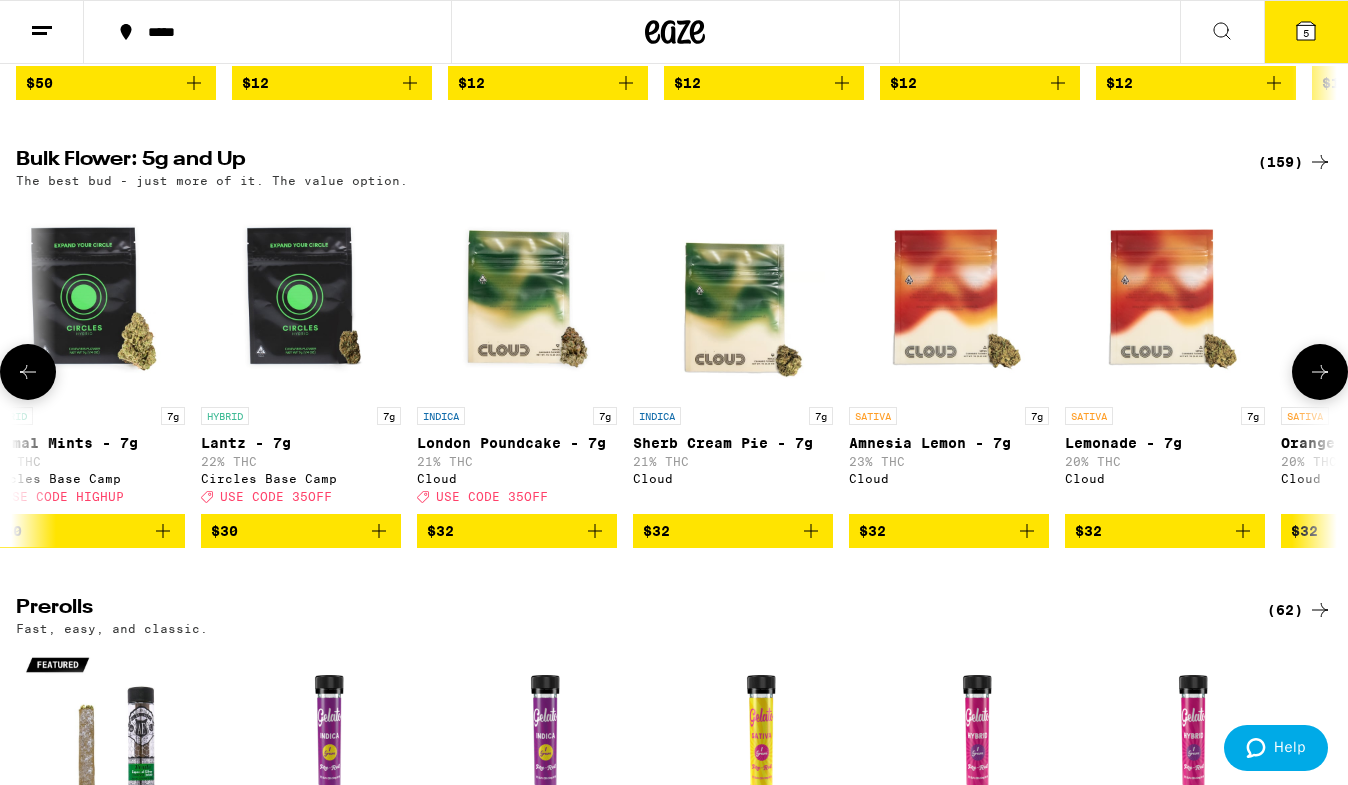 scroll, scrollTop: 0, scrollLeft: 2196, axis: horizontal 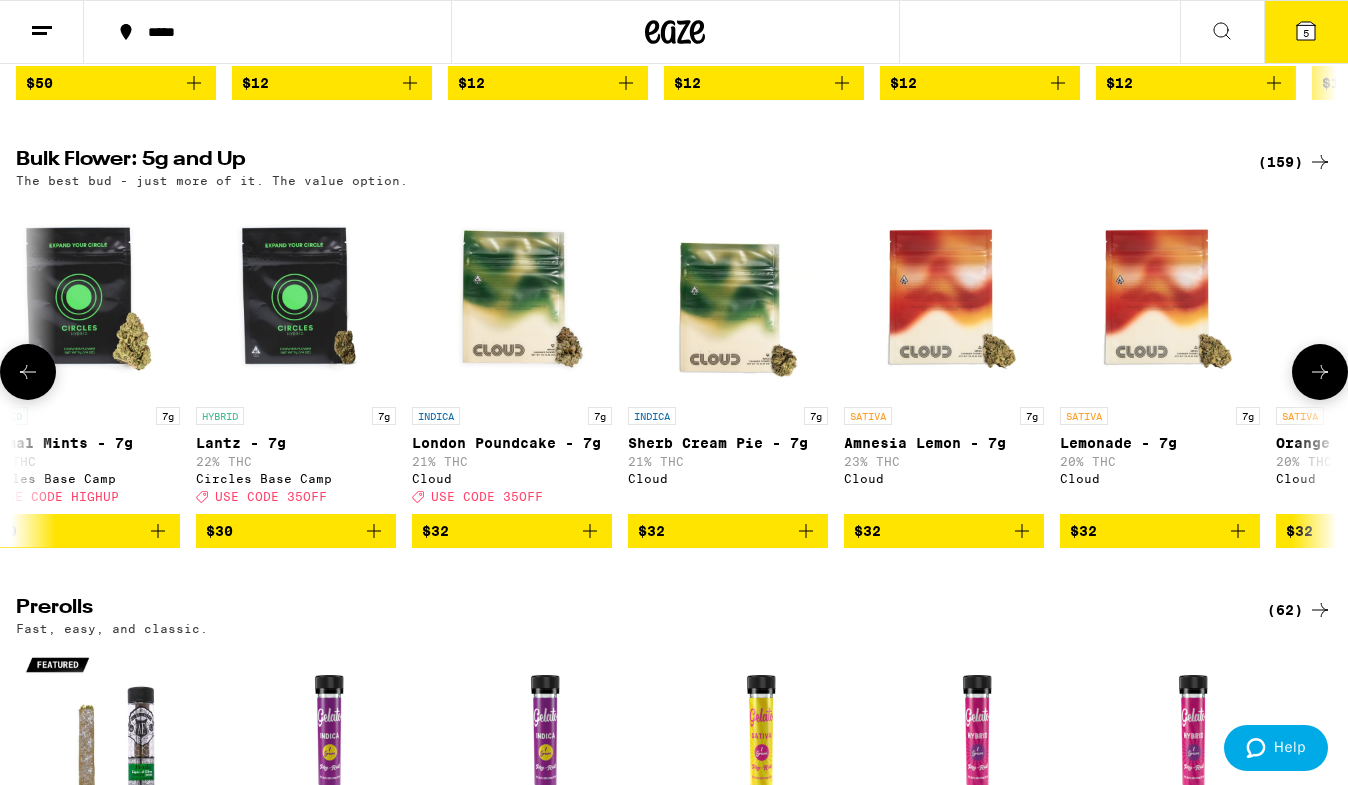 click 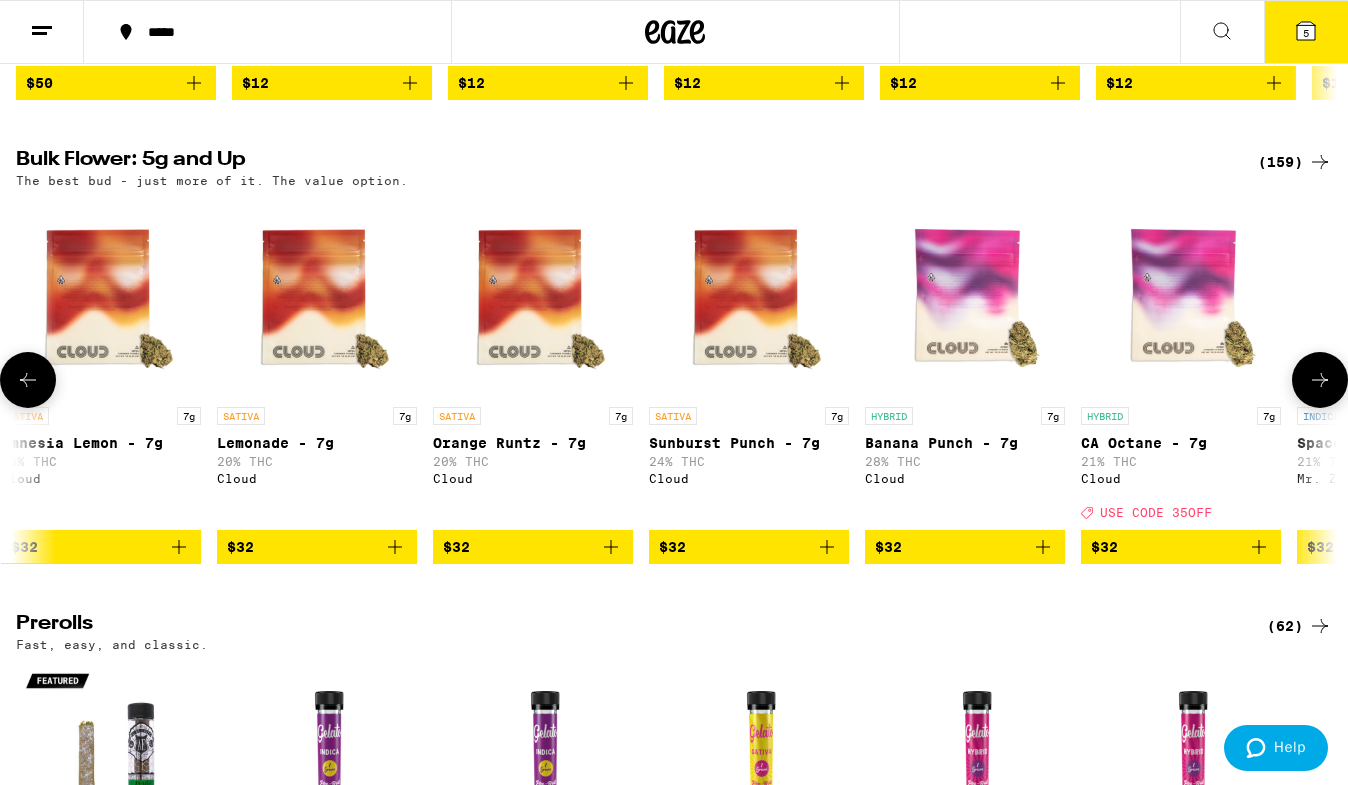 scroll, scrollTop: 0, scrollLeft: 3294, axis: horizontal 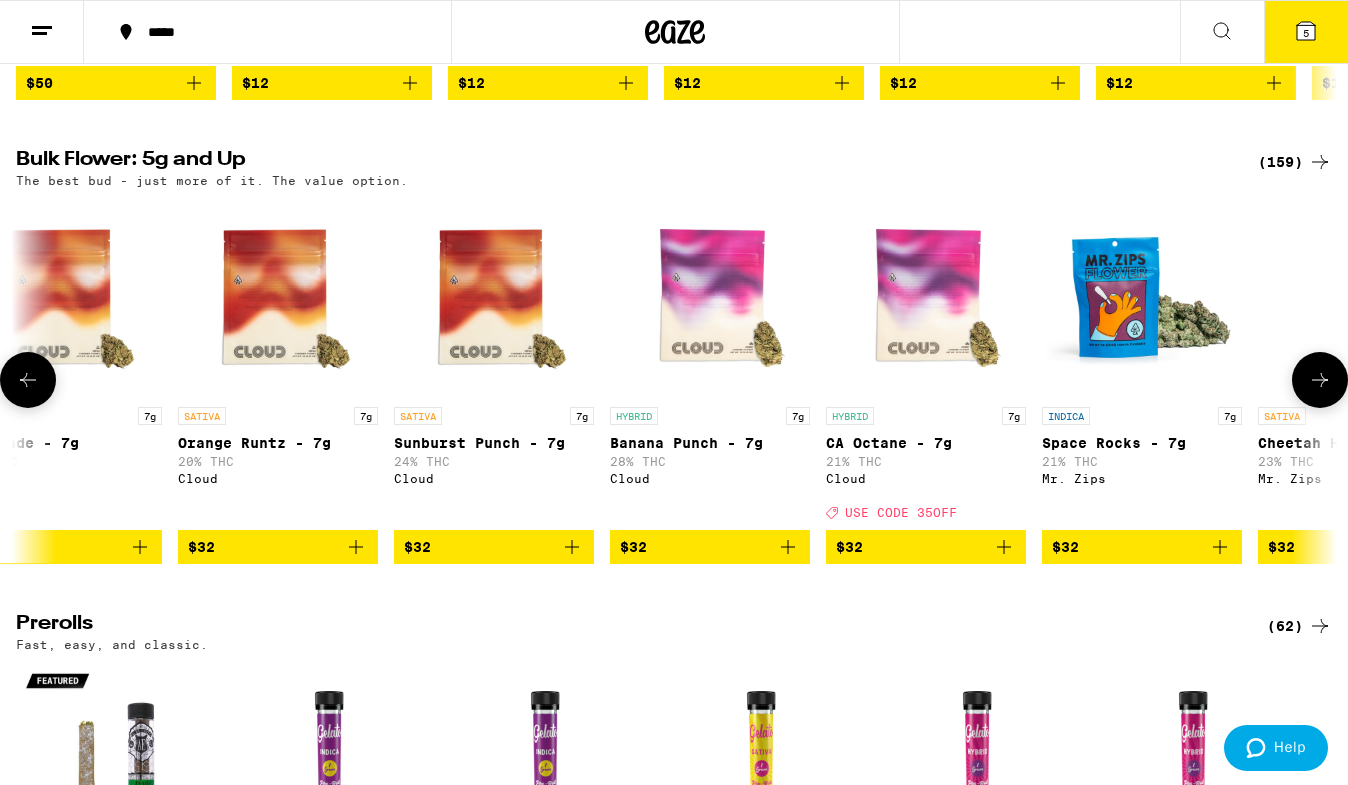 click 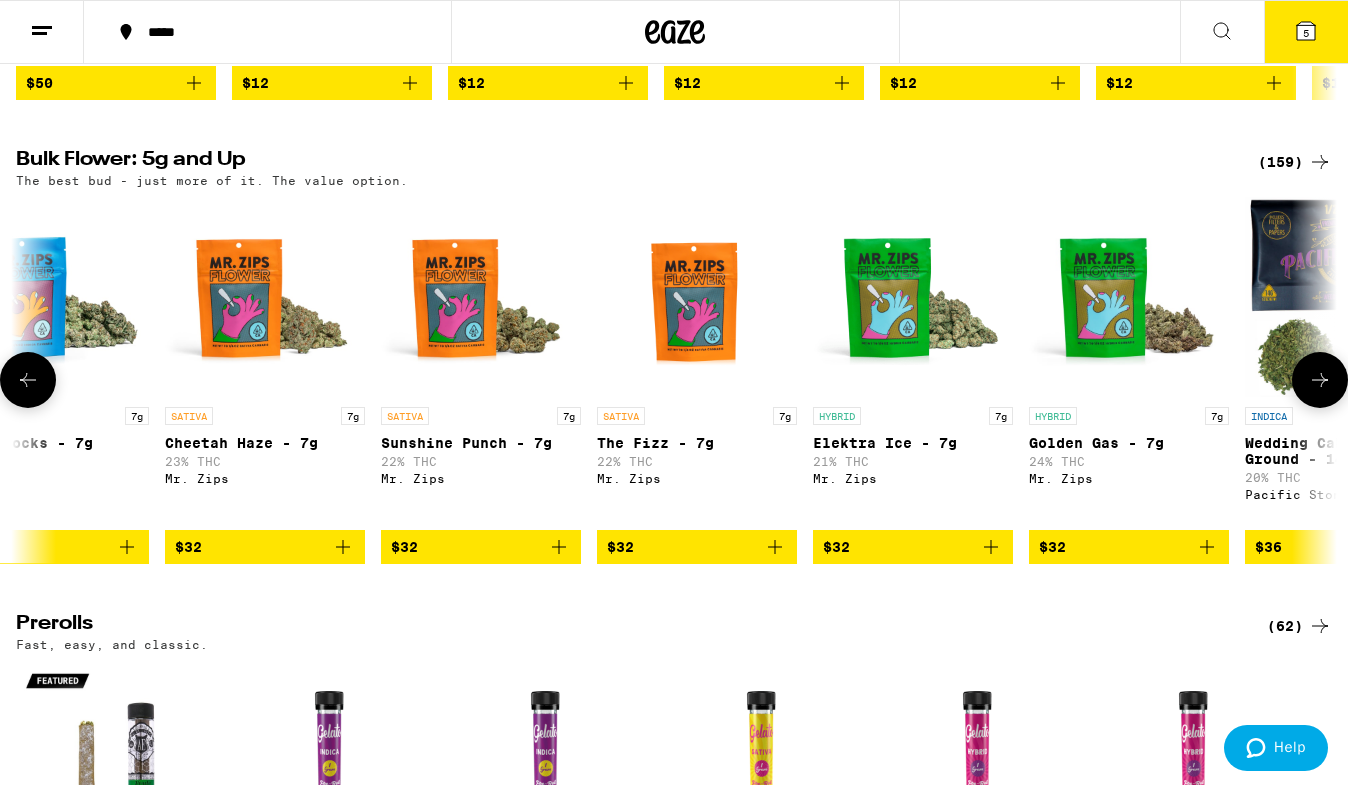 scroll, scrollTop: 0, scrollLeft: 4392, axis: horizontal 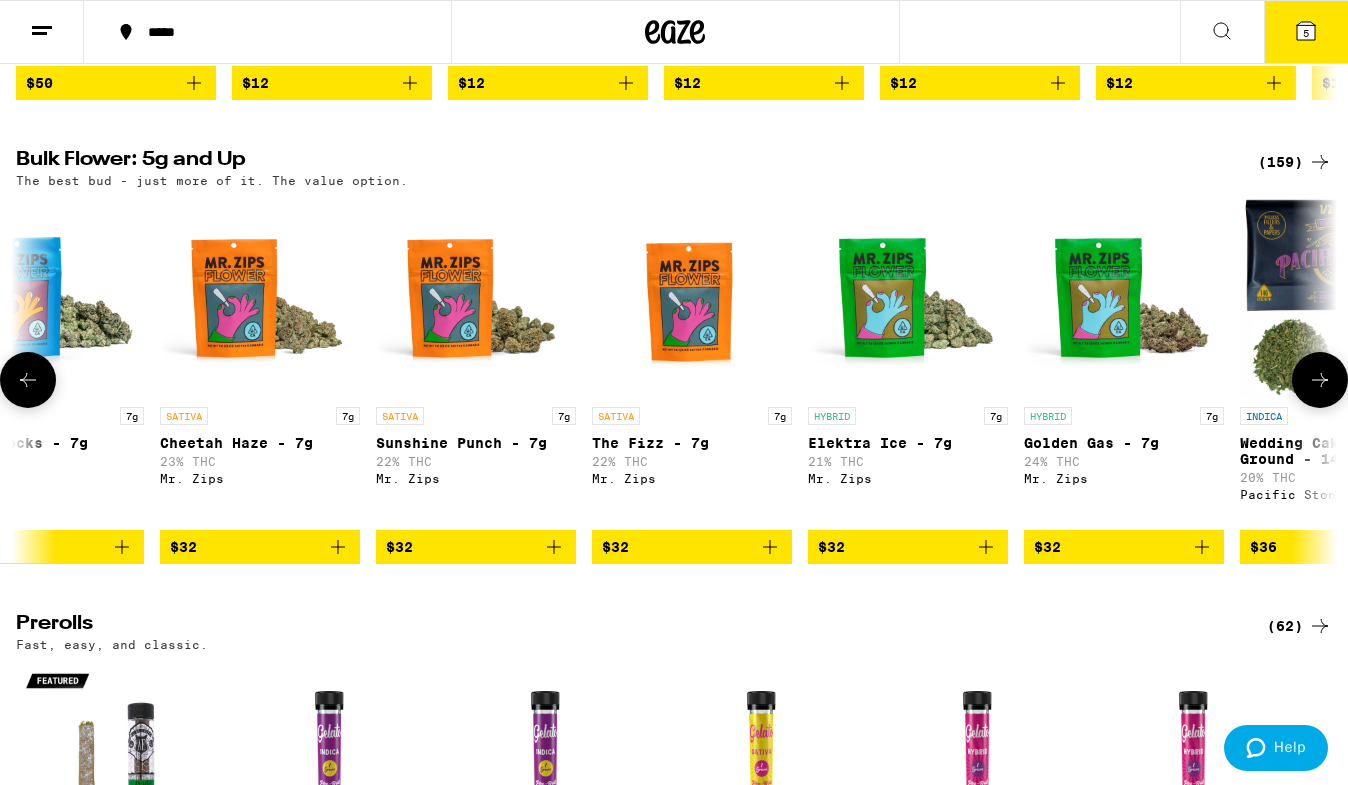 click 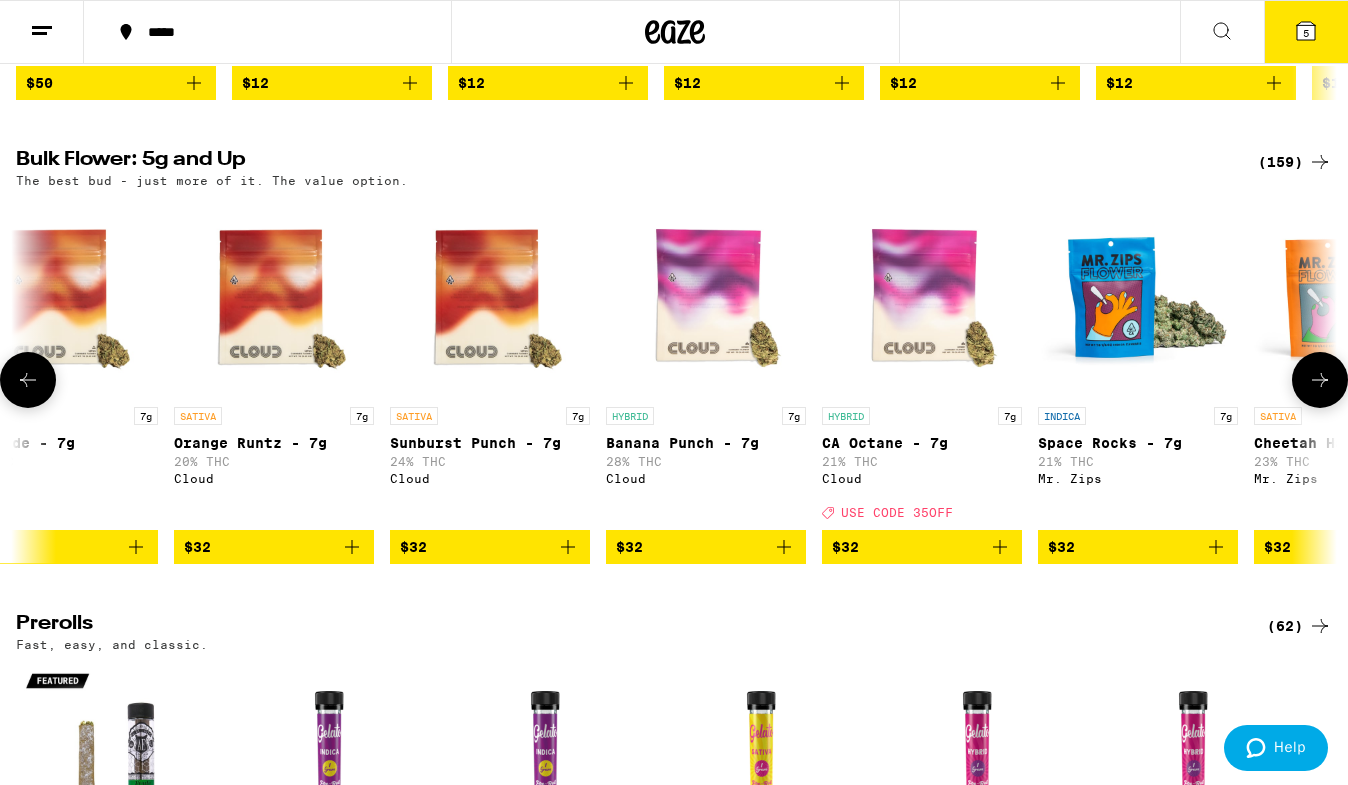 scroll, scrollTop: 0, scrollLeft: 3294, axis: horizontal 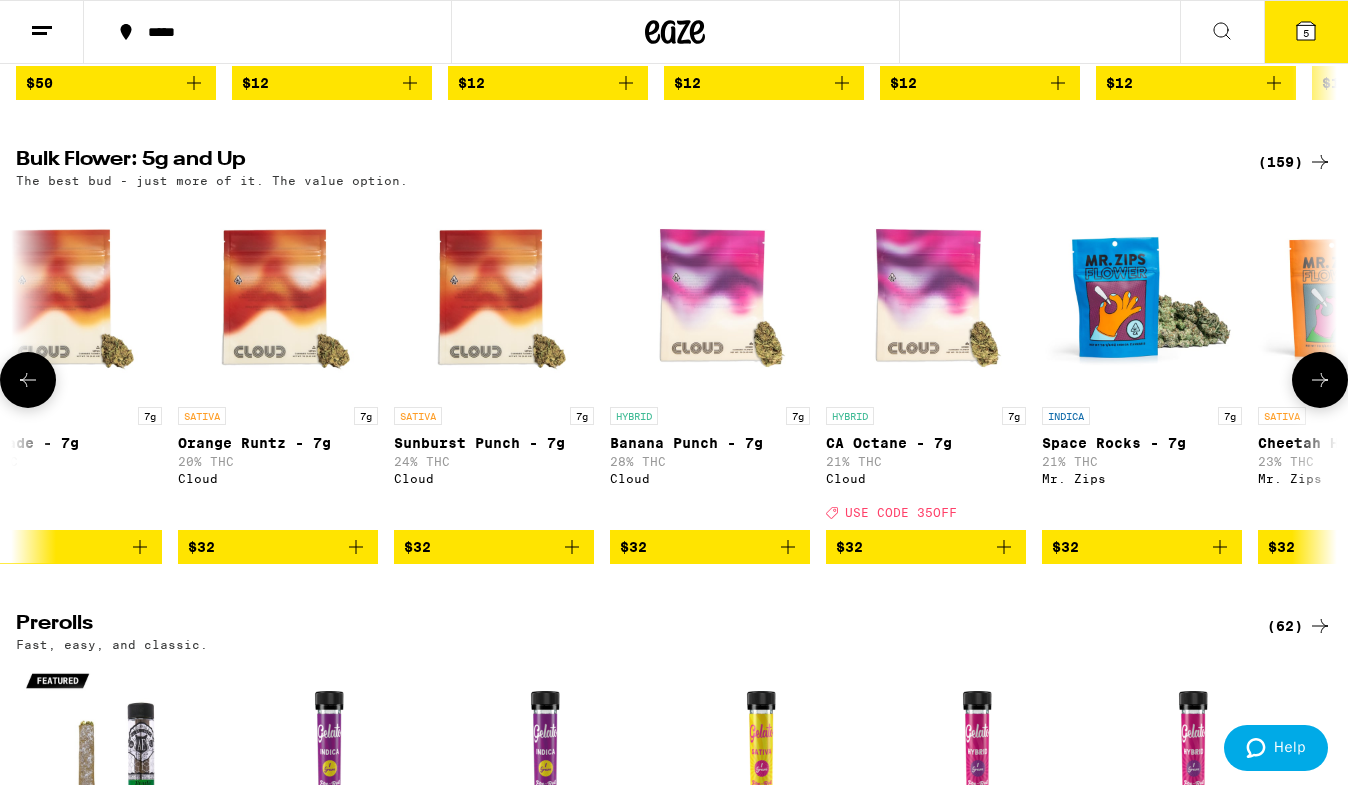 click at bounding box center (1320, 380) 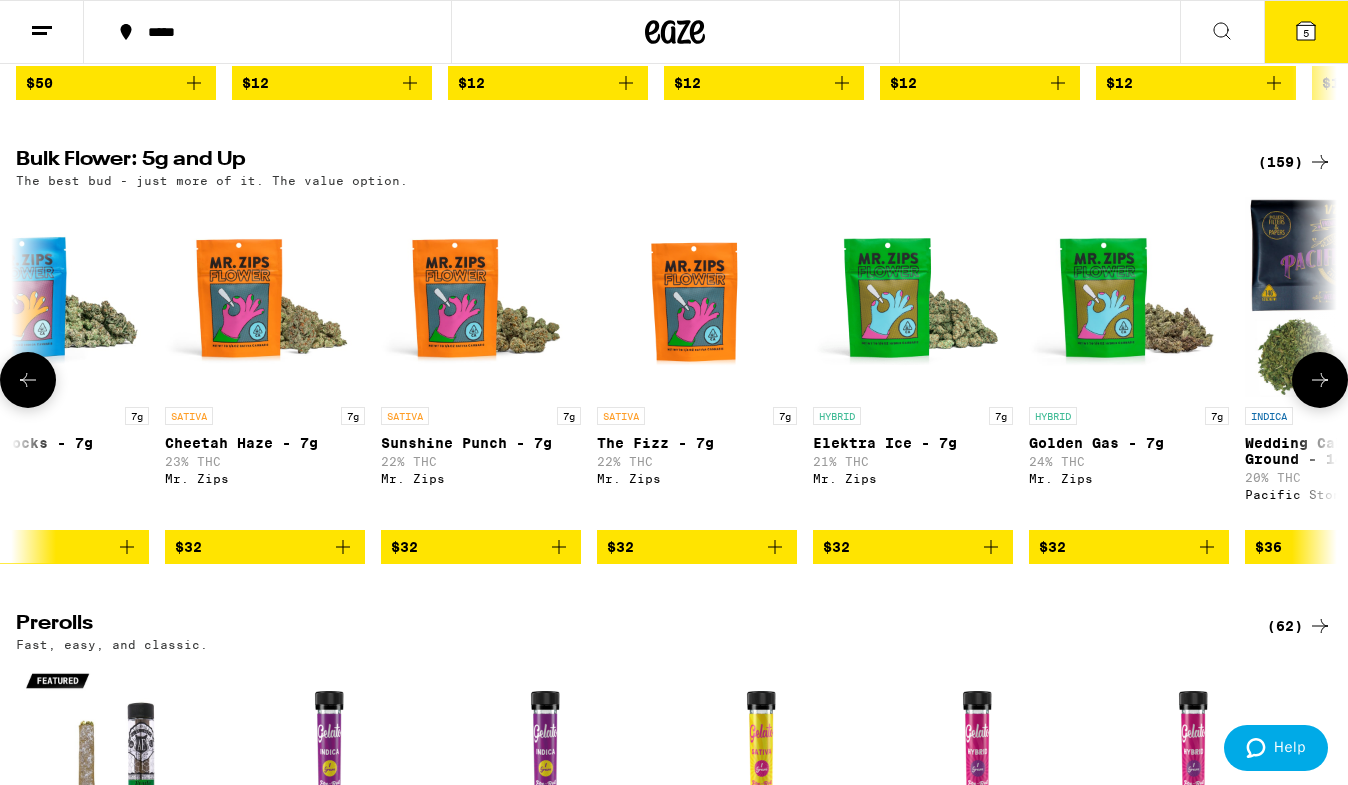scroll, scrollTop: 0, scrollLeft: 4392, axis: horizontal 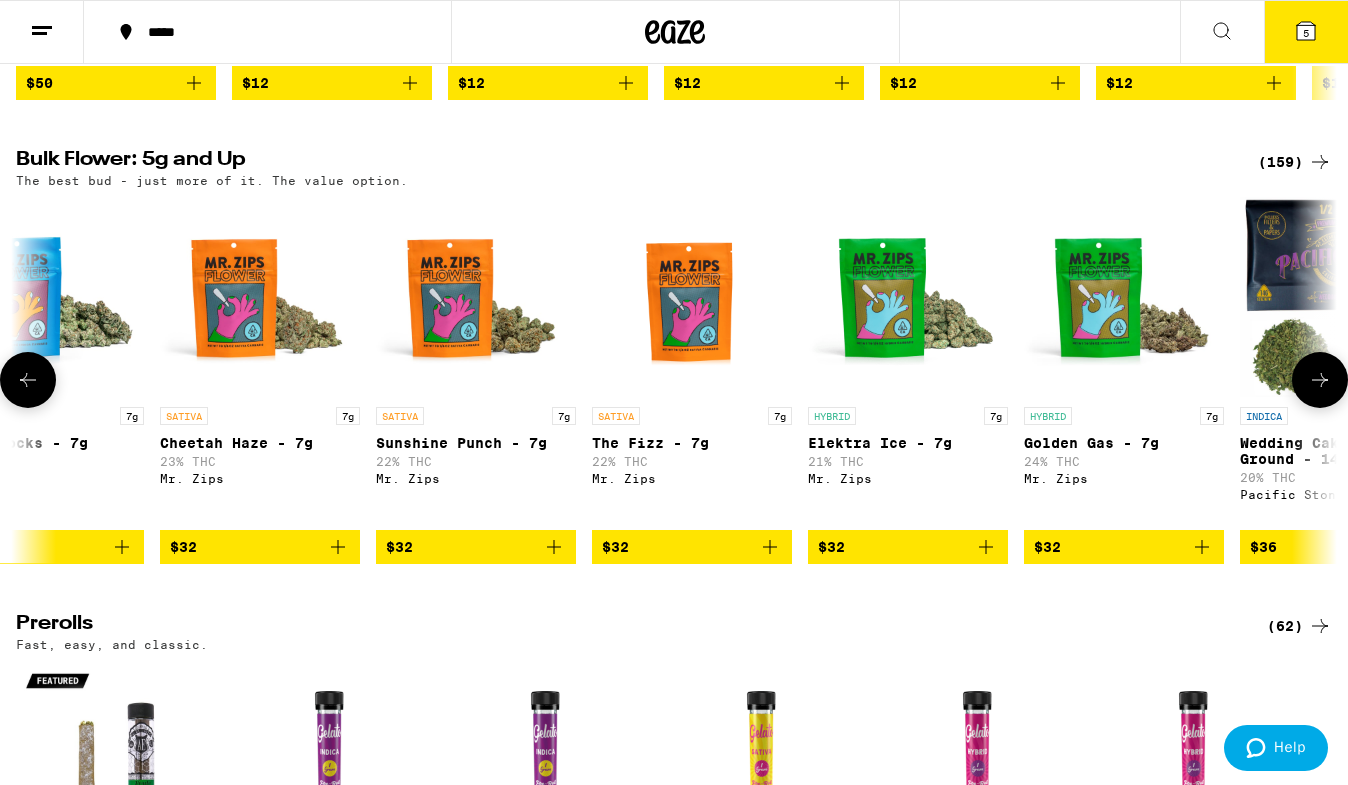 click at bounding box center [28, 380] 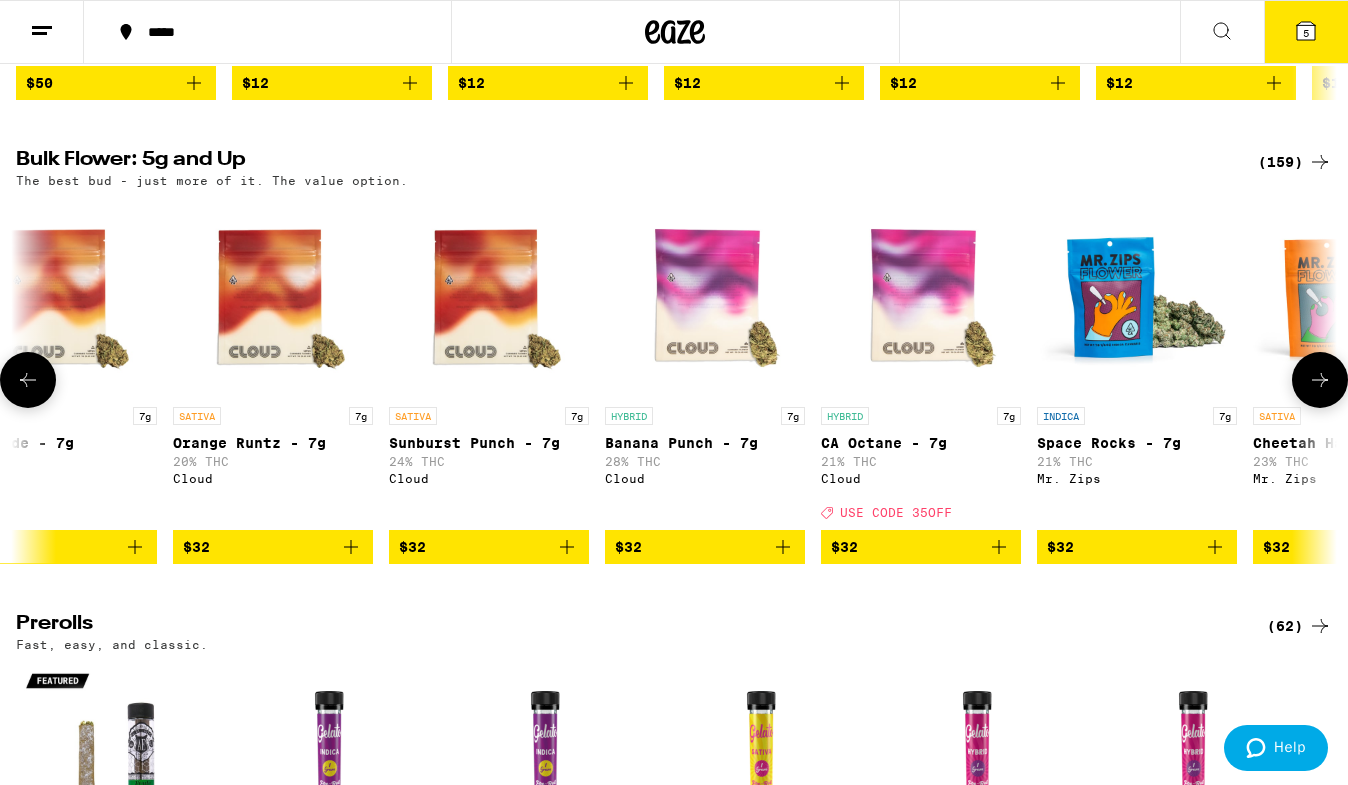 scroll, scrollTop: 0, scrollLeft: 3294, axis: horizontal 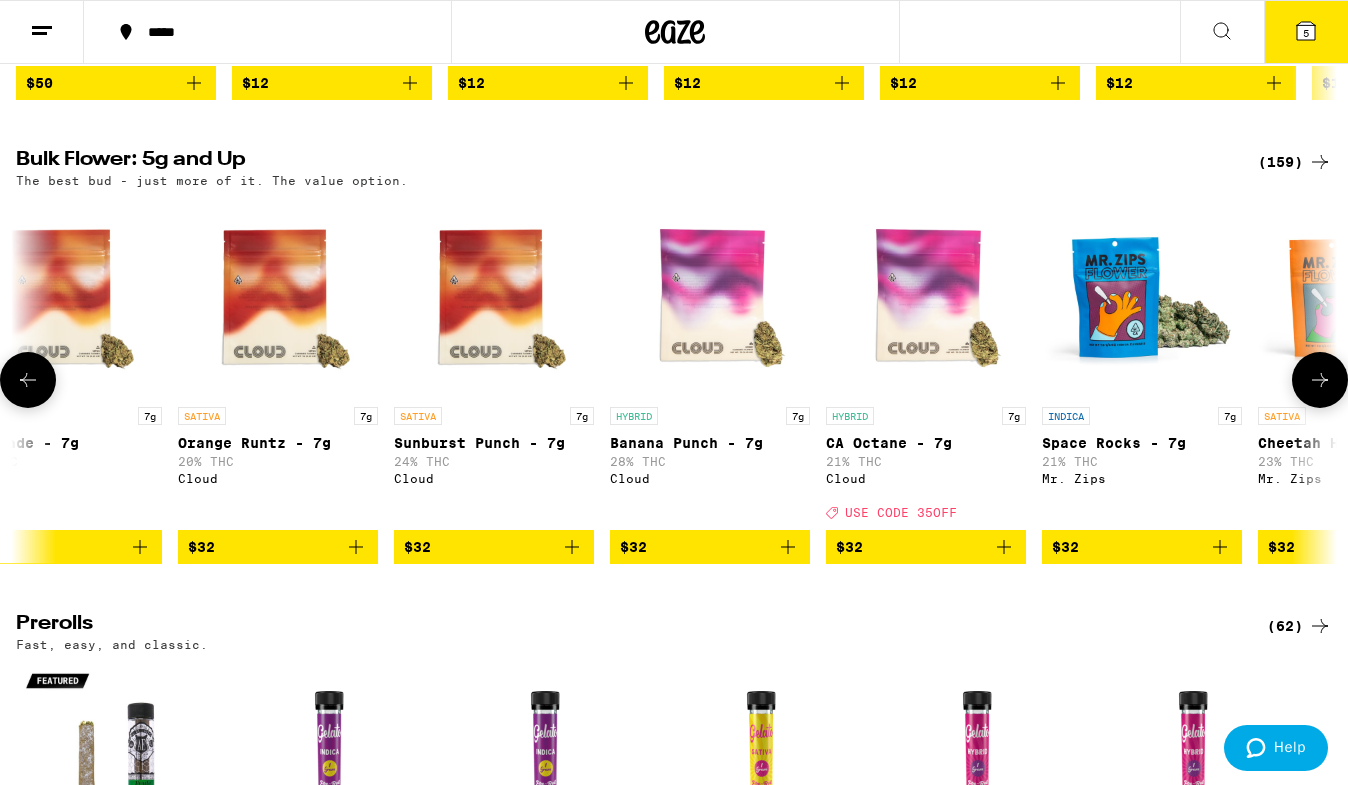 click at bounding box center [28, 380] 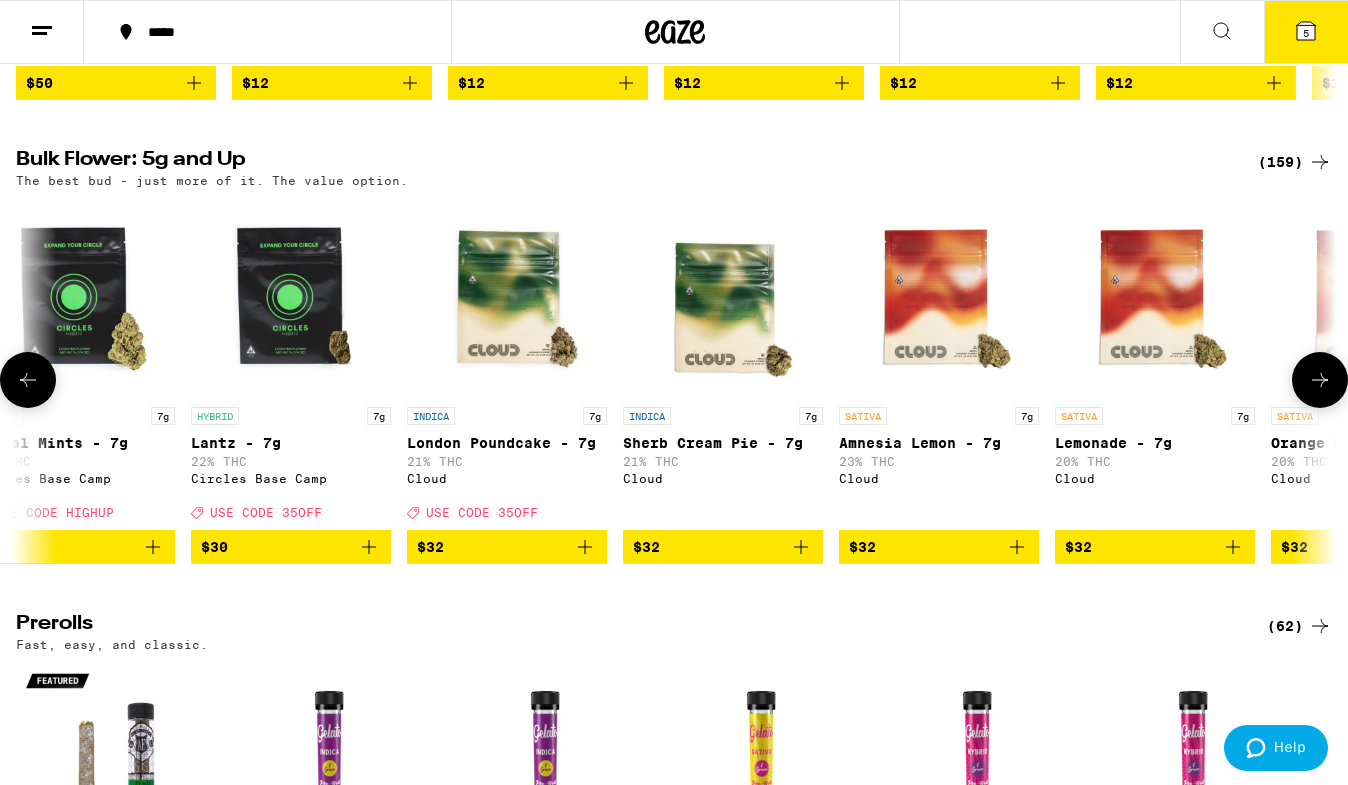 scroll, scrollTop: 0, scrollLeft: 2196, axis: horizontal 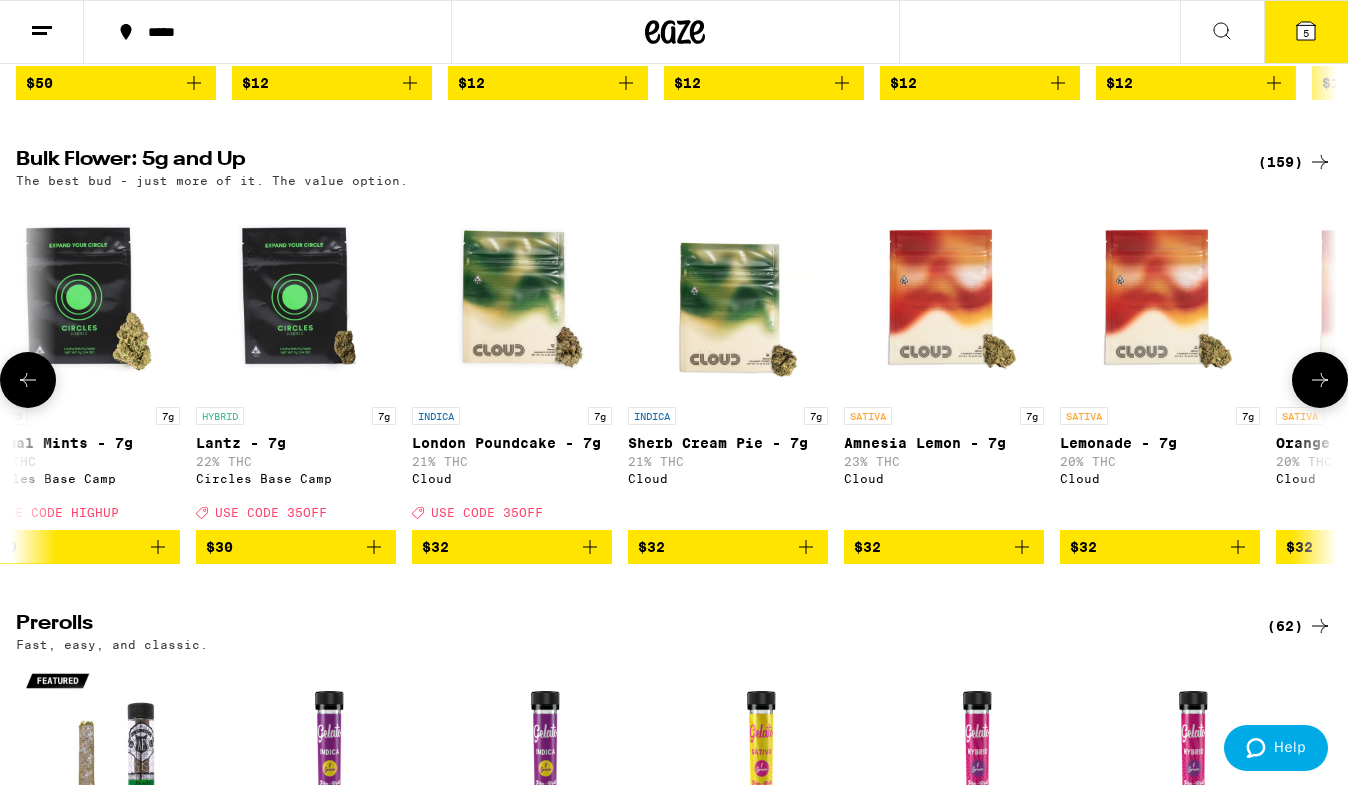 click 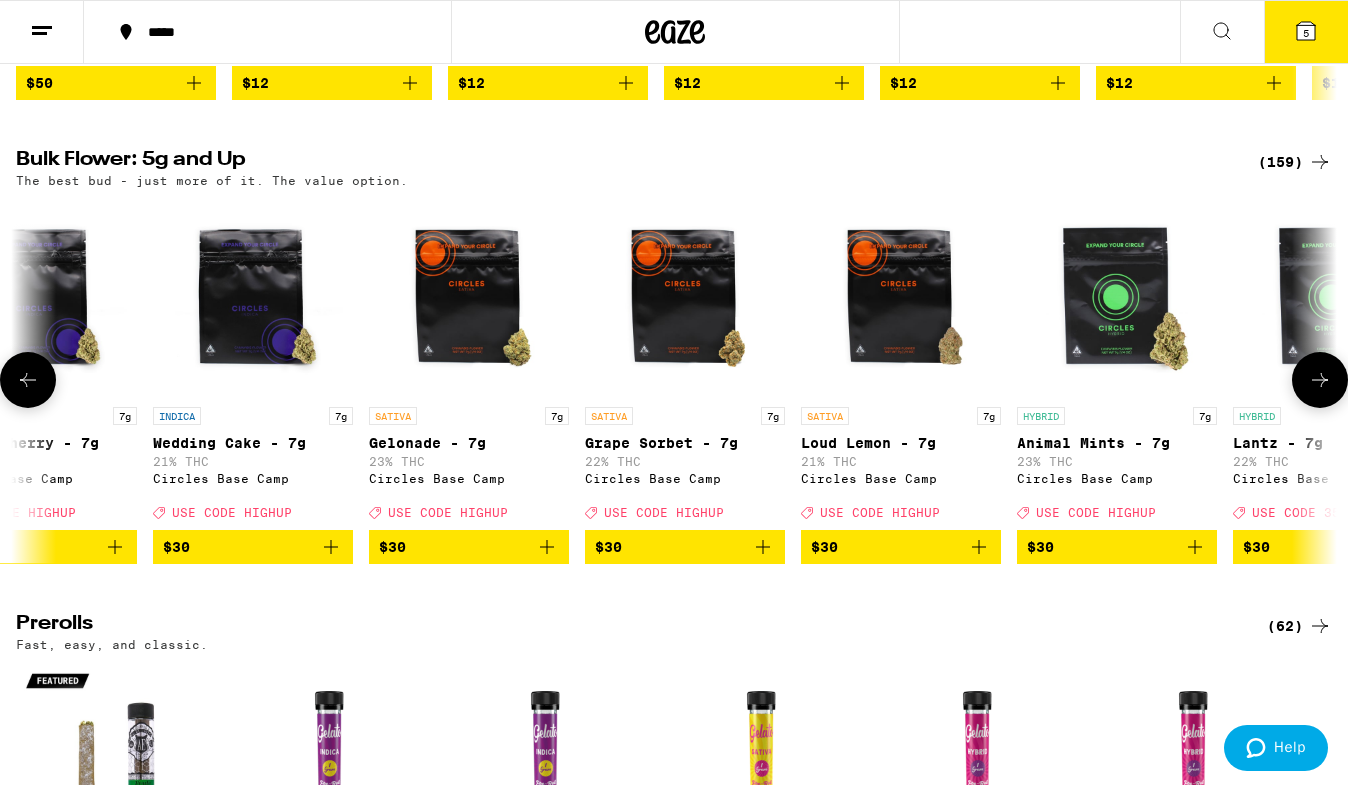 scroll, scrollTop: 0, scrollLeft: 1098, axis: horizontal 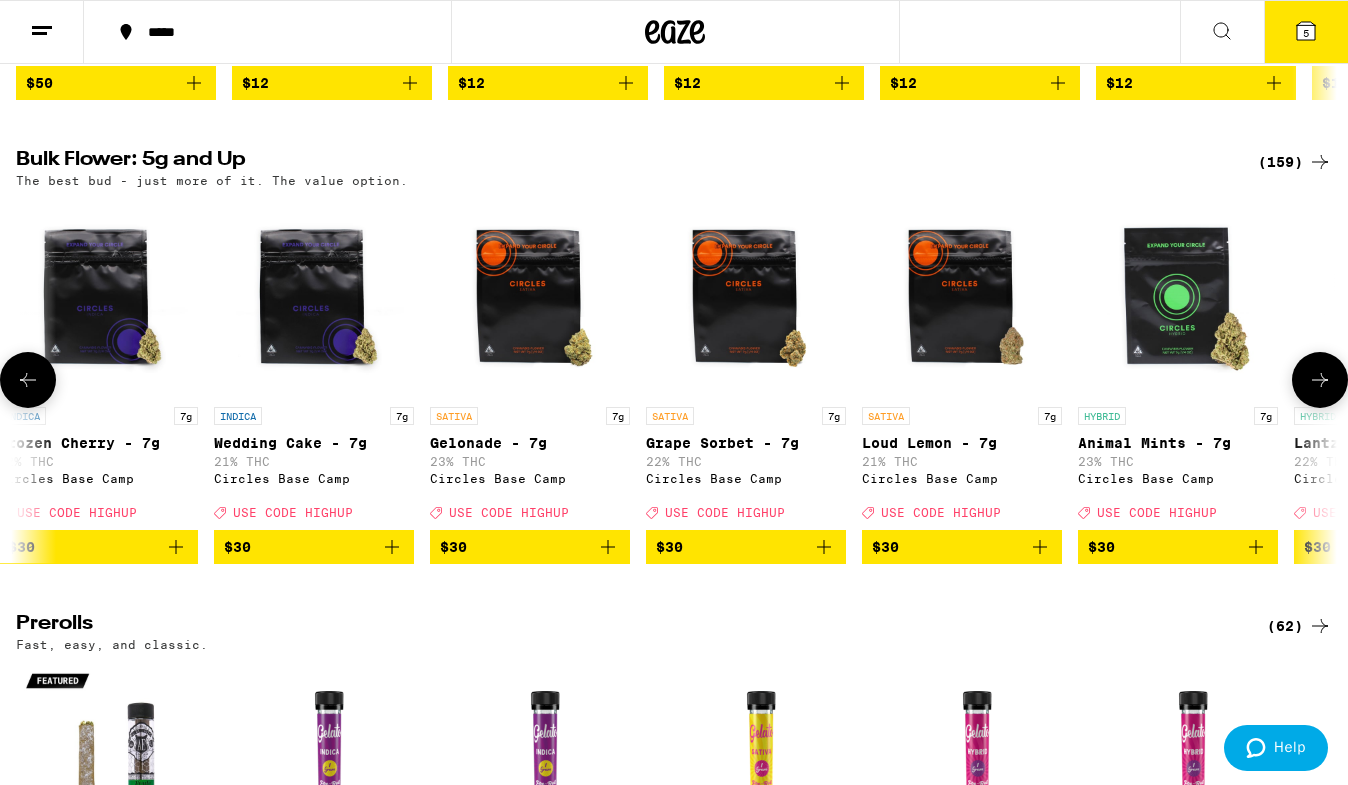 click 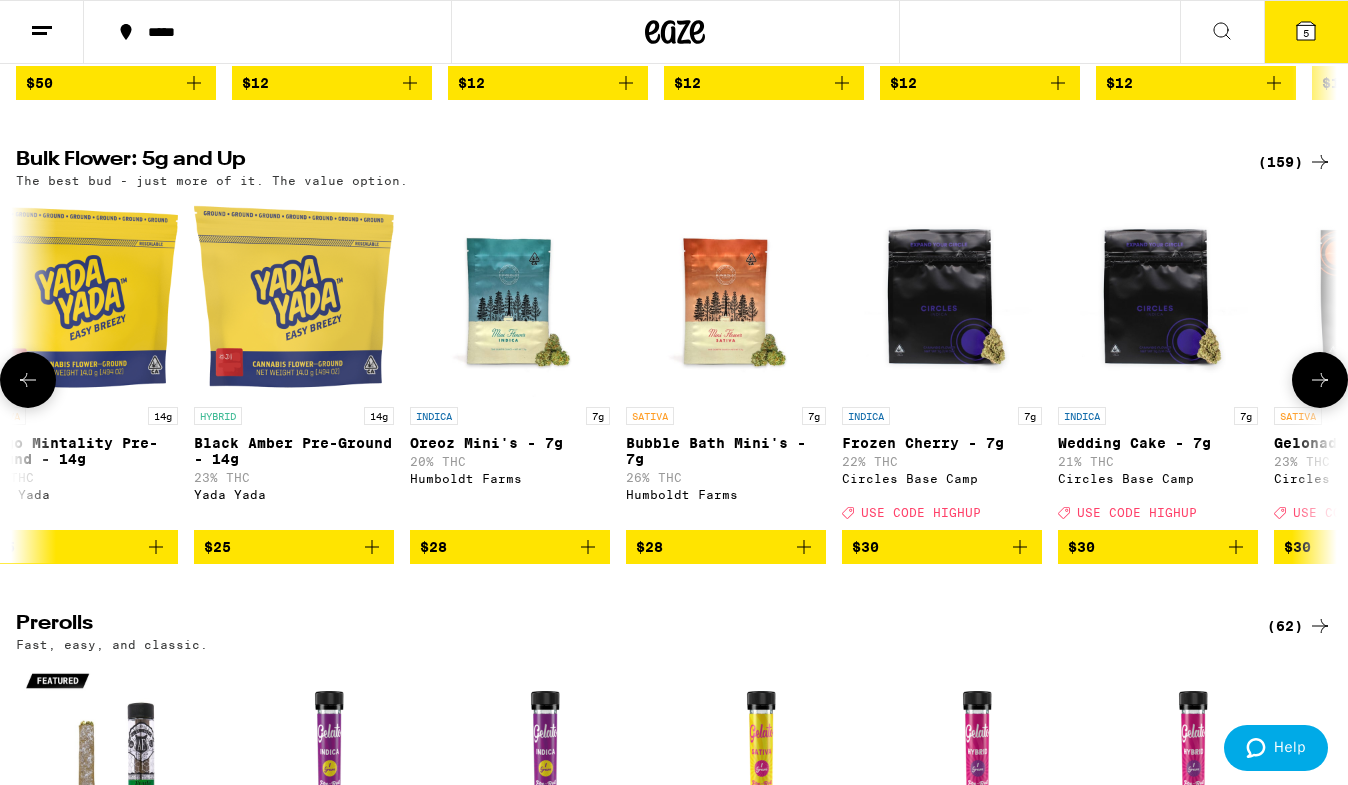 scroll, scrollTop: 0, scrollLeft: 0, axis: both 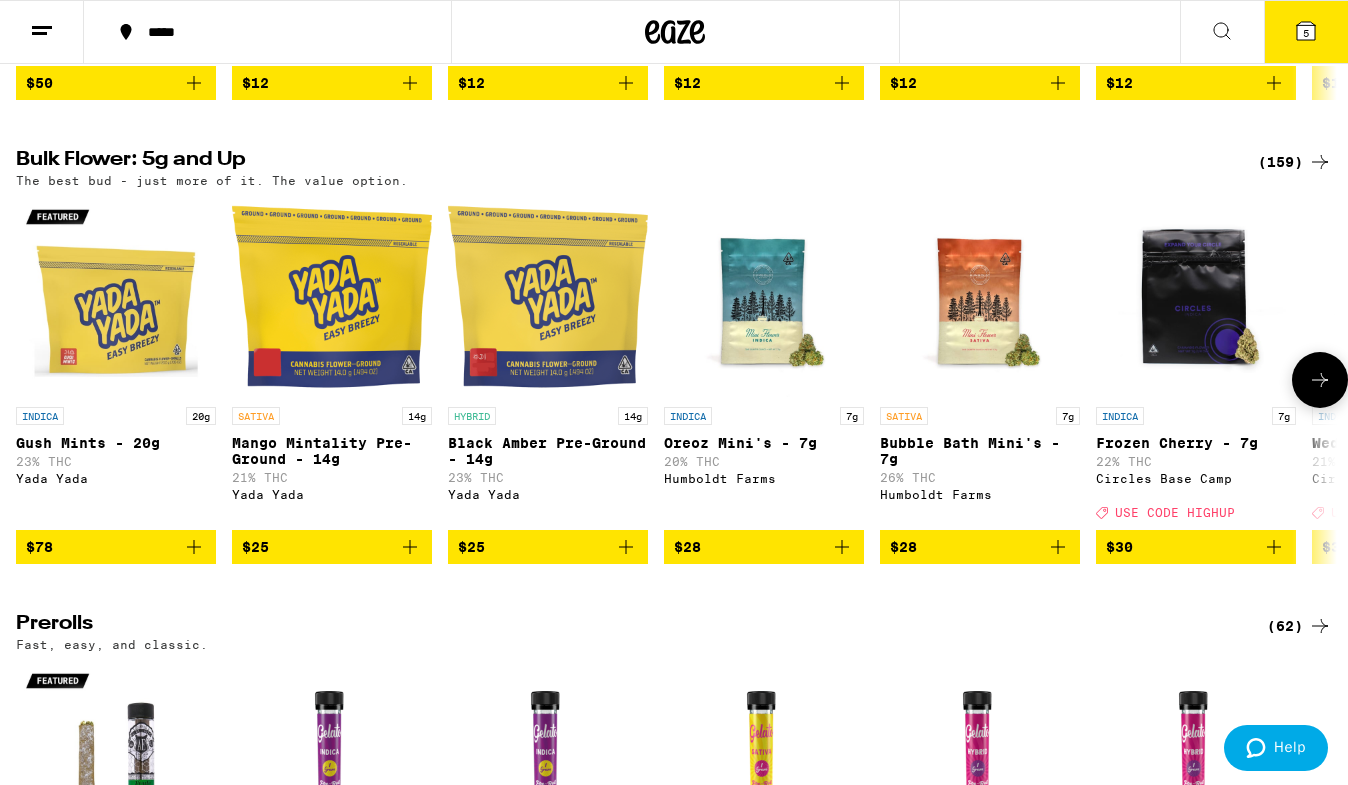 click at bounding box center [28, 380] 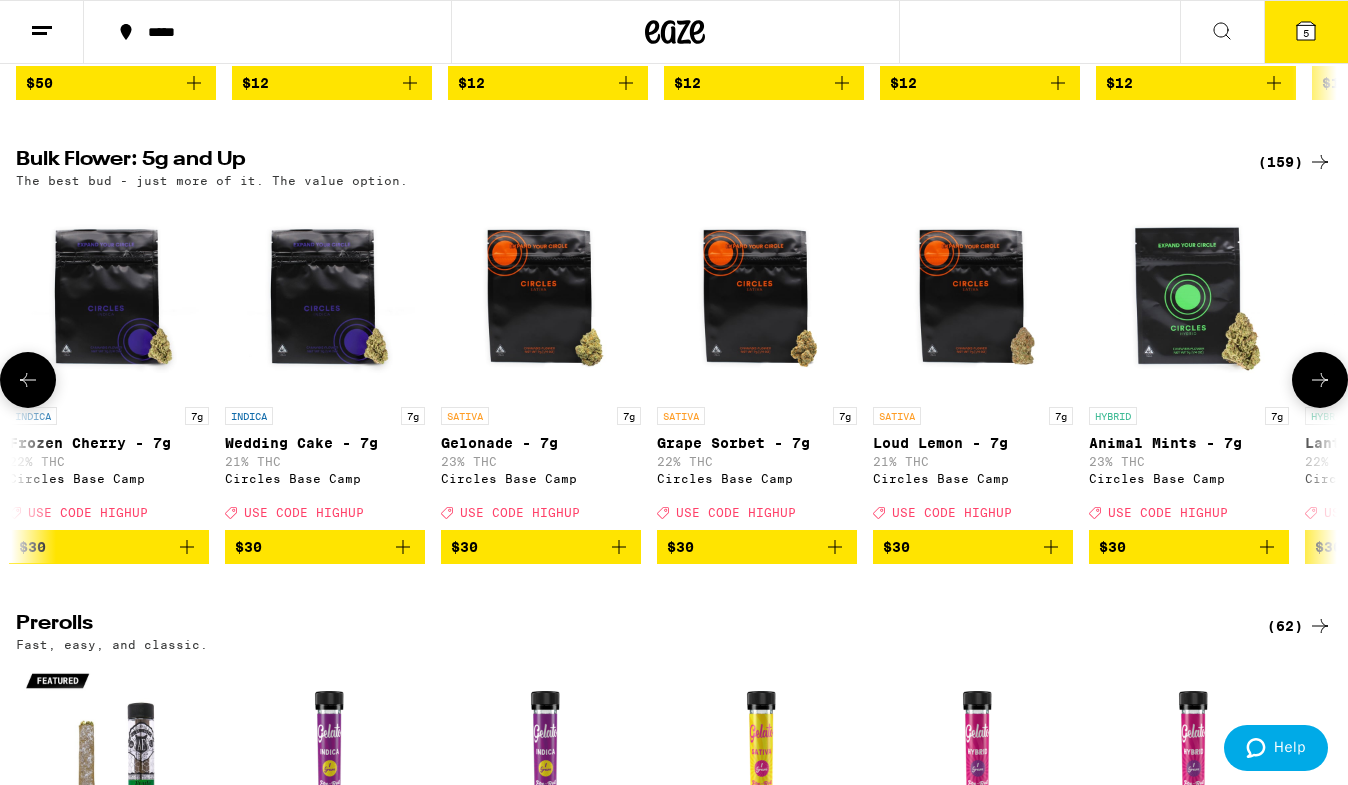 scroll, scrollTop: 0, scrollLeft: 1098, axis: horizontal 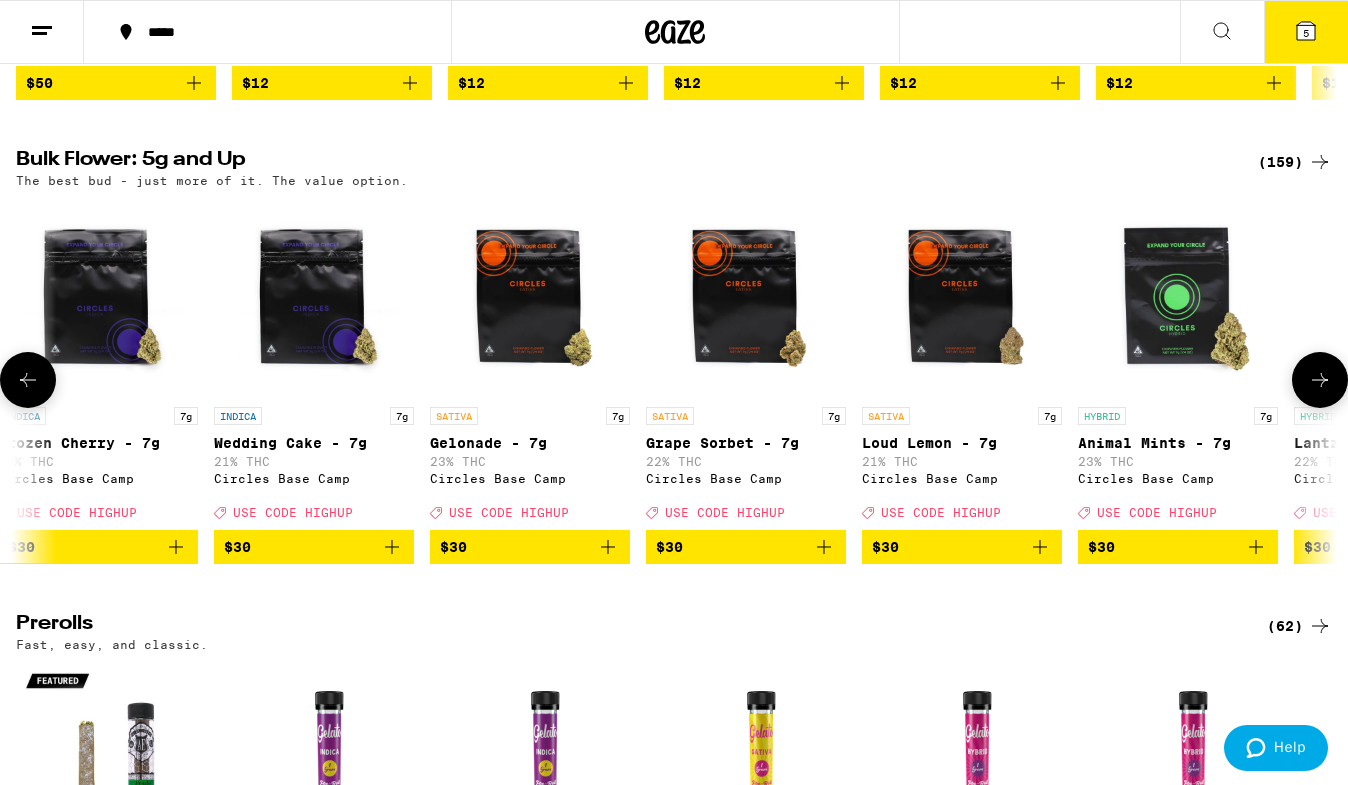 click 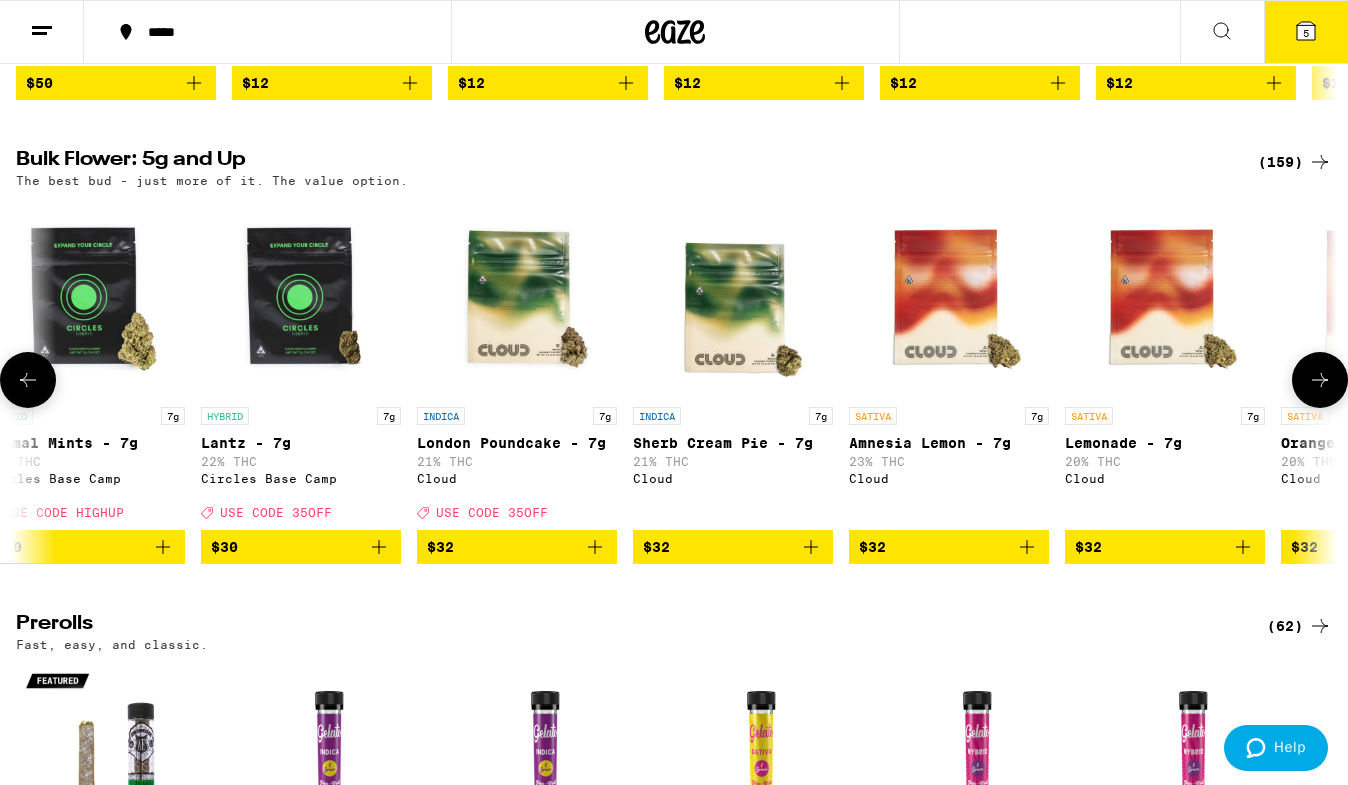 scroll, scrollTop: 0, scrollLeft: 2196, axis: horizontal 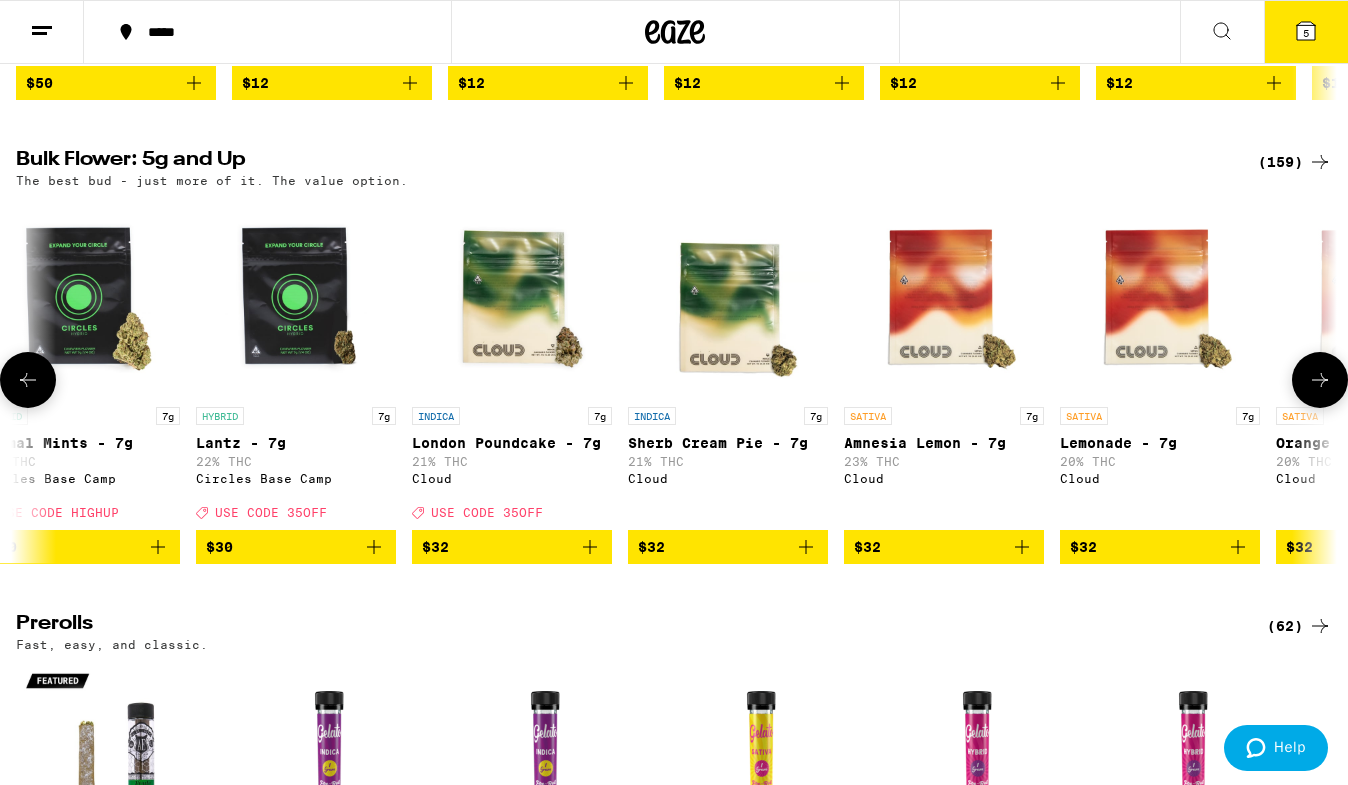 click 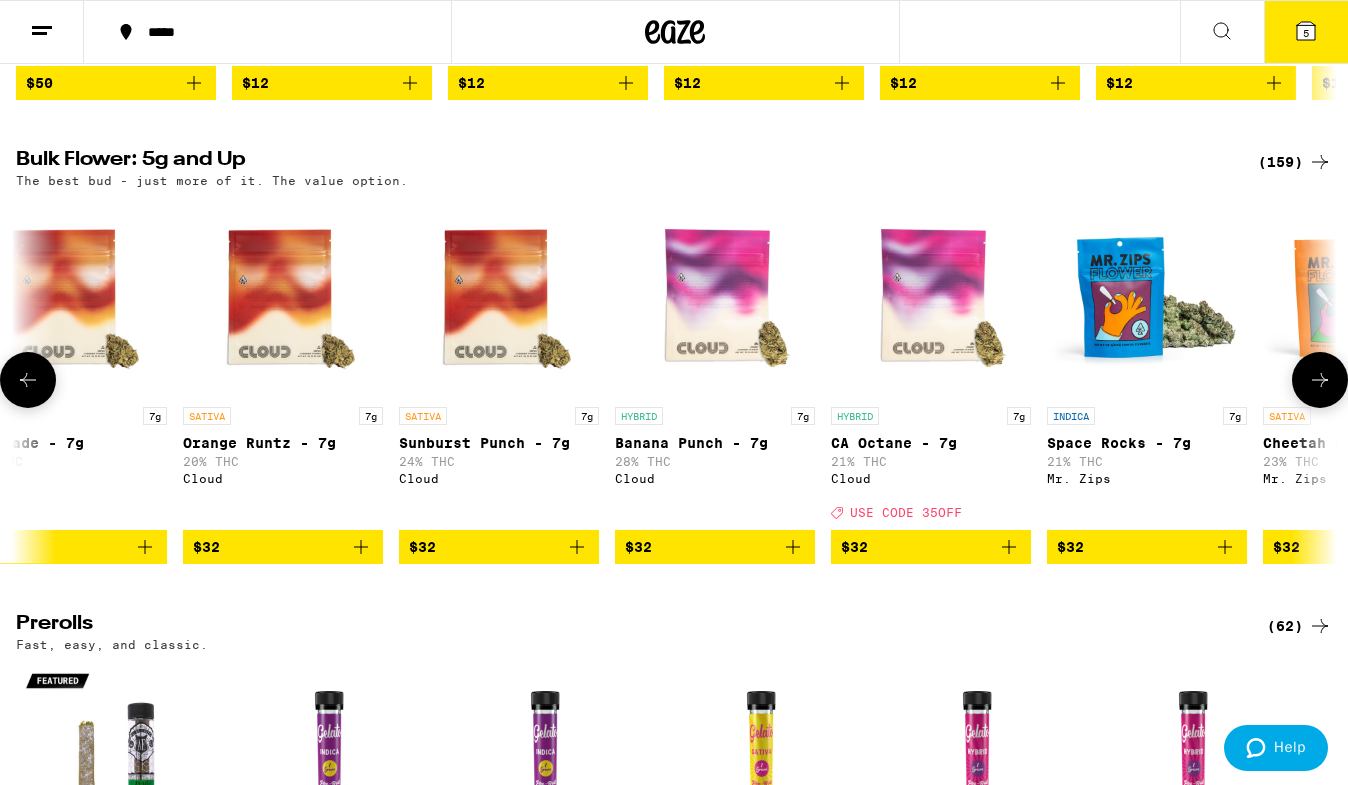 scroll, scrollTop: 0, scrollLeft: 3294, axis: horizontal 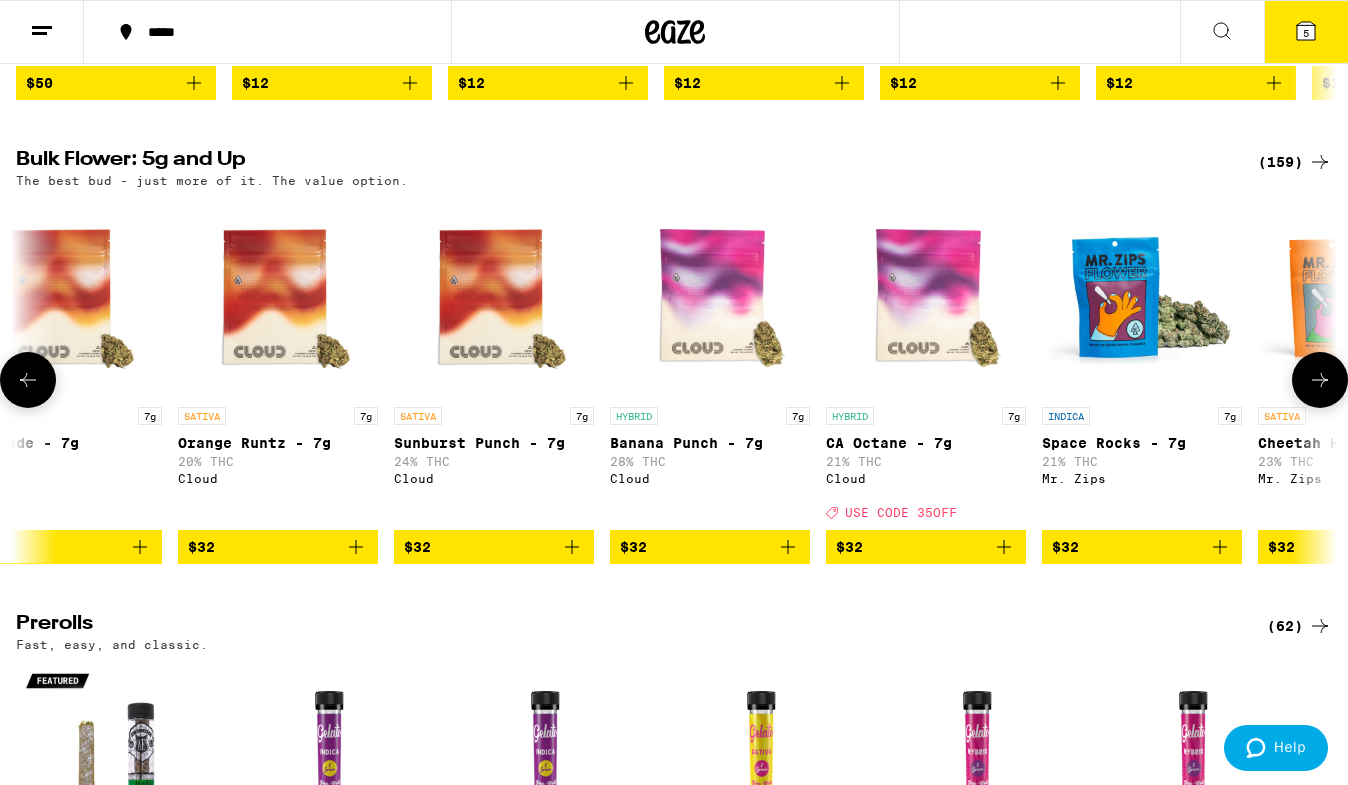 click 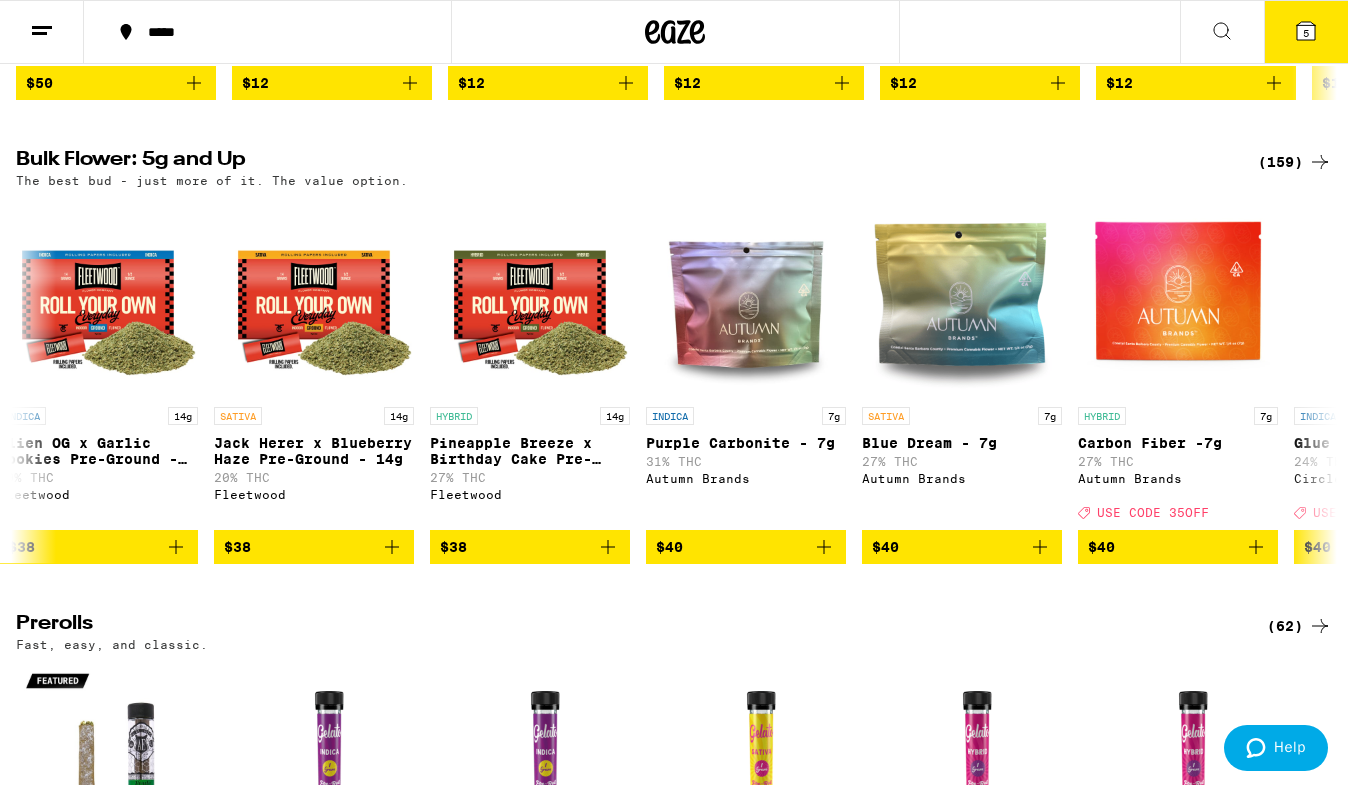 scroll, scrollTop: 0, scrollLeft: 6292, axis: horizontal 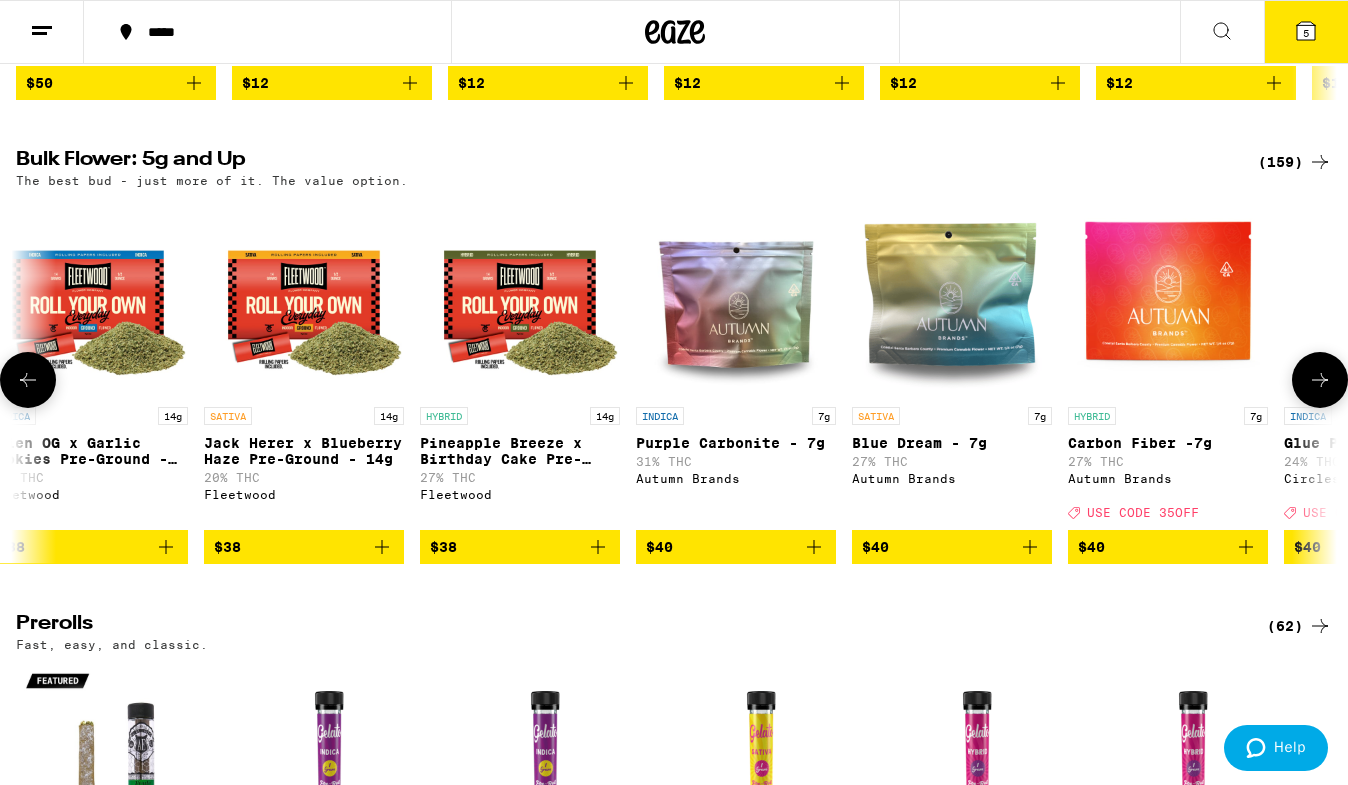 click at bounding box center (736, 297) 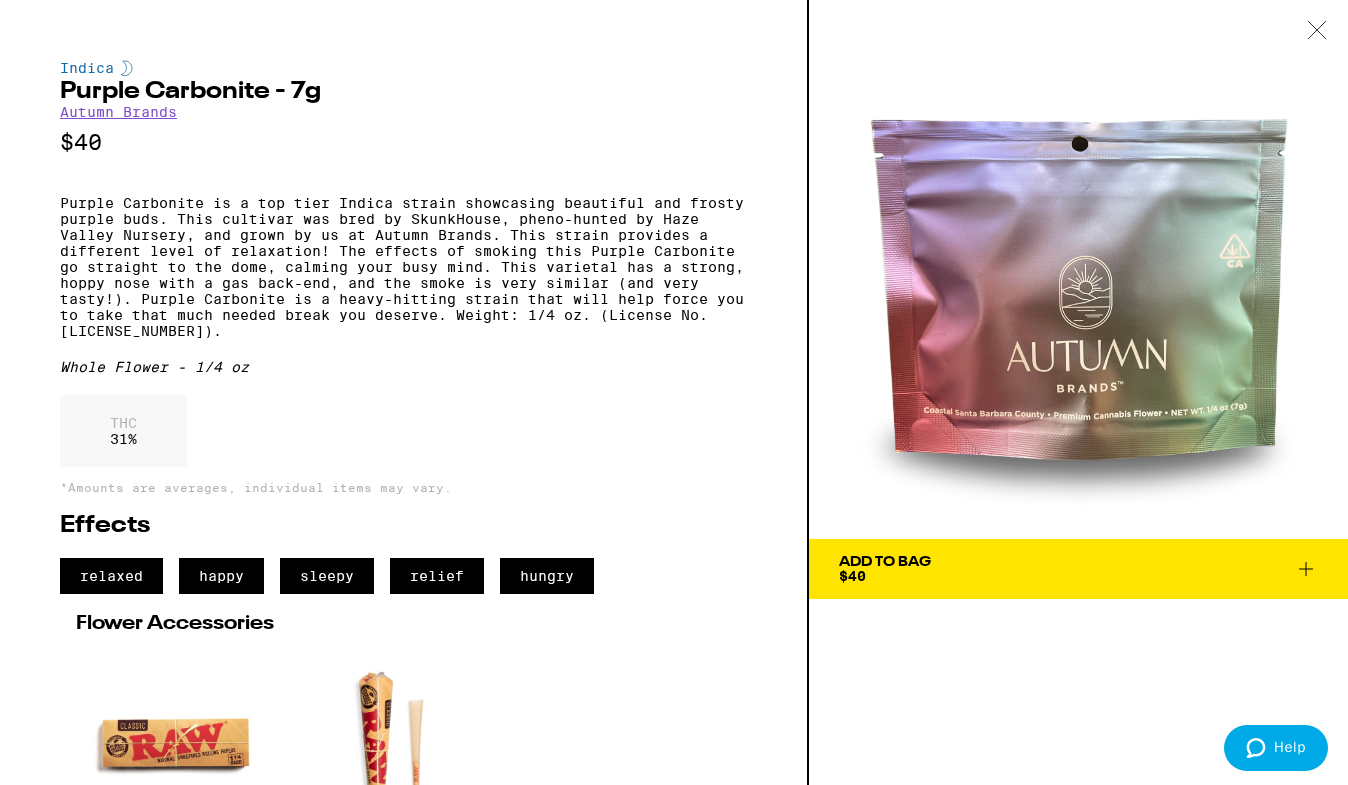 scroll, scrollTop: 10, scrollLeft: 0, axis: vertical 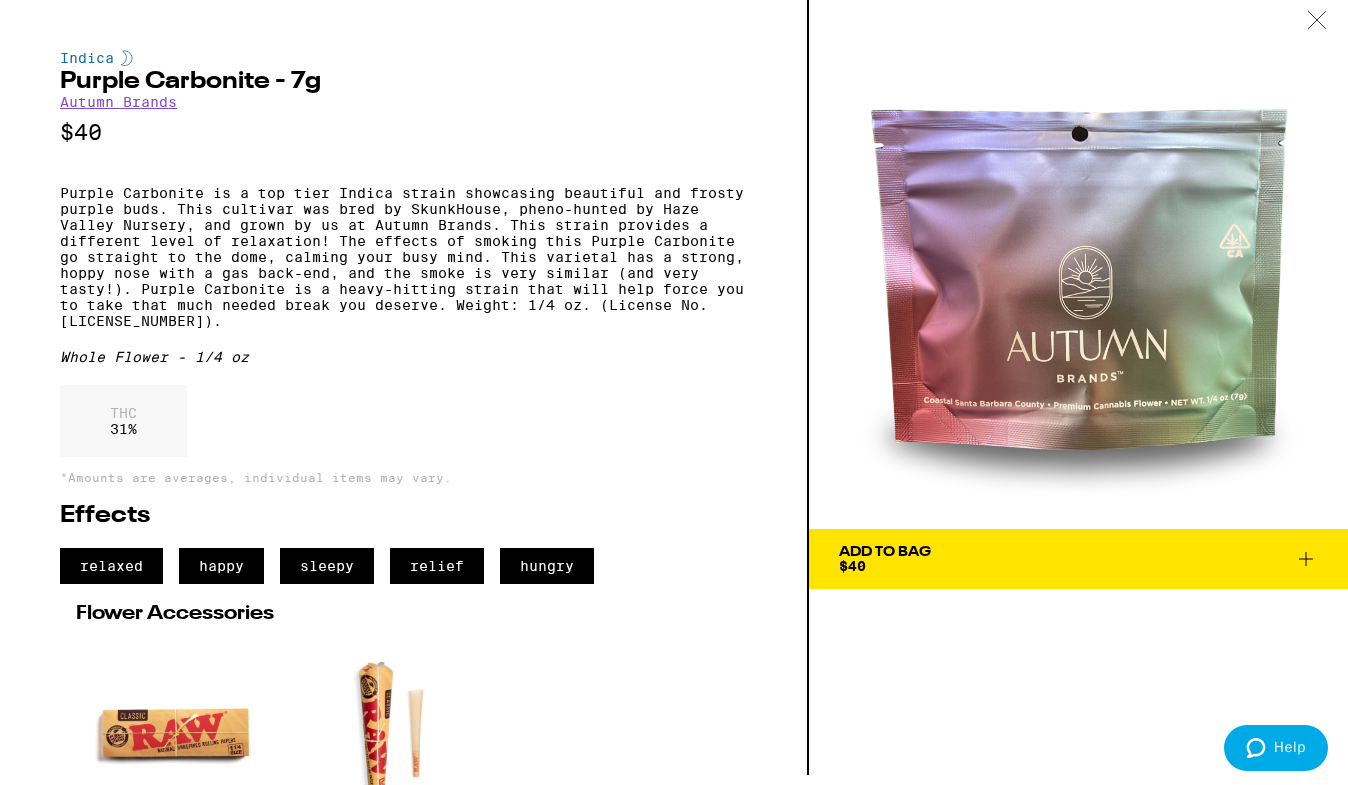 click on "Add To Bag $40" at bounding box center [1078, 559] 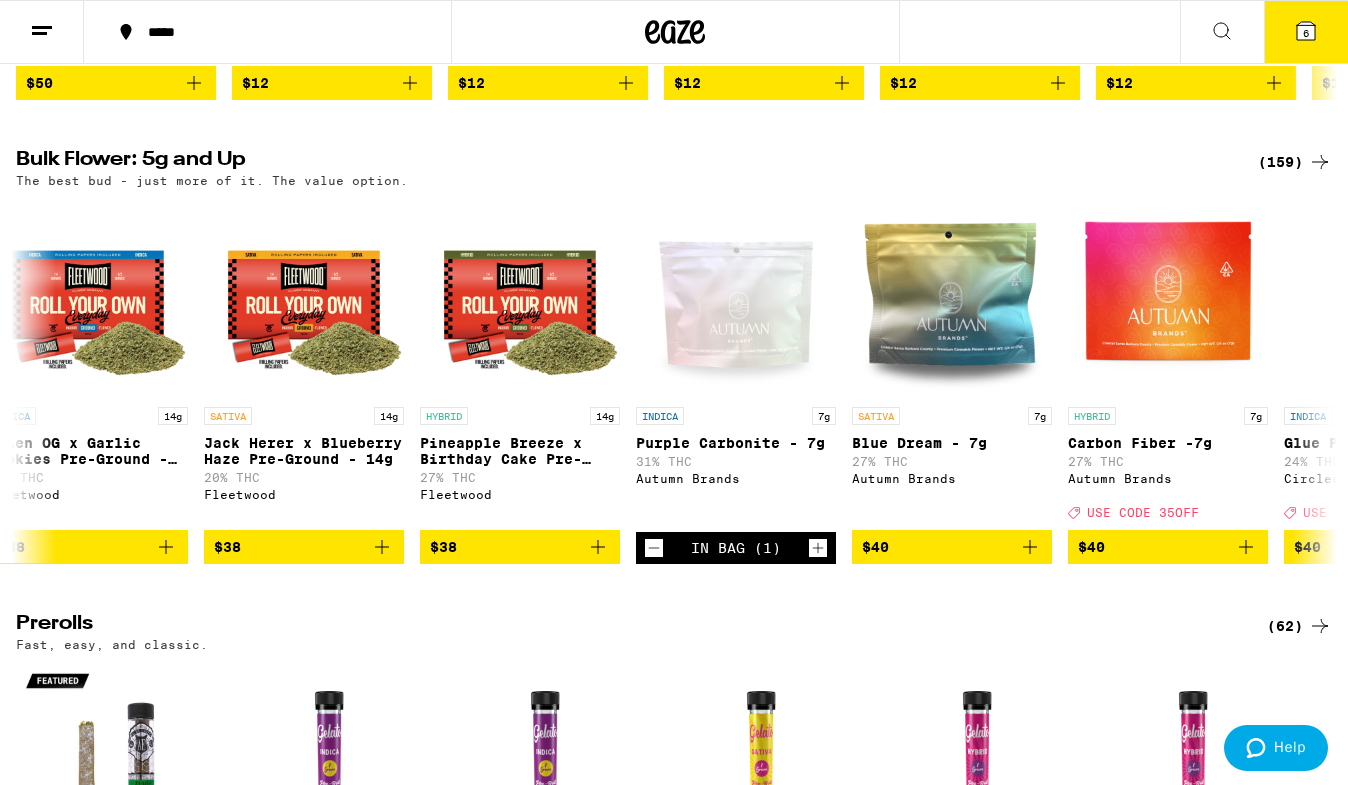 click 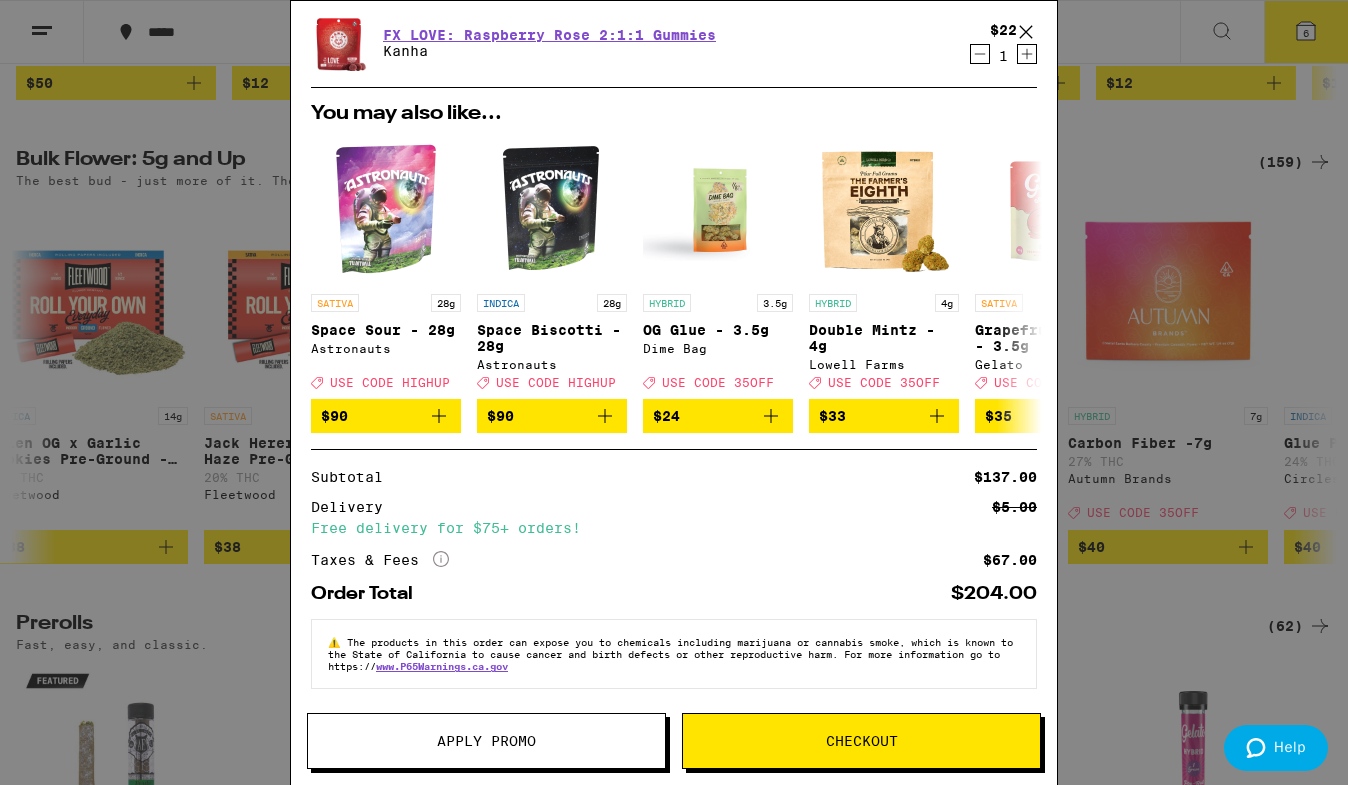 scroll, scrollTop: 0, scrollLeft: 0, axis: both 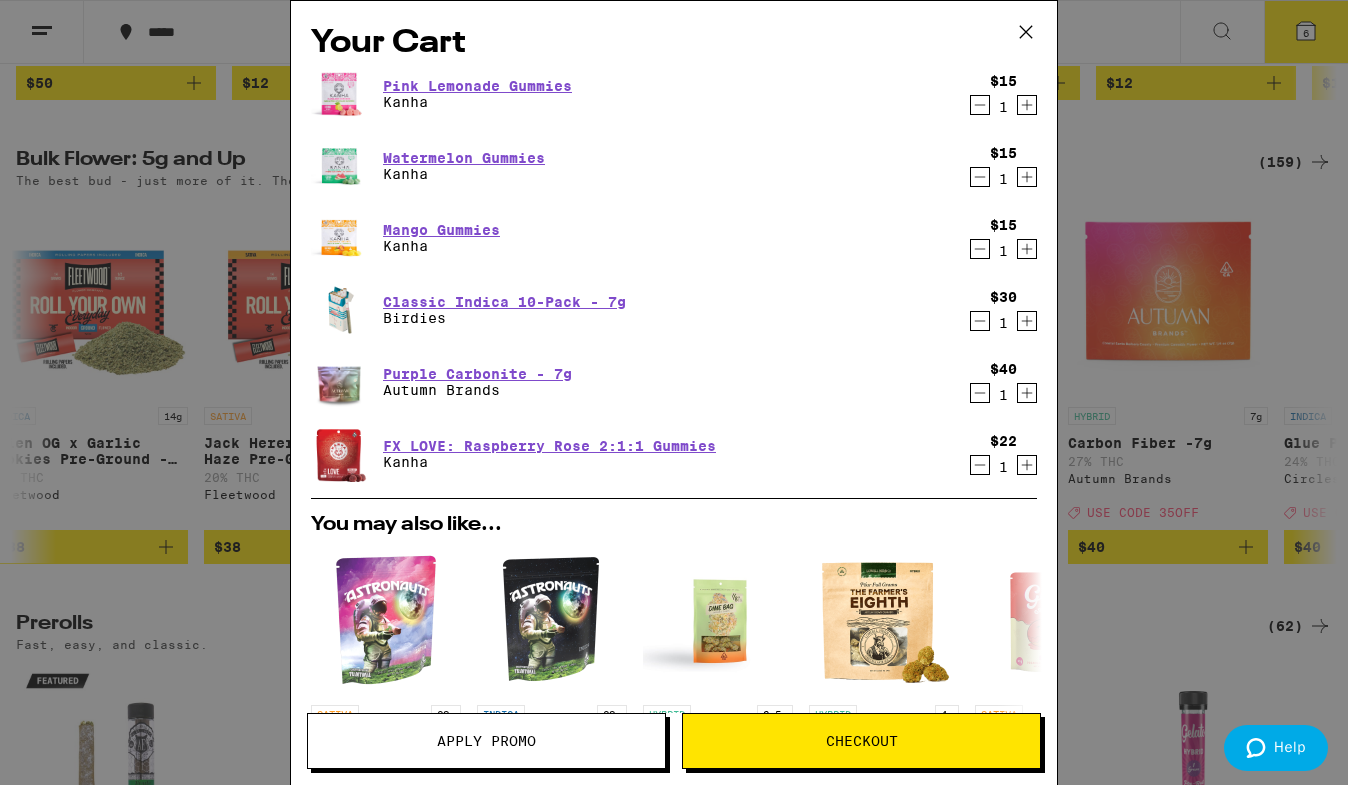 click 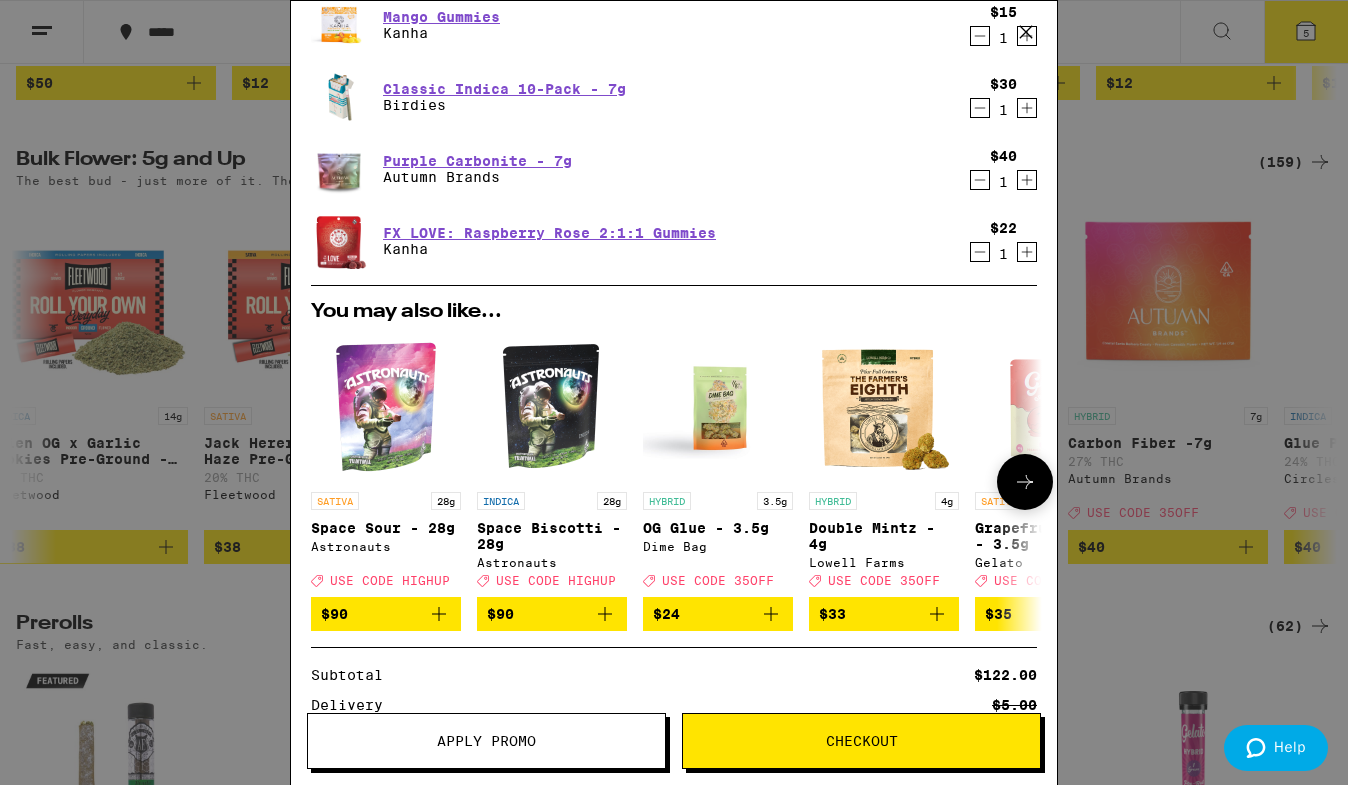 scroll, scrollTop: 0, scrollLeft: 0, axis: both 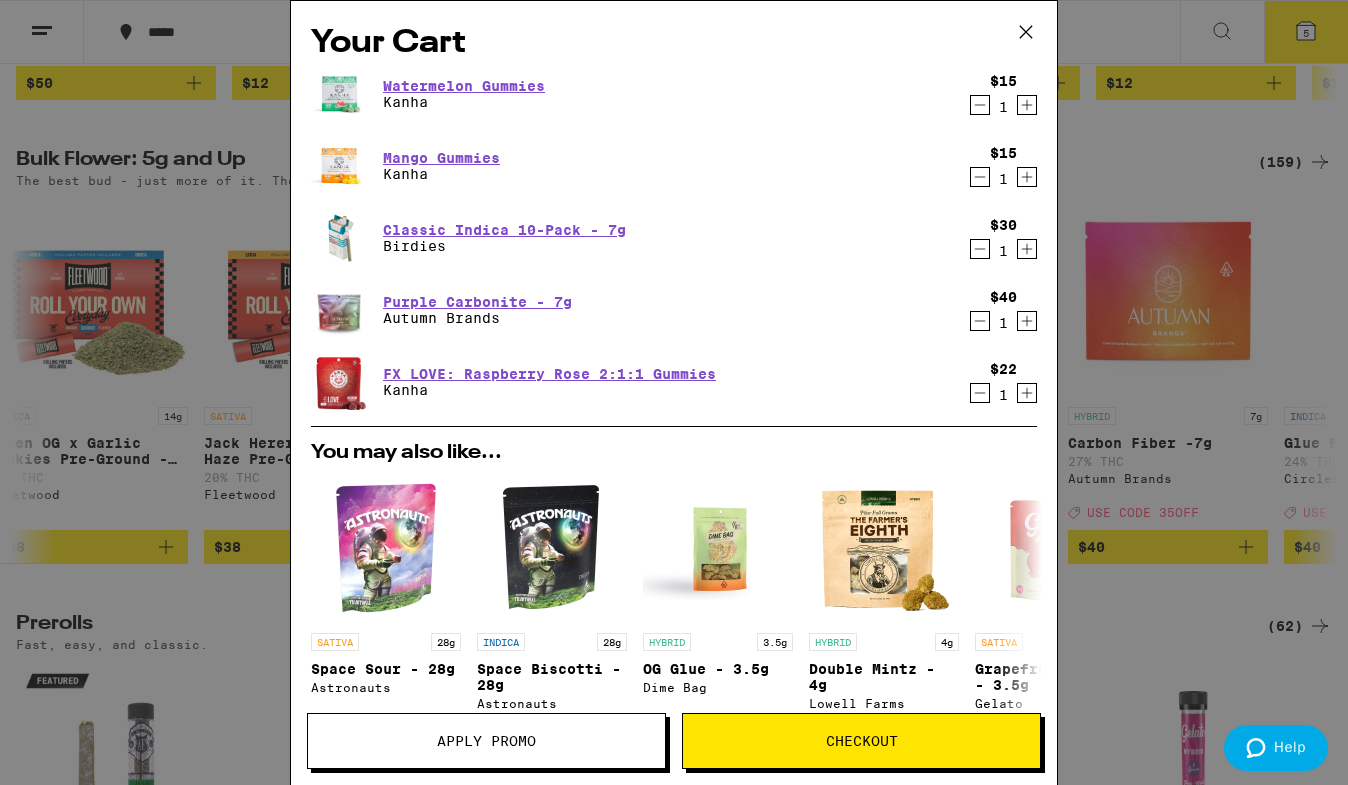 click 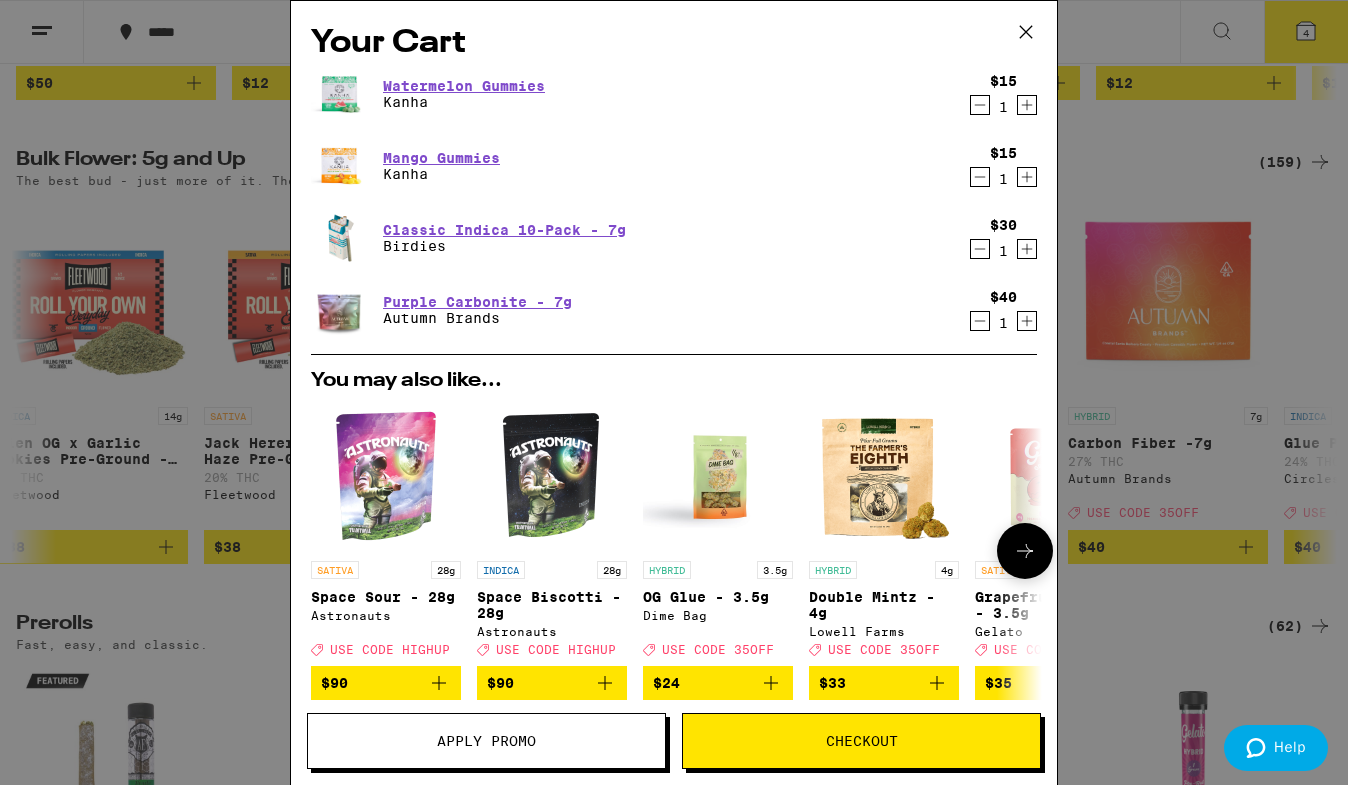 scroll, scrollTop: 281, scrollLeft: 0, axis: vertical 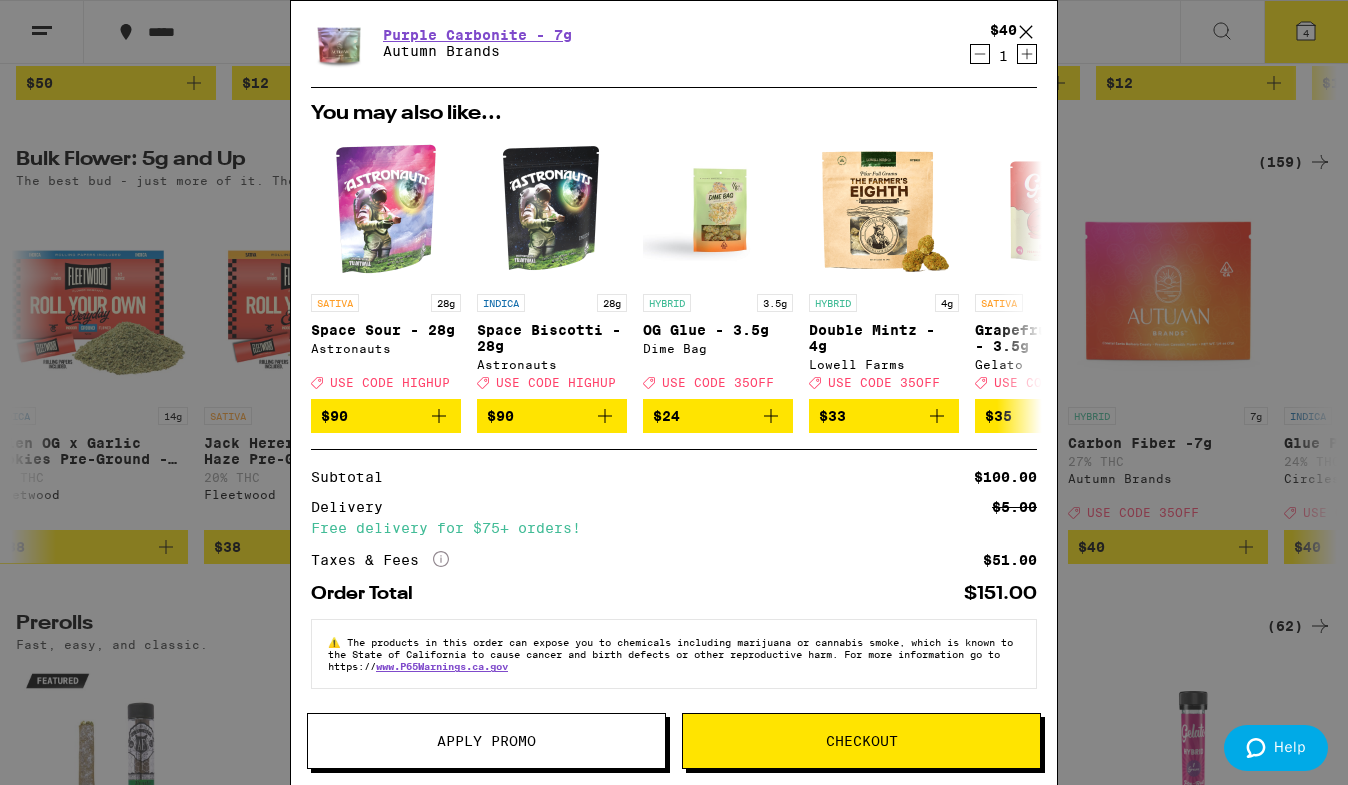 click on "Checkout" at bounding box center (861, 741) 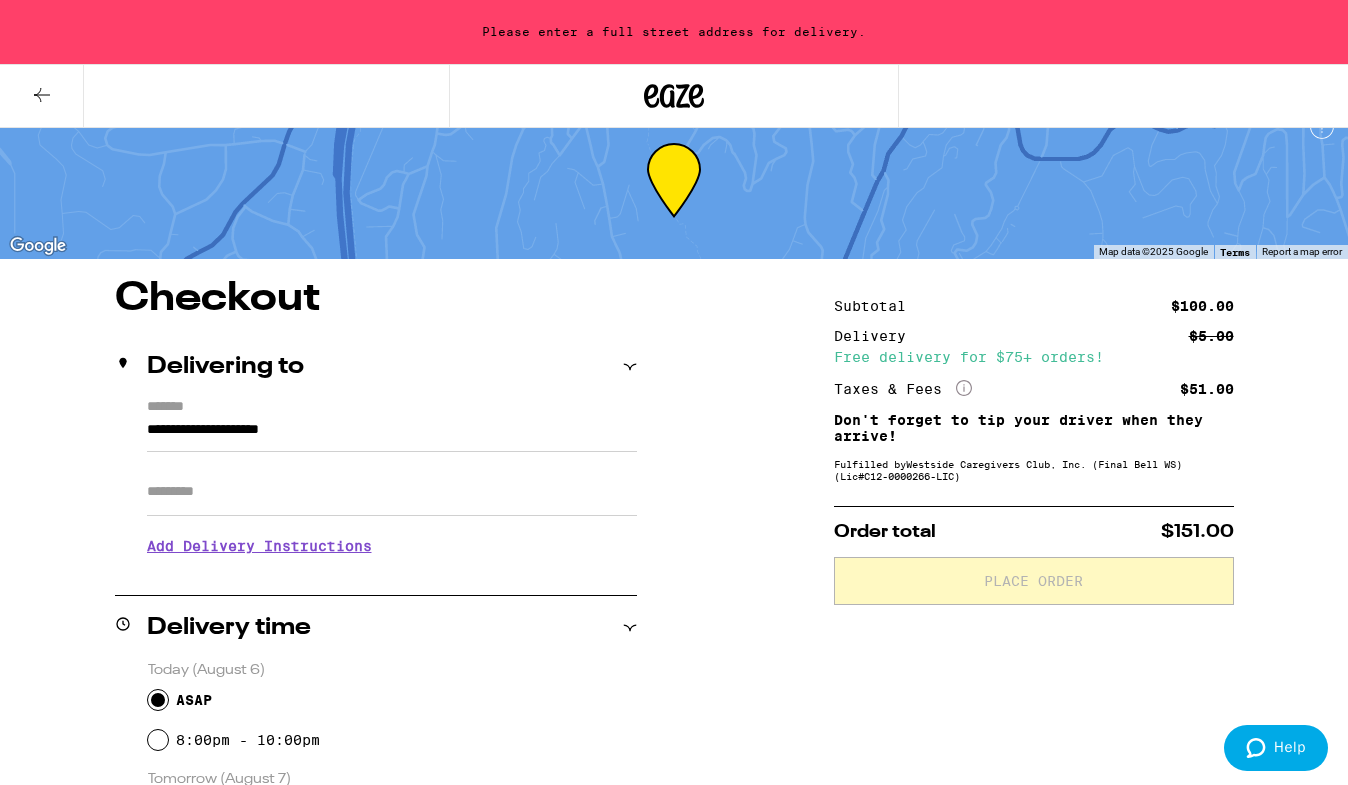 scroll, scrollTop: 0, scrollLeft: 0, axis: both 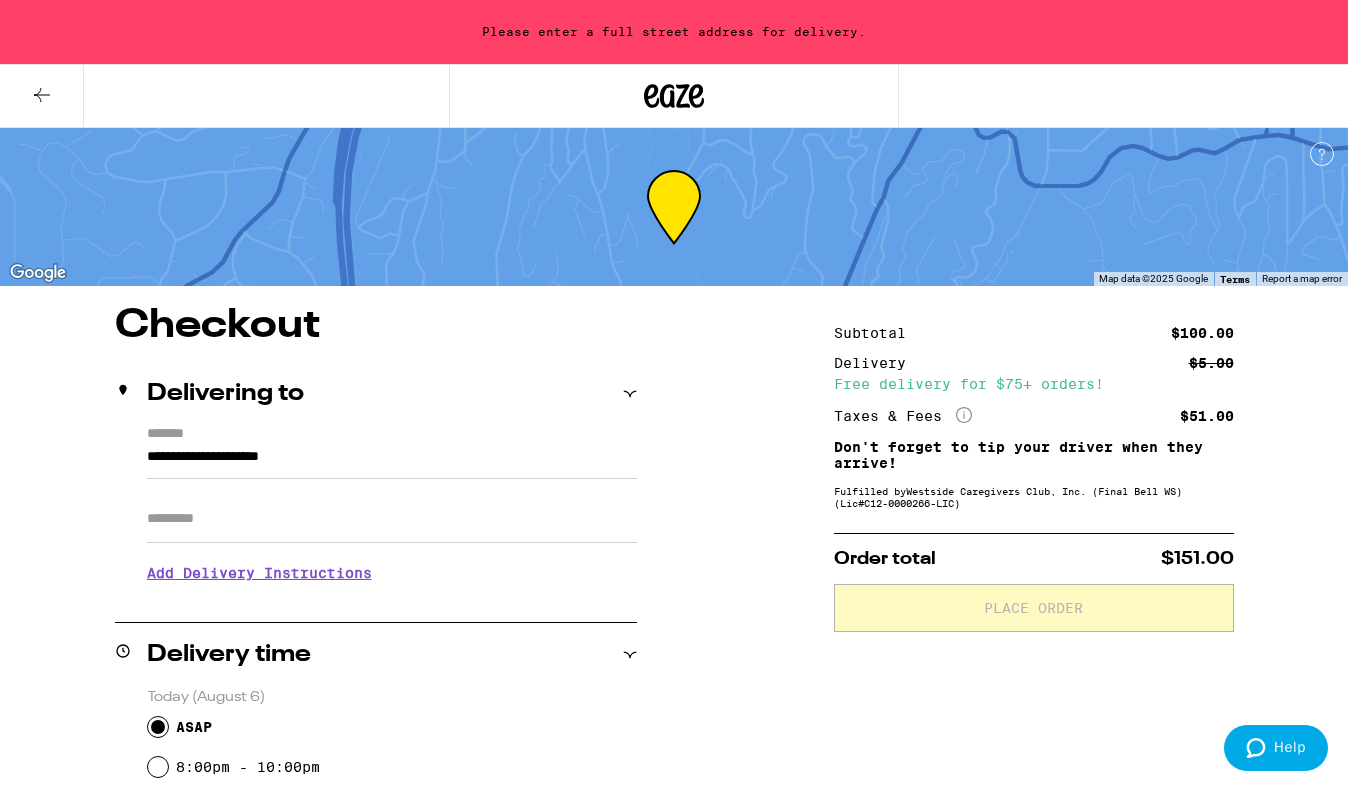 click on "**********" at bounding box center (392, 462) 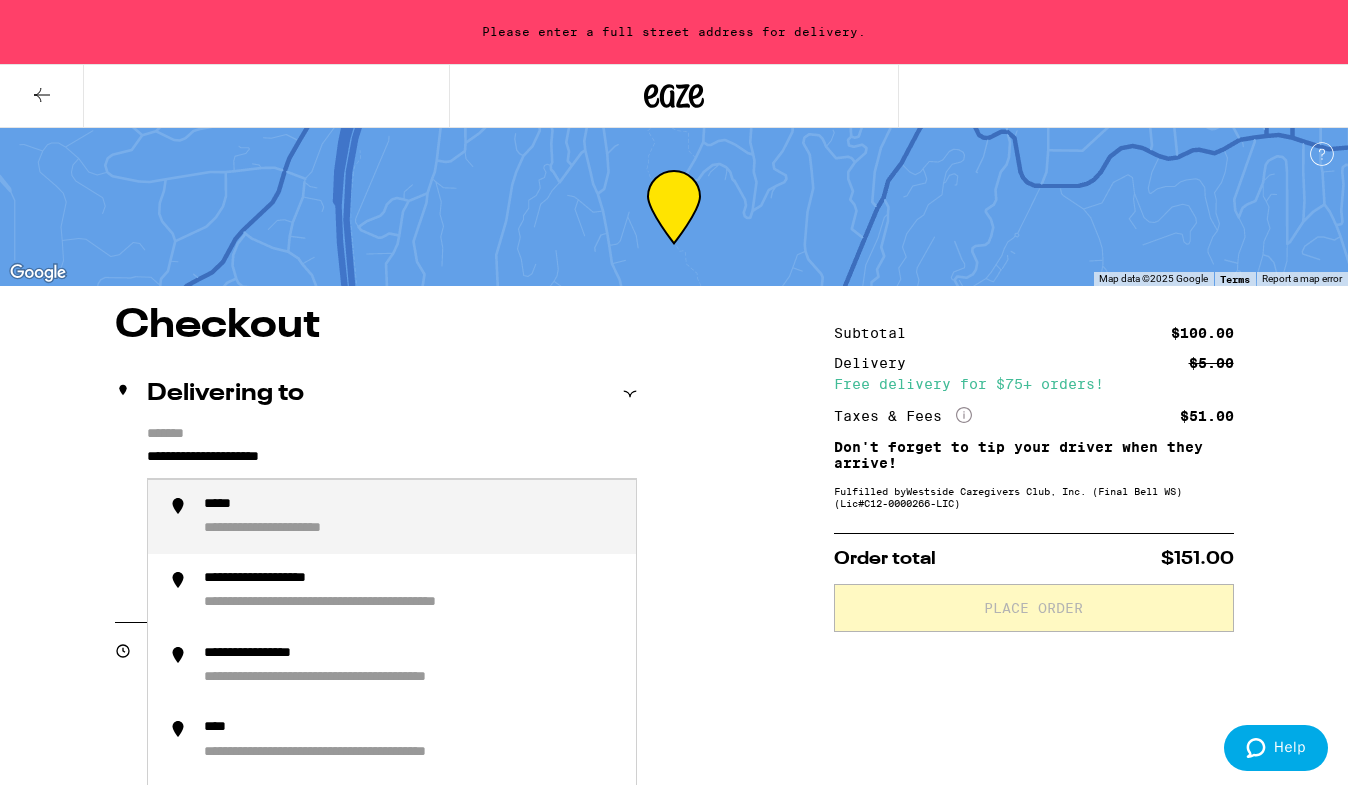 click on "**********" at bounding box center [392, 462] 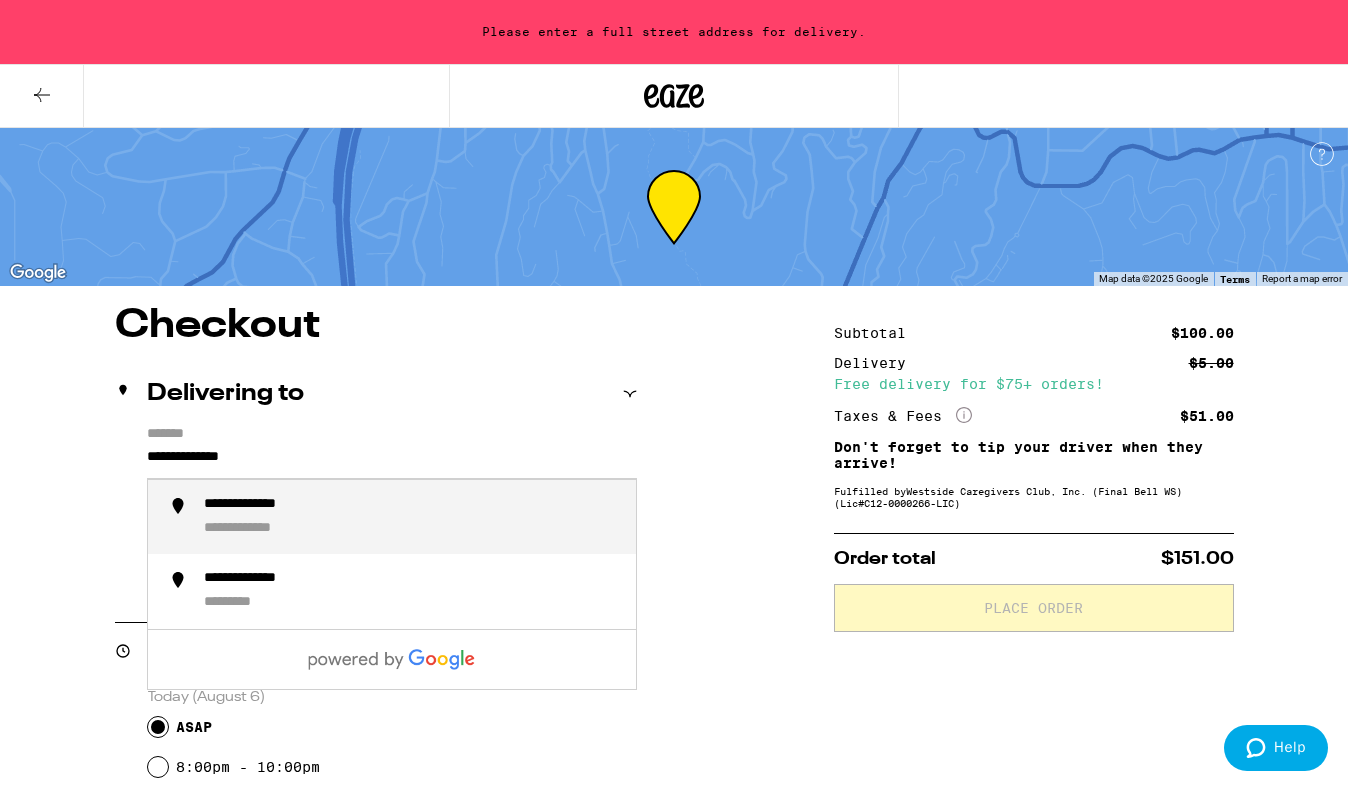 click on "**********" at bounding box center (263, 529) 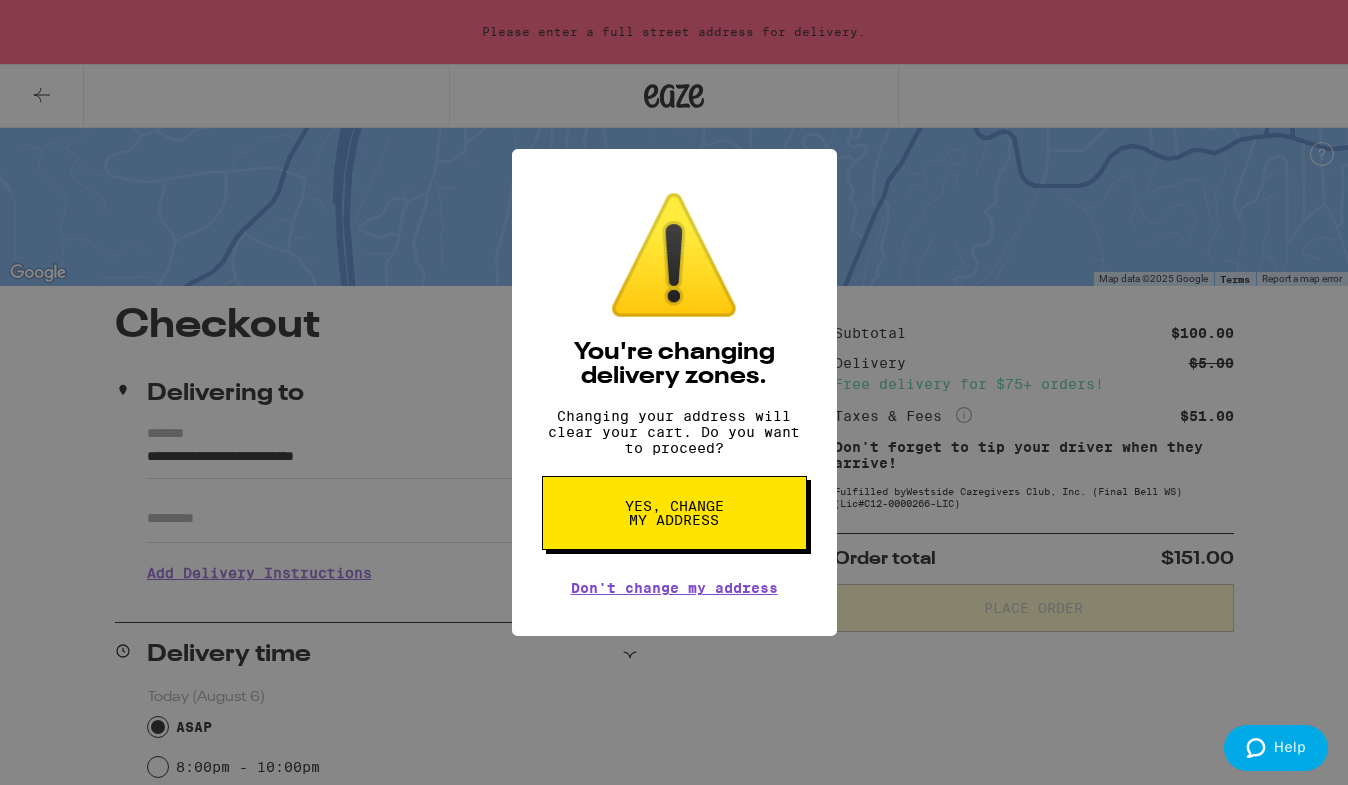 click on "Yes, change my address" at bounding box center (674, 513) 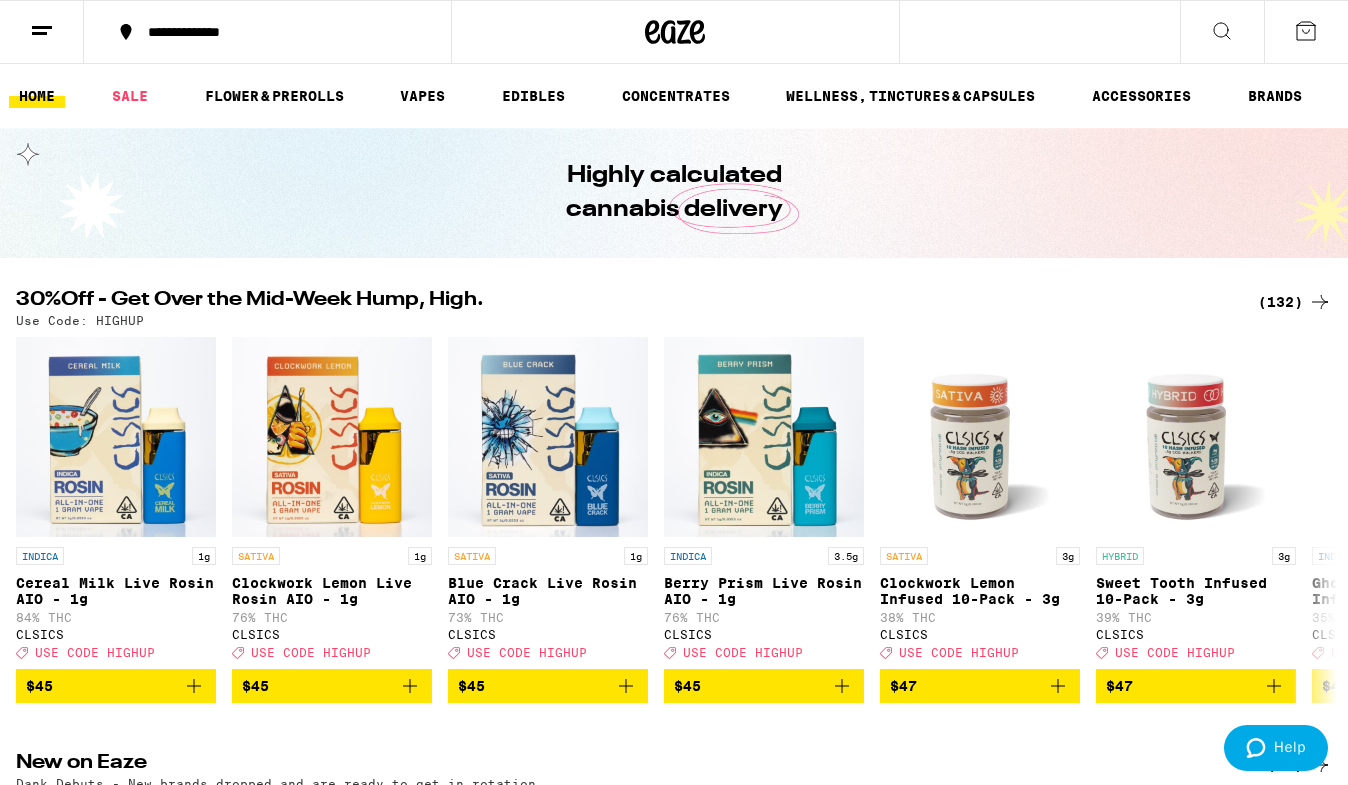 scroll, scrollTop: 0, scrollLeft: 0, axis: both 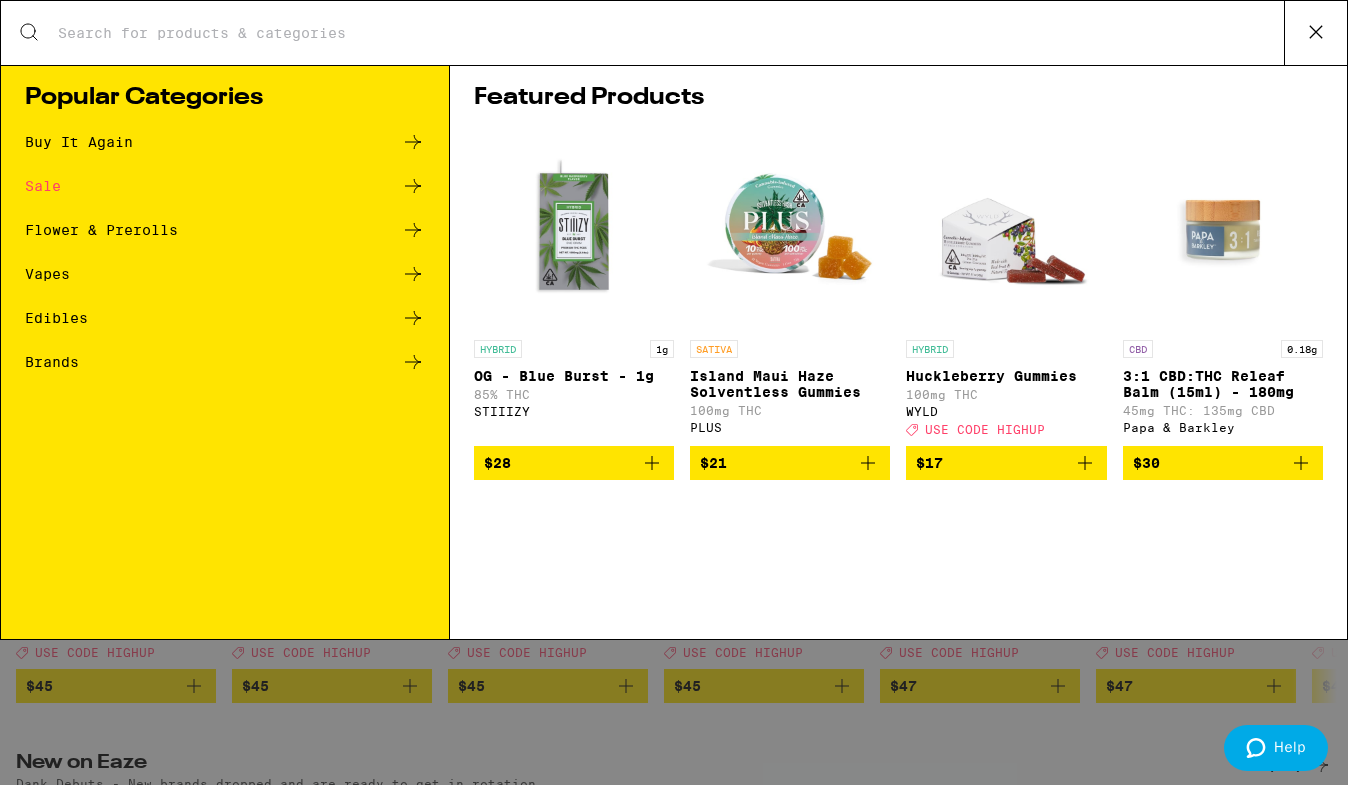 click on "Search for Products Popular Categories Buy It Again Sale Flower & Prerolls Vapes Edibles Brands Featured Products HYBRID 1g OG - Blue Burst - 1g 85% THC STIIIZY $28 SATIVA Island Maui Haze Solventless Gummies 100mg THC PLUS $21 HYBRID Huckleberry Gummies 100mg THC WYLD Deal Created with Sketch. USE CODE HIGHUP $17 CBD 0.18g 3:1 CBD:THC Releaf Balm (15ml) - 180mg 45mg THC: 135mg CBD Papa & Barkley $30" at bounding box center [674, 392] 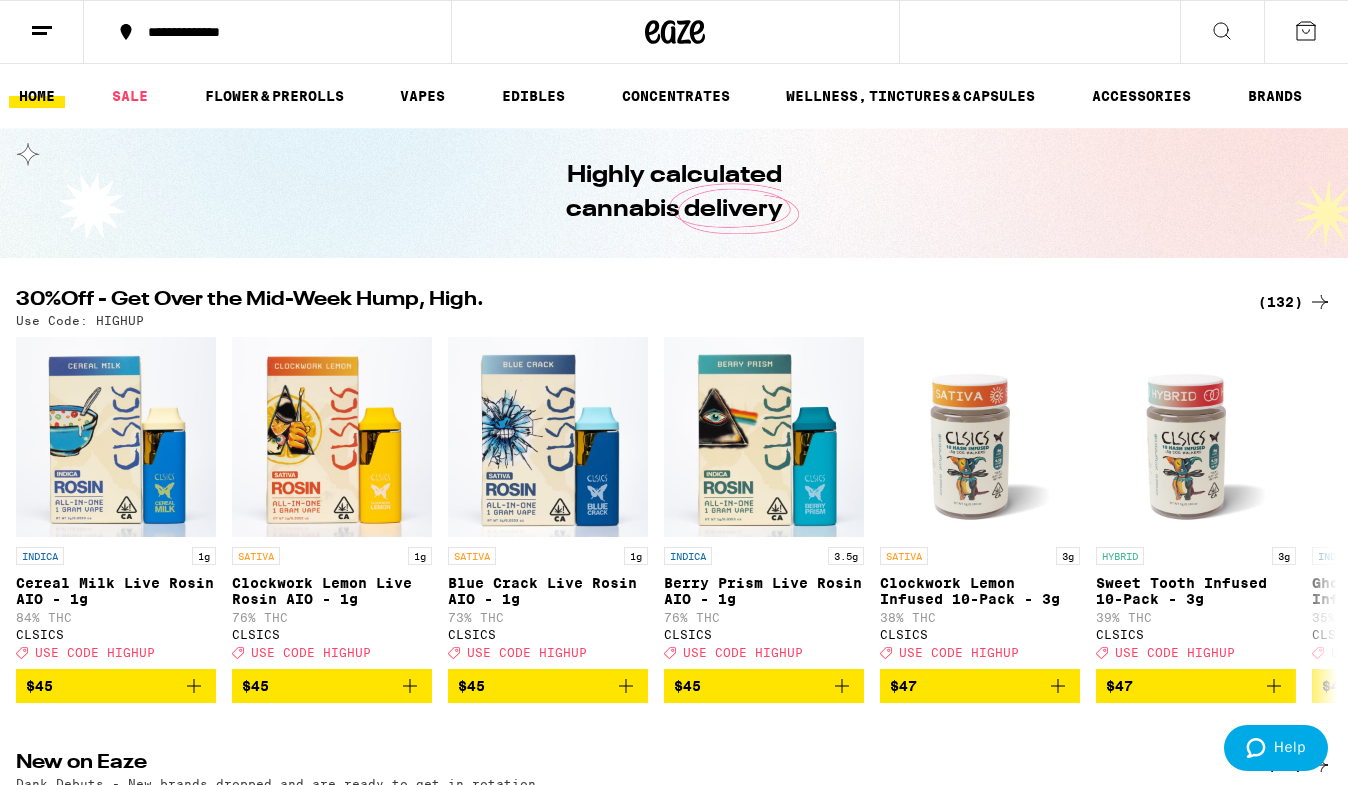 click 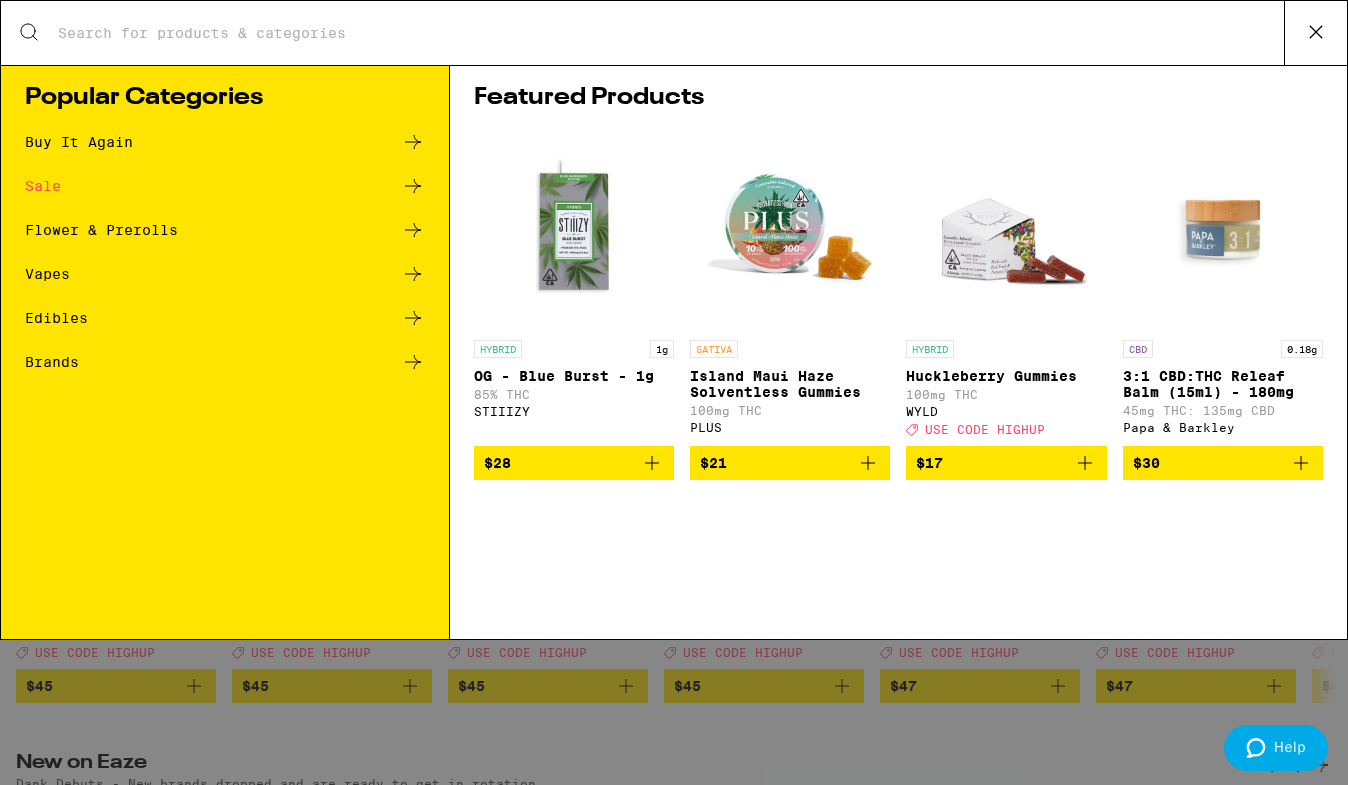click on "Search for Products" at bounding box center (670, 33) 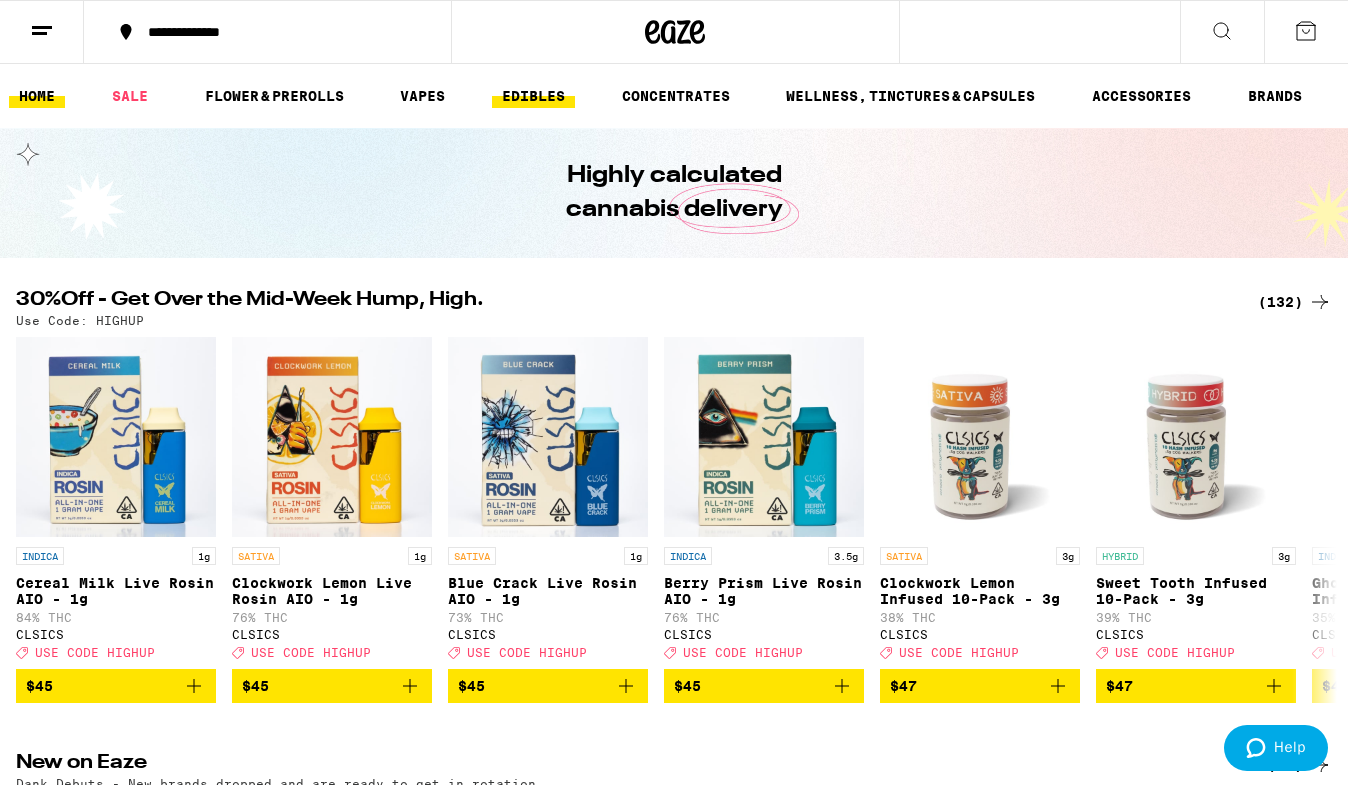 click on "EDIBLES" at bounding box center (533, 96) 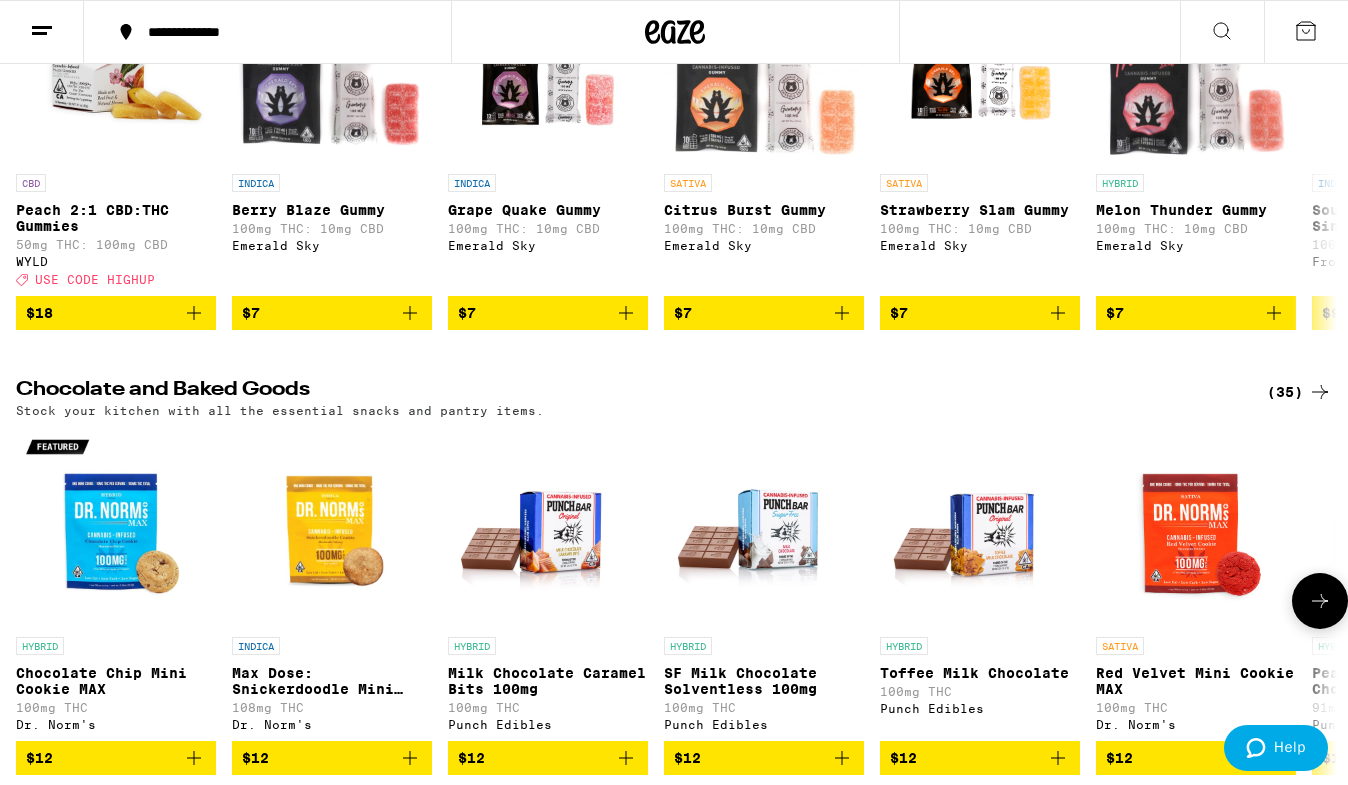 scroll, scrollTop: 93, scrollLeft: 0, axis: vertical 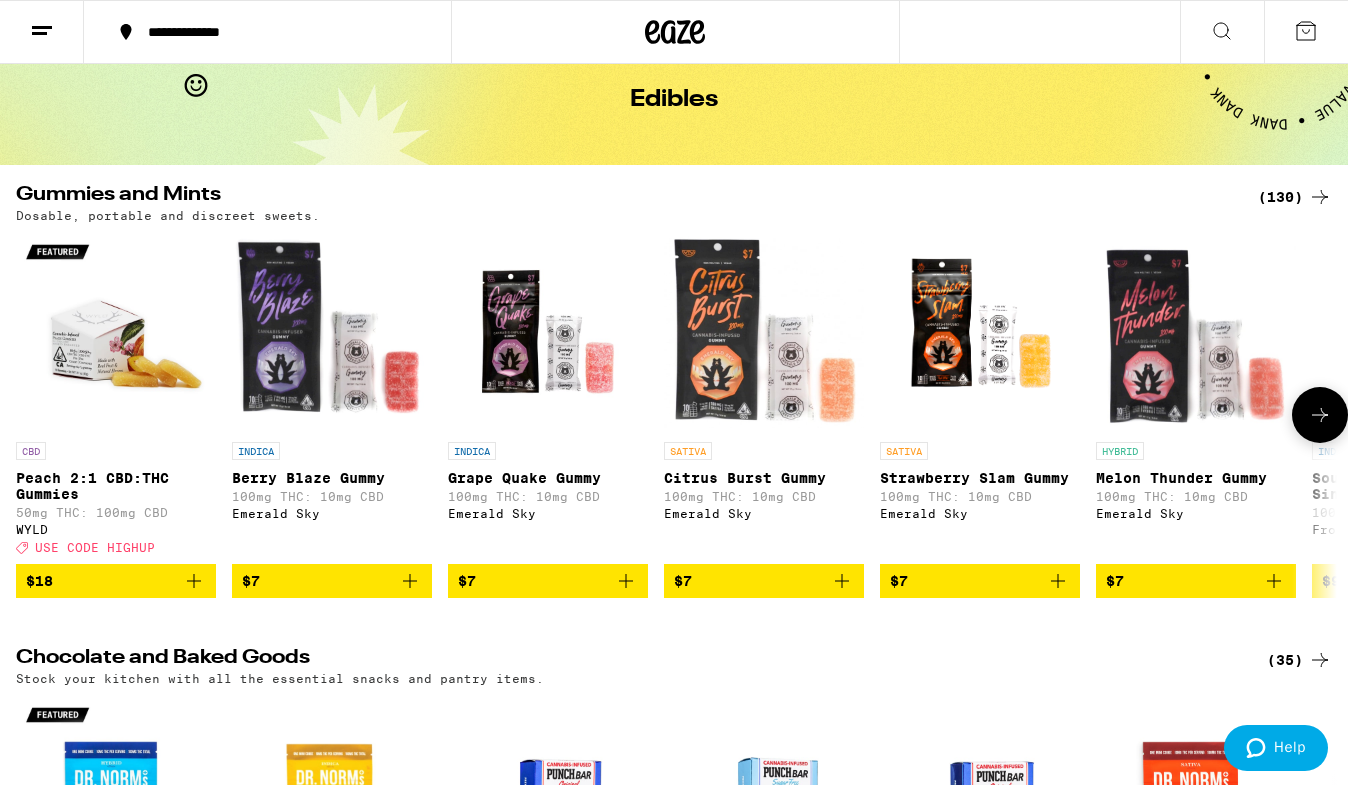 click 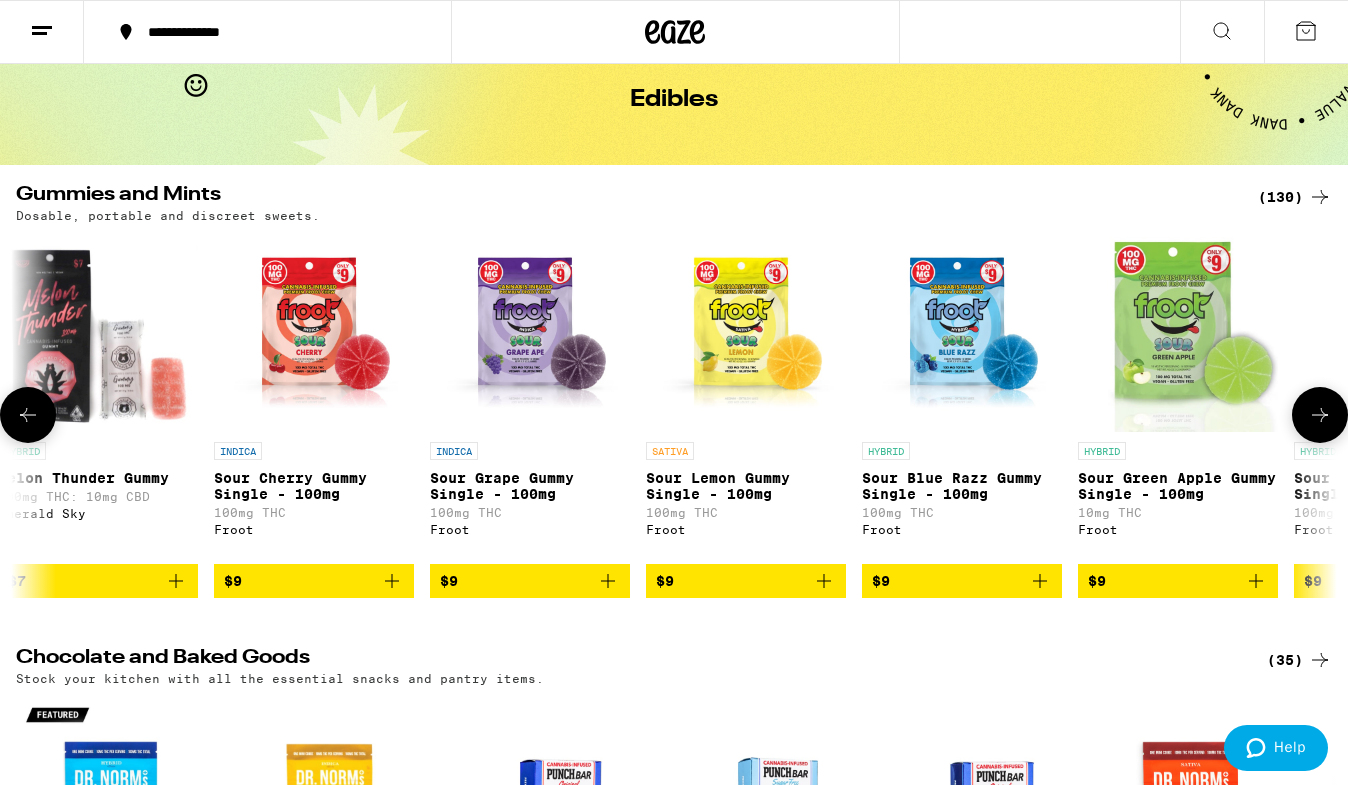 click 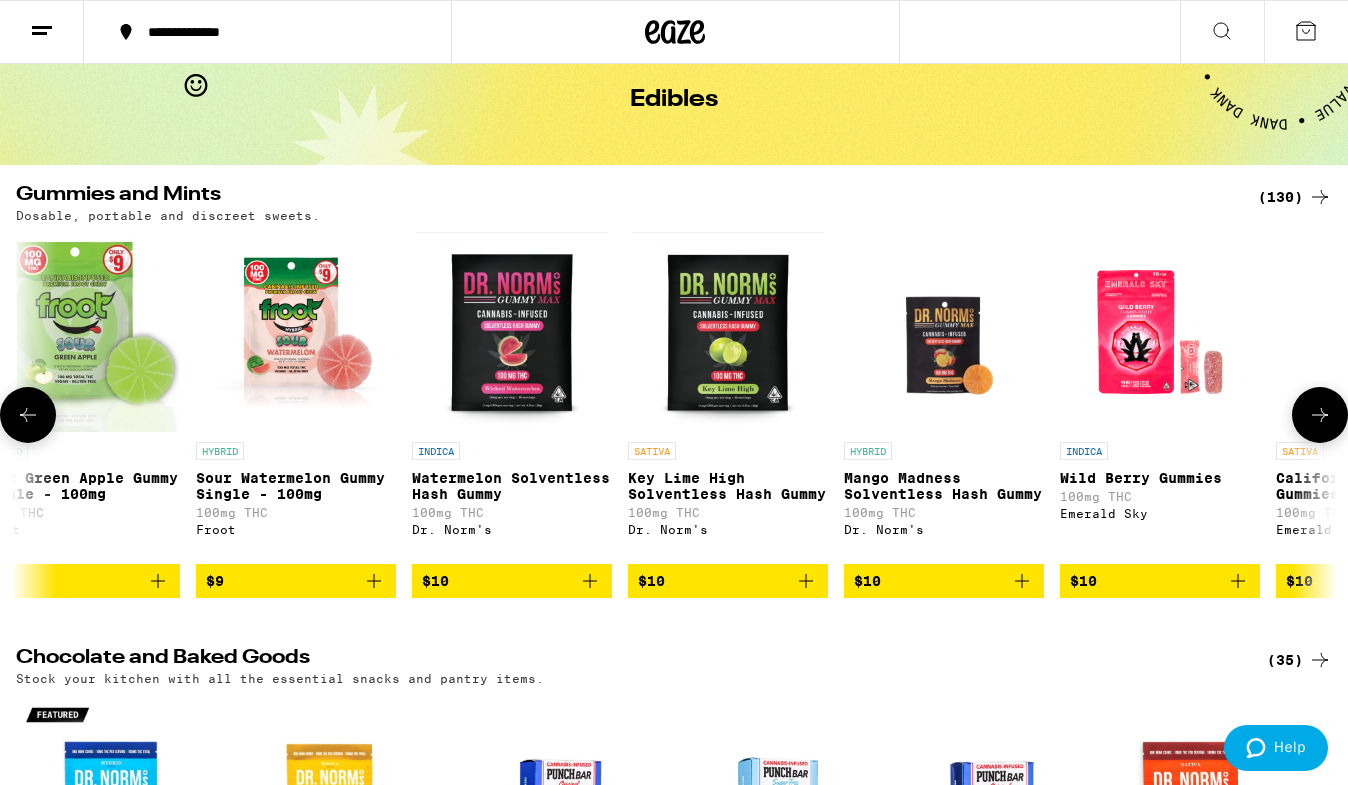 click 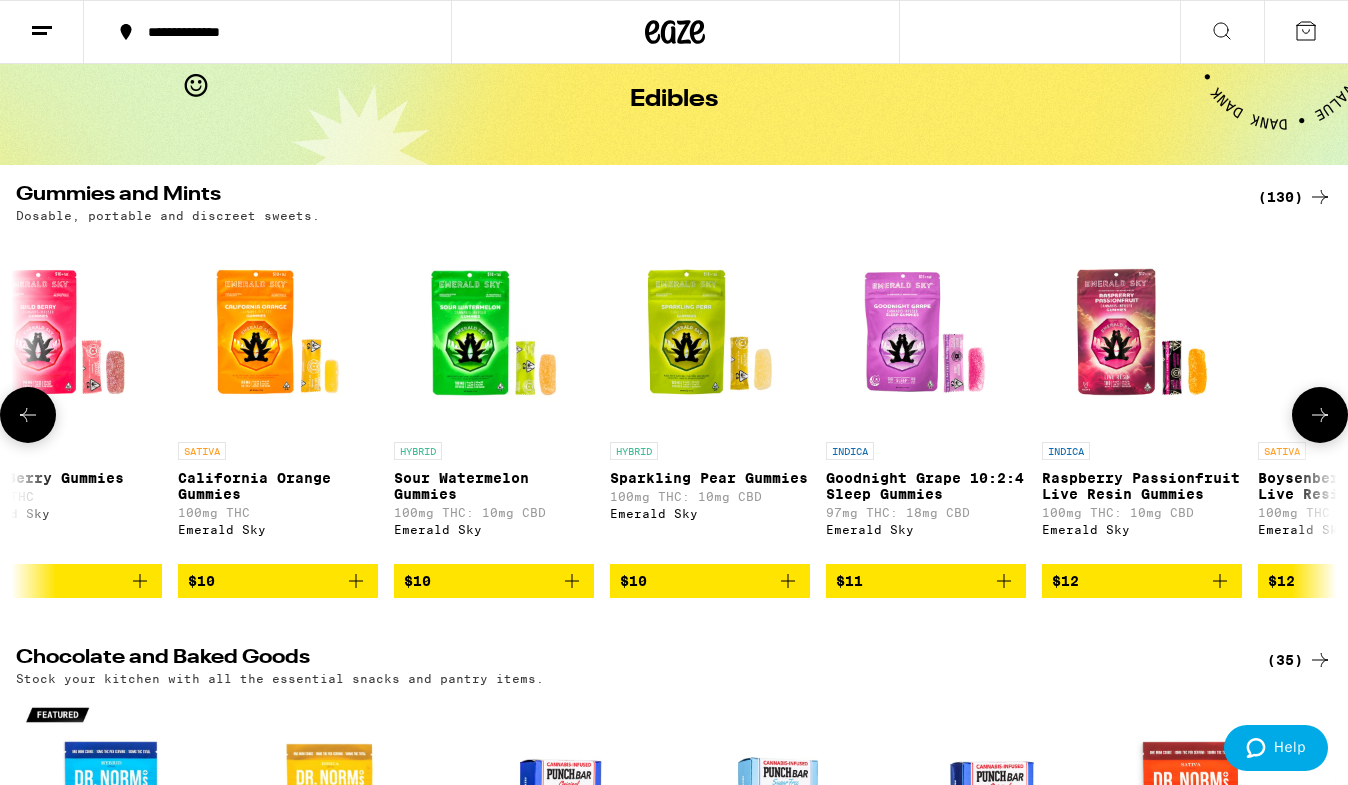 click 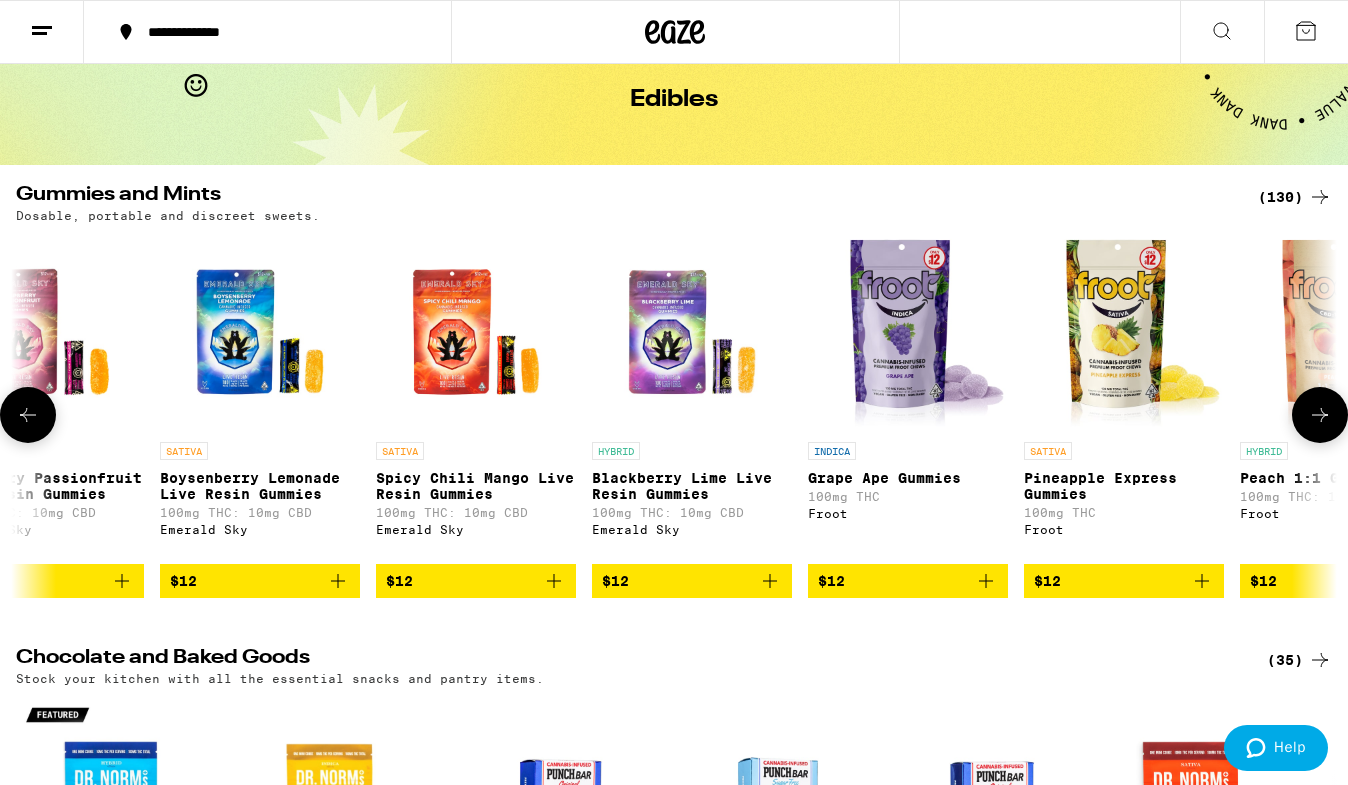 click 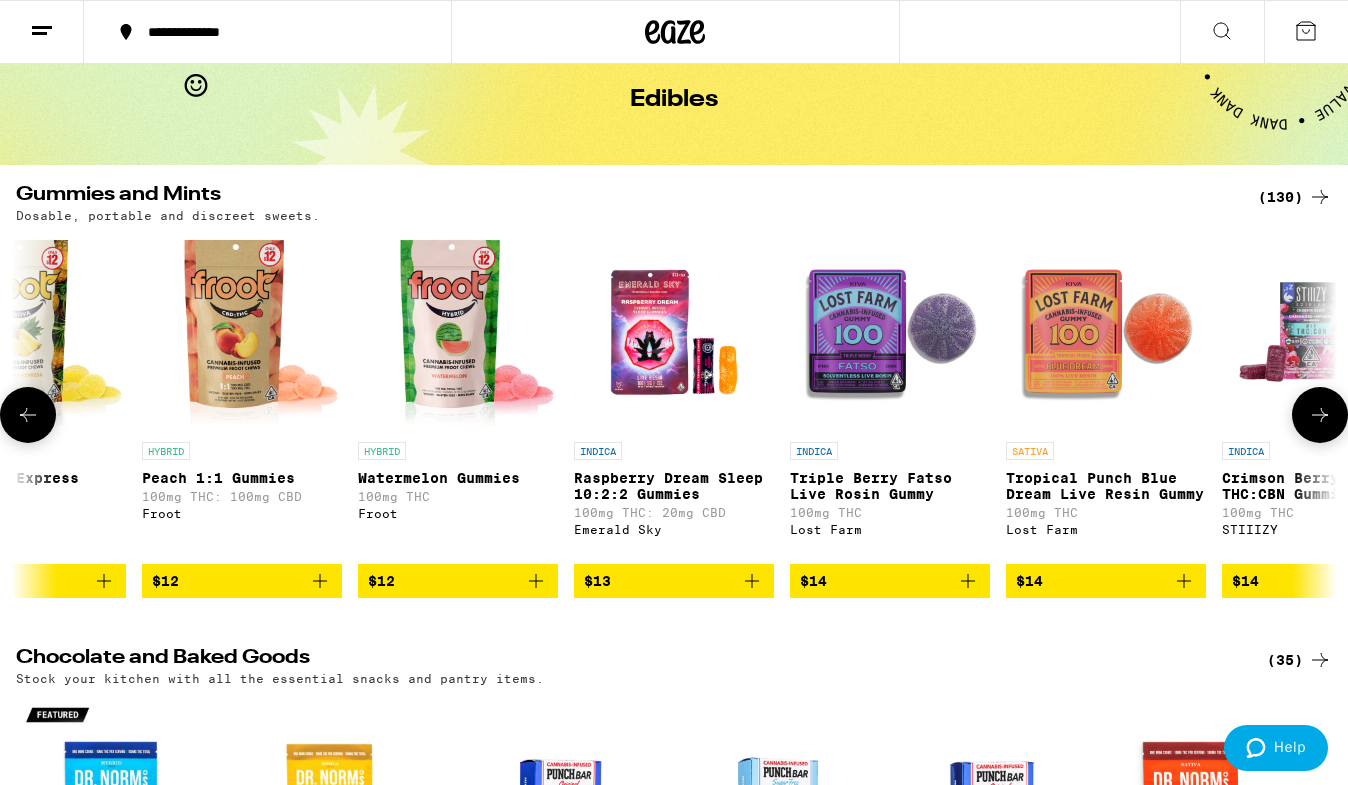 click 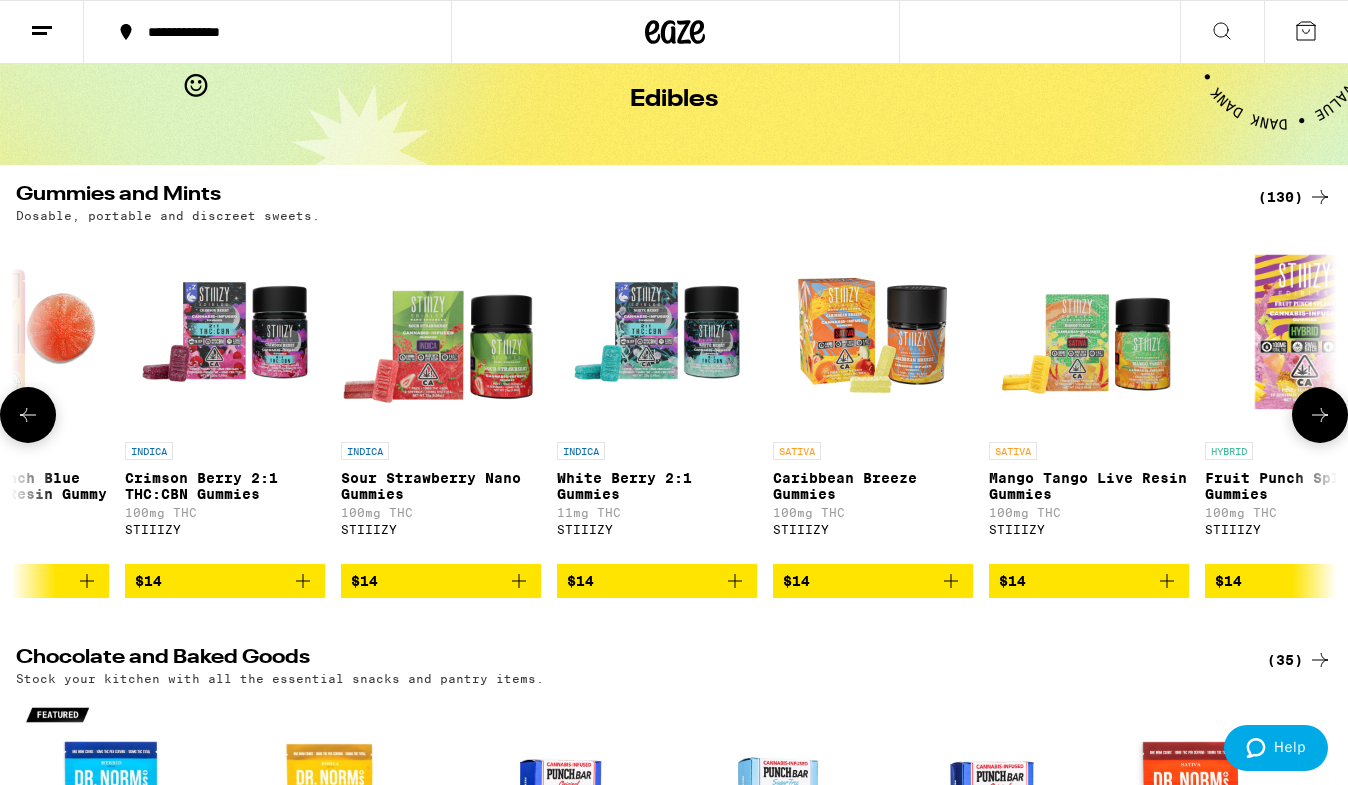 scroll, scrollTop: 0, scrollLeft: 6588, axis: horizontal 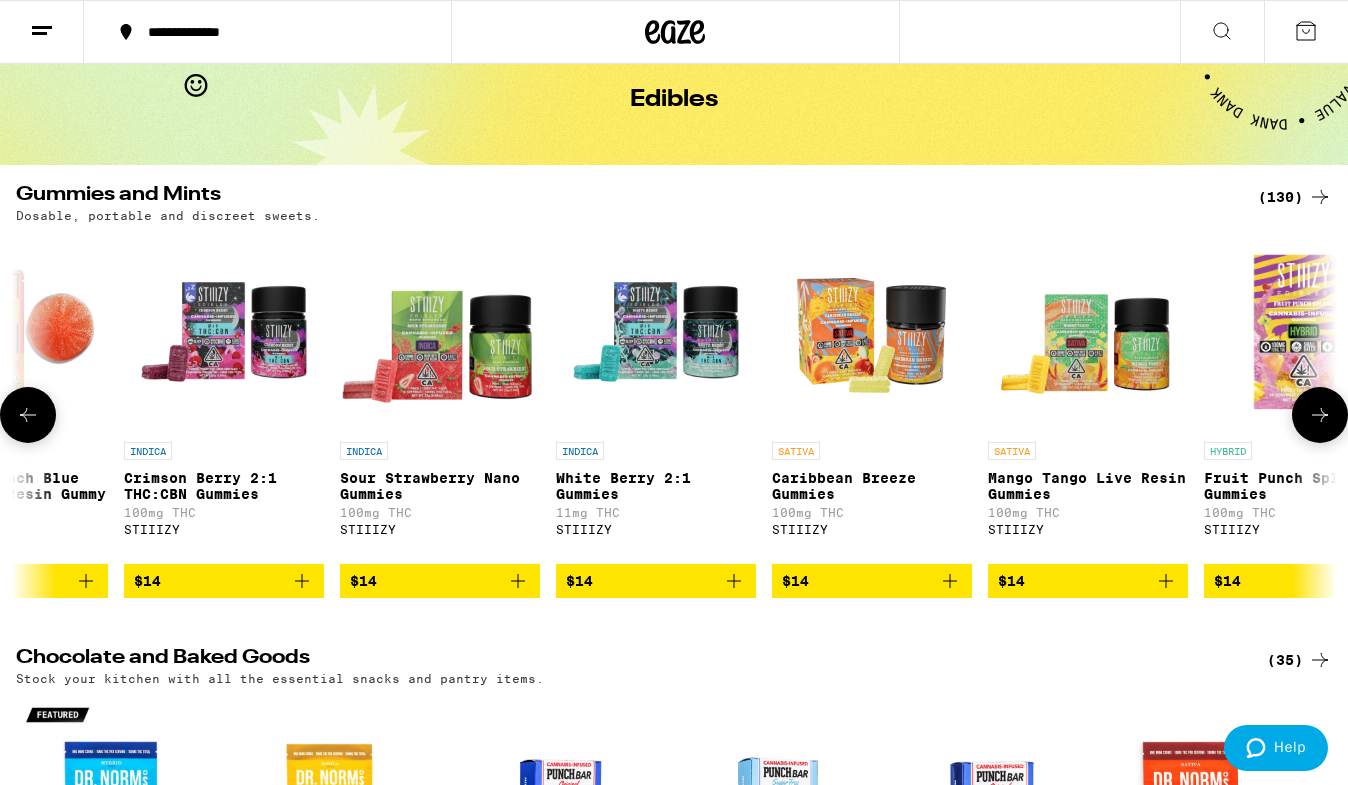click 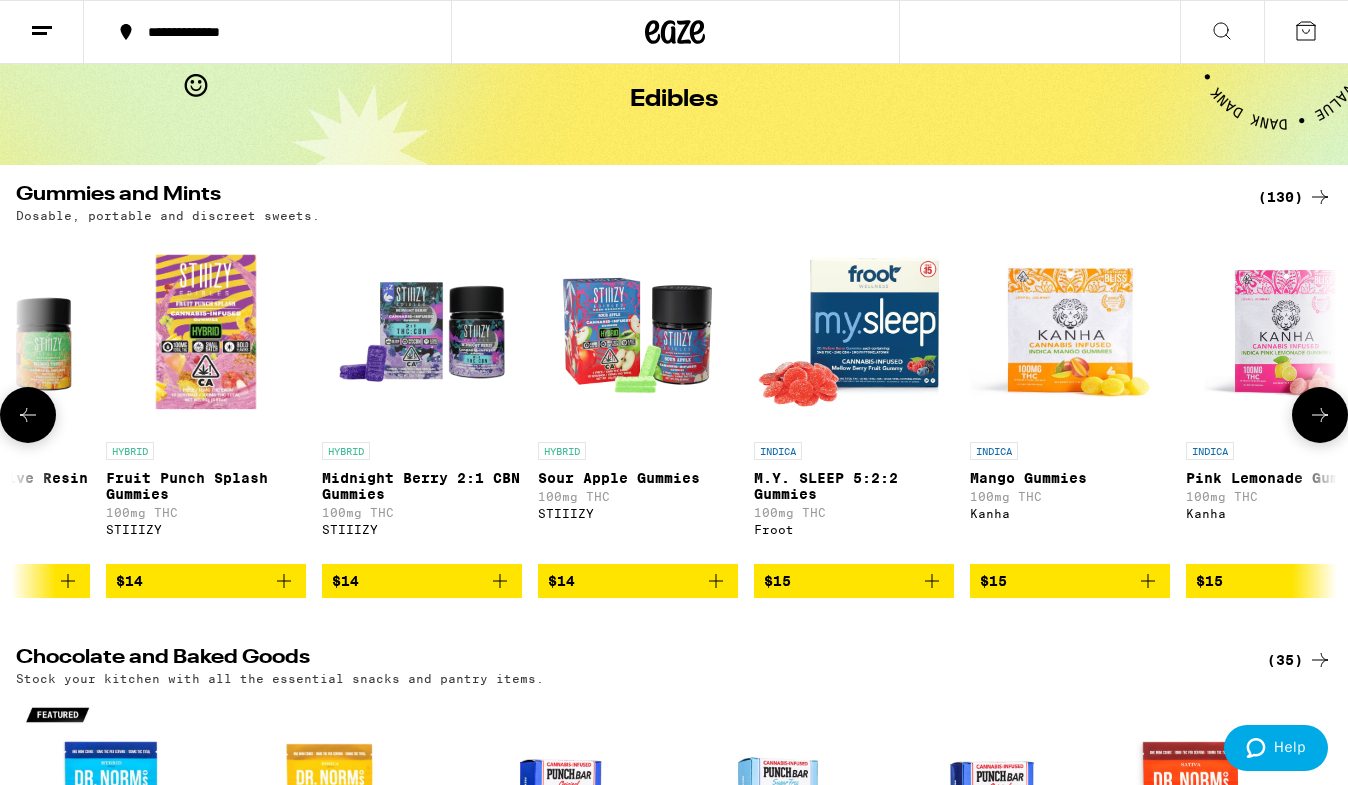 click 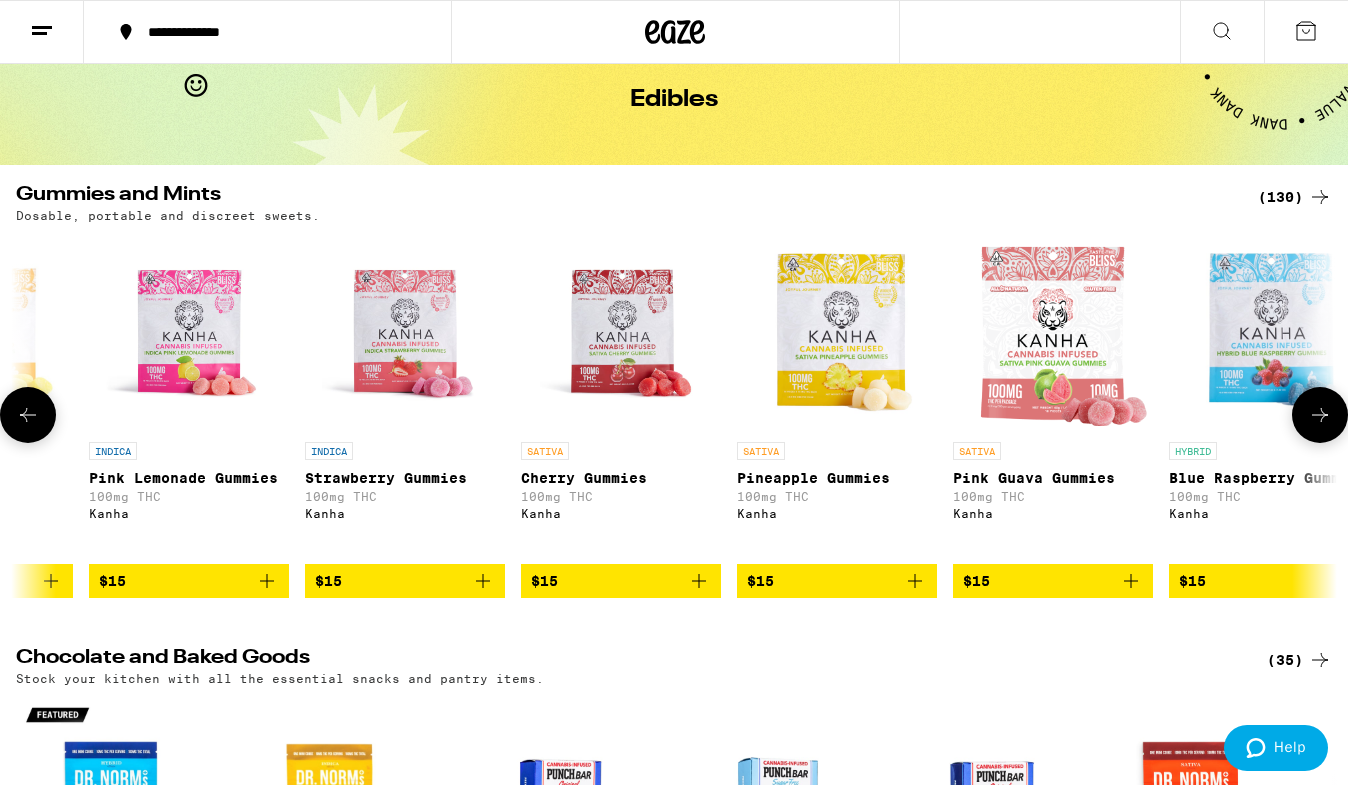 scroll, scrollTop: 0, scrollLeft: 8784, axis: horizontal 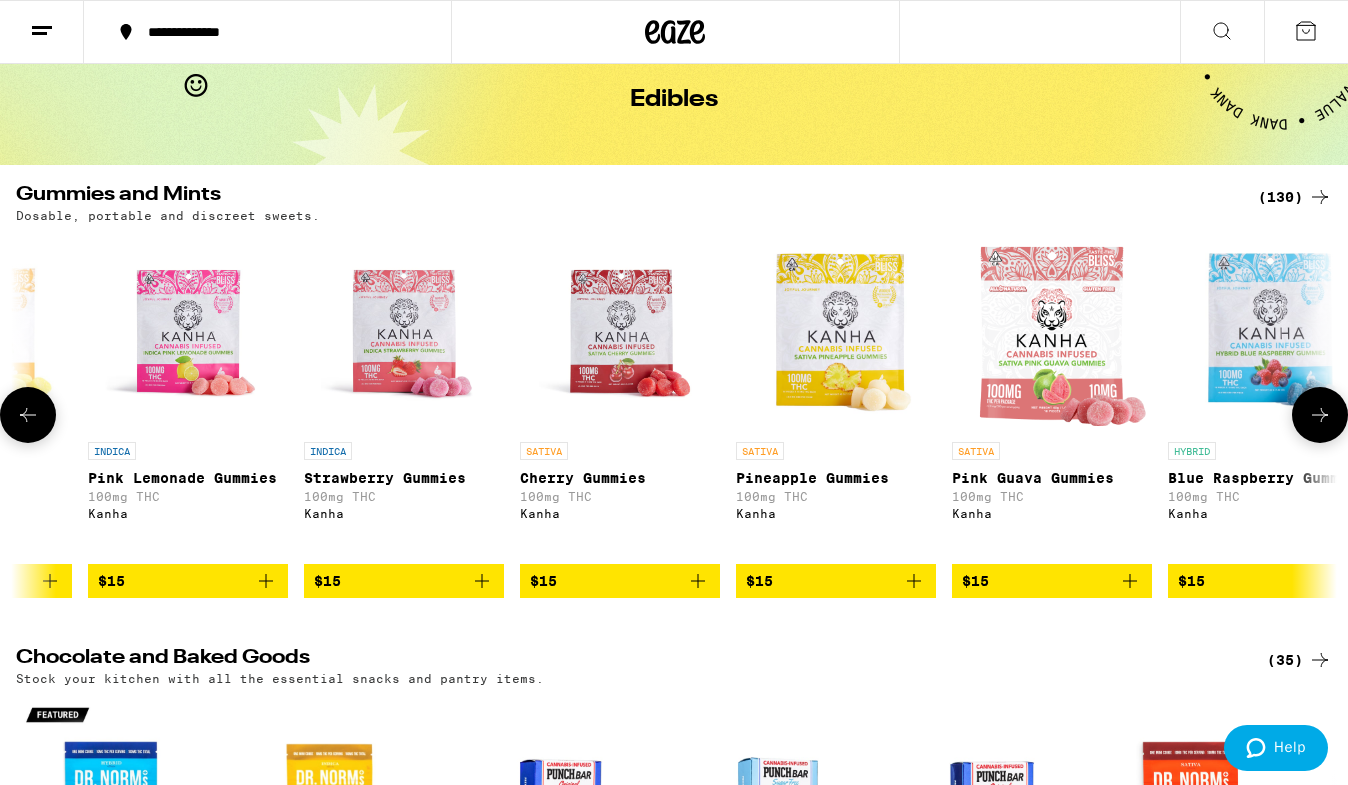 click 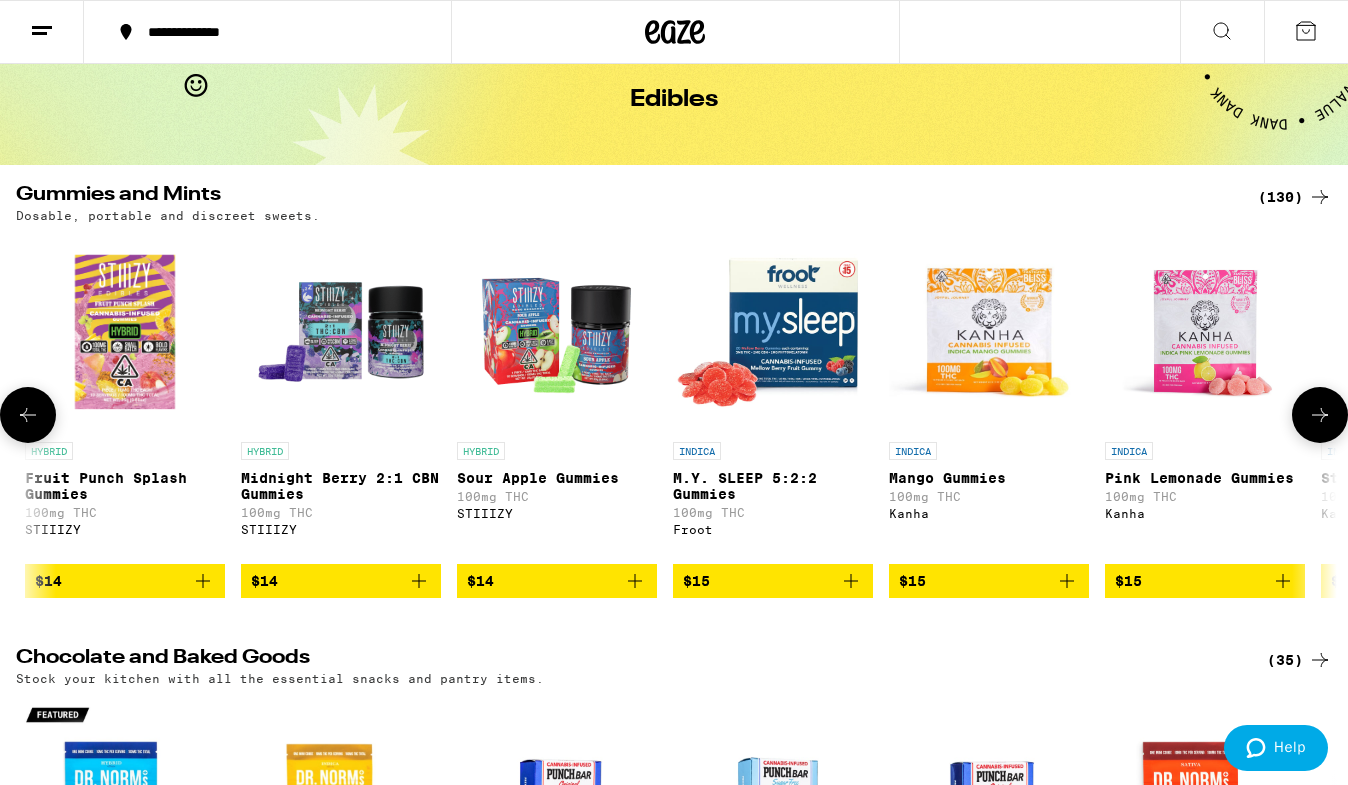 scroll, scrollTop: 0, scrollLeft: 7686, axis: horizontal 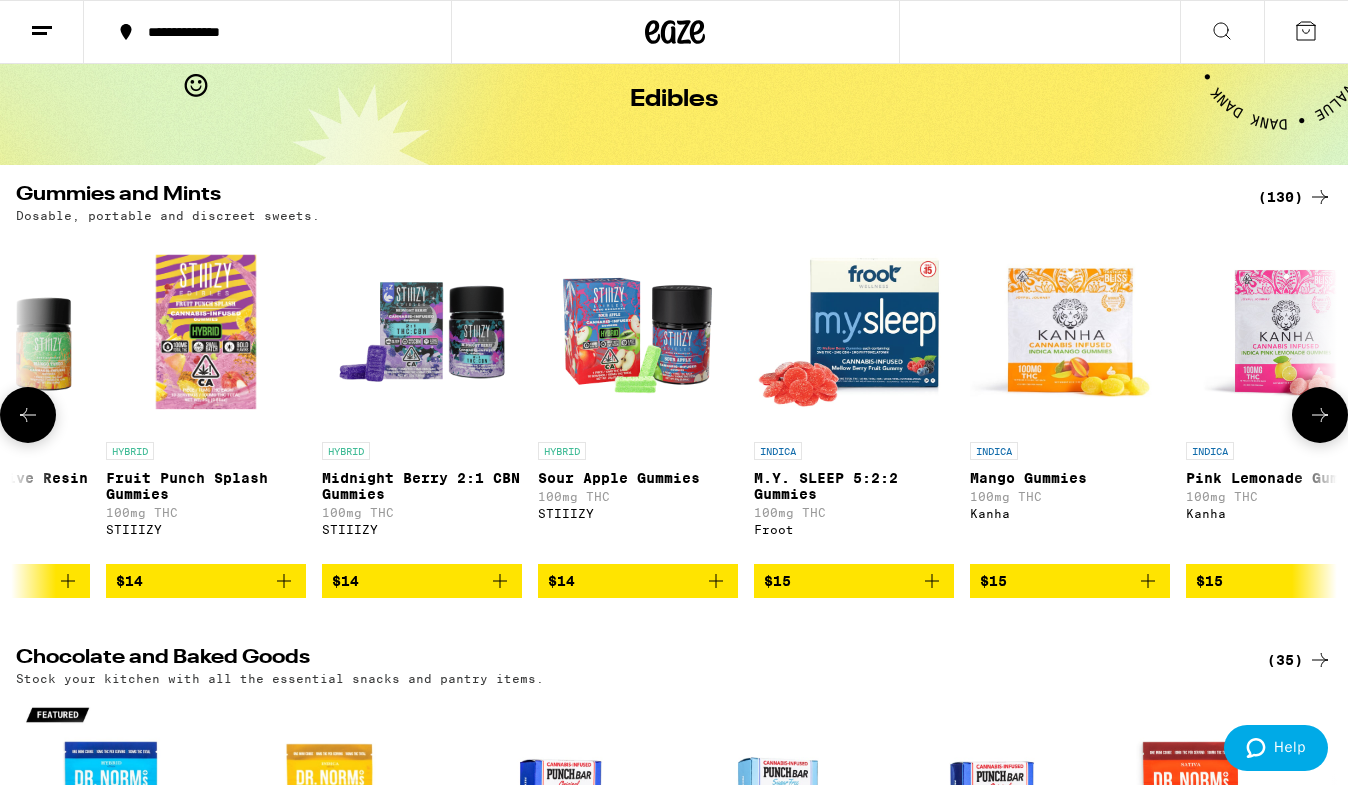 click on "$15" at bounding box center (1070, 581) 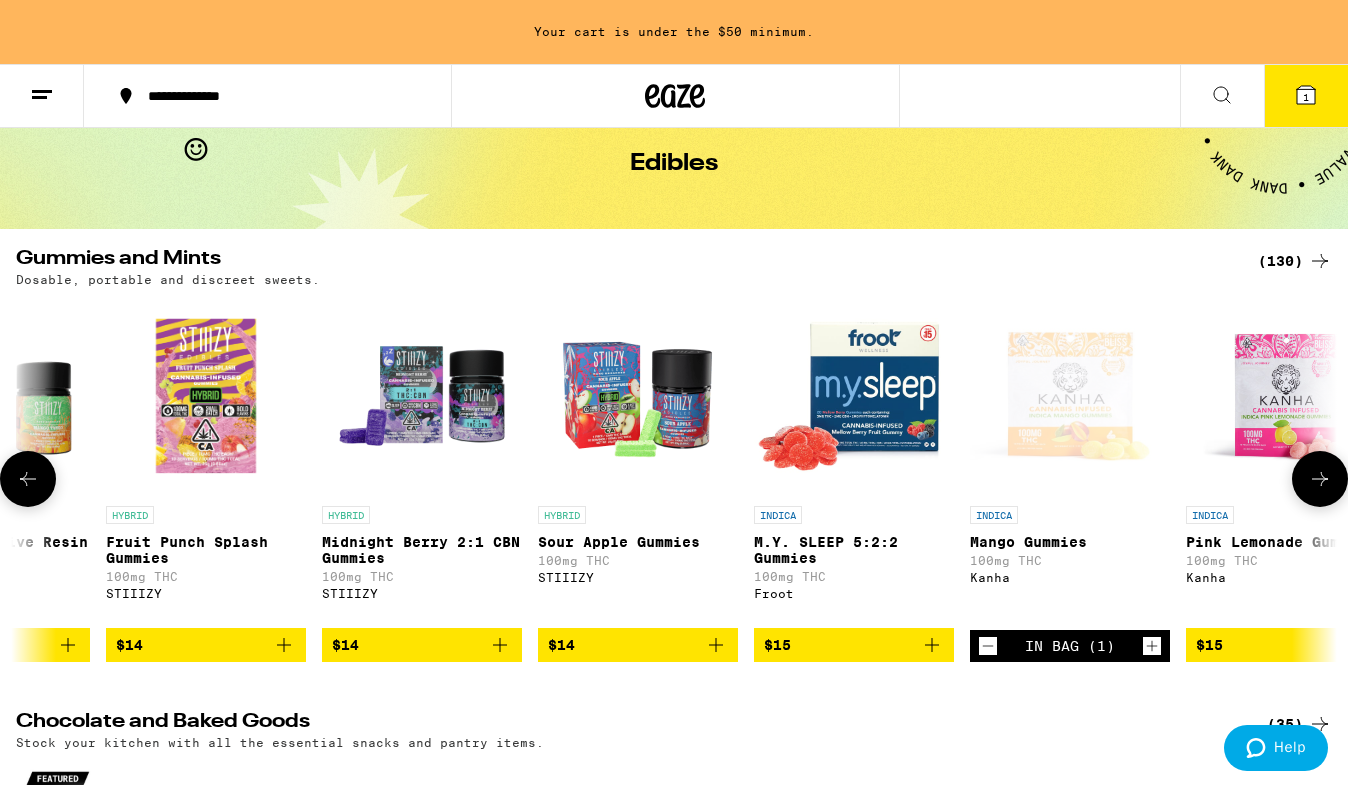 scroll, scrollTop: 157, scrollLeft: 0, axis: vertical 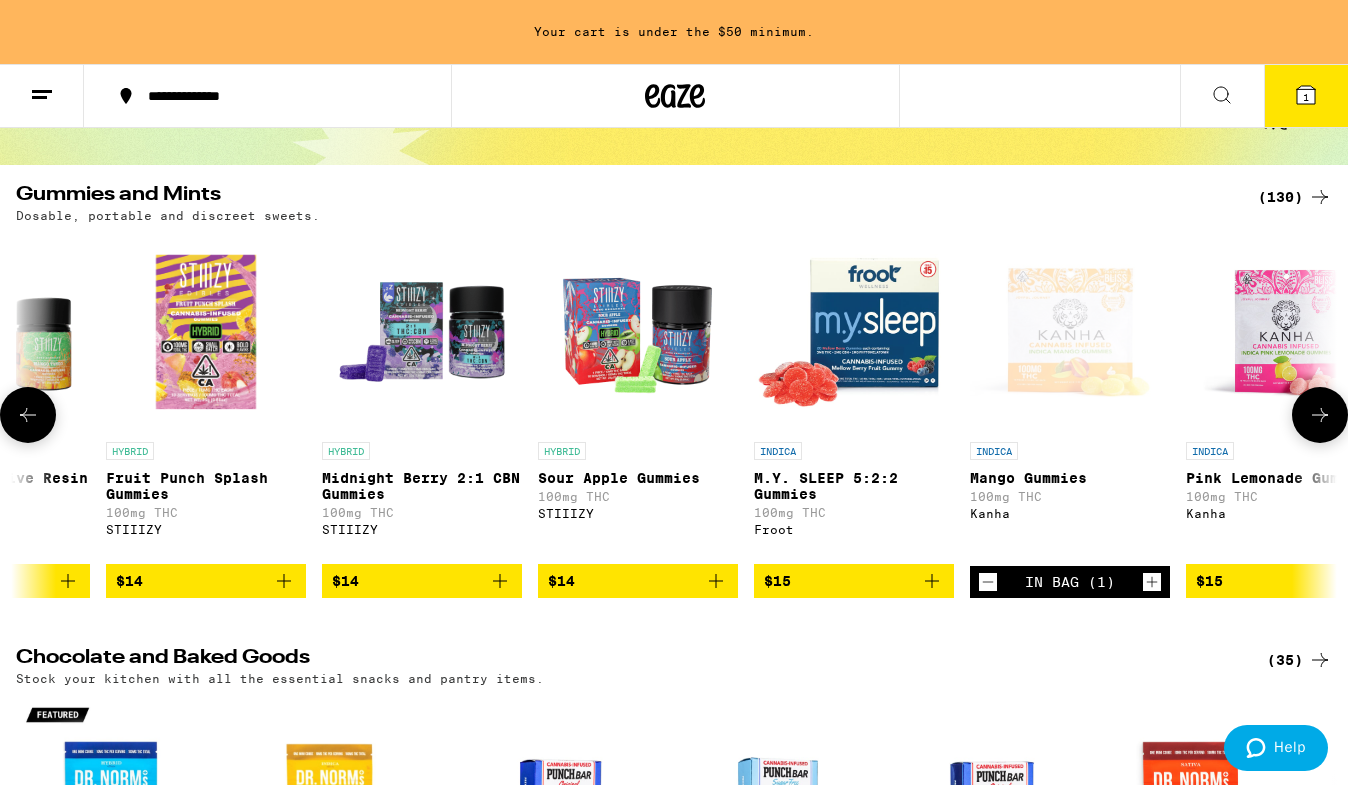 click 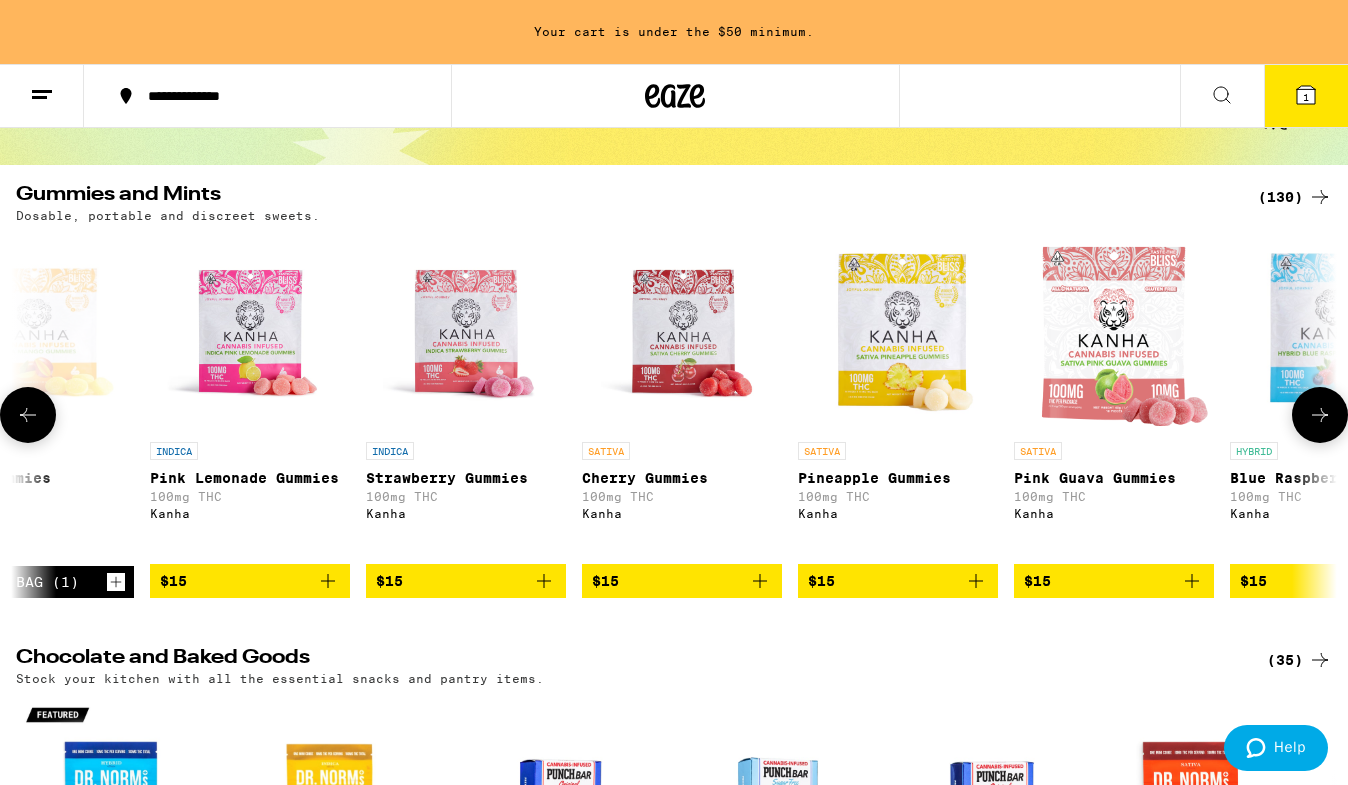 scroll, scrollTop: 0, scrollLeft: 8784, axis: horizontal 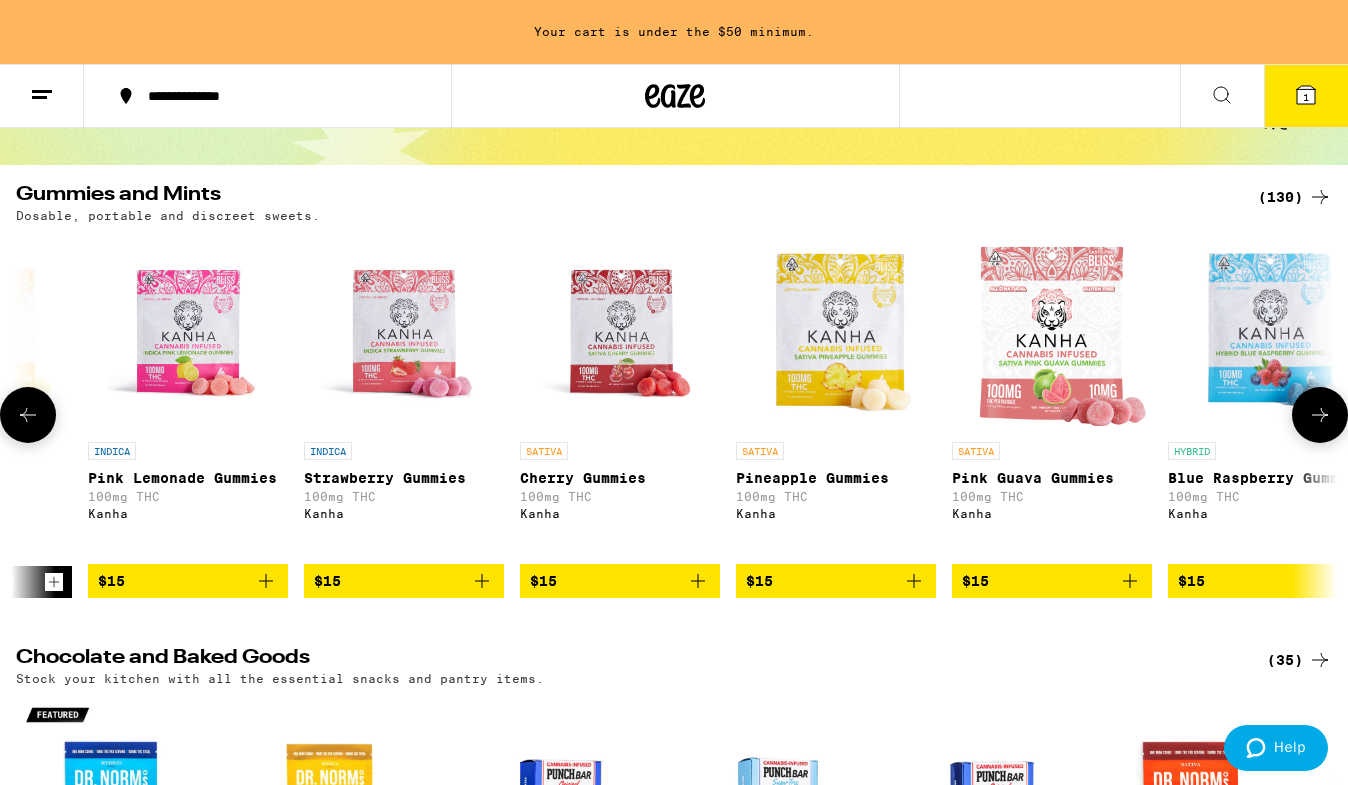 click 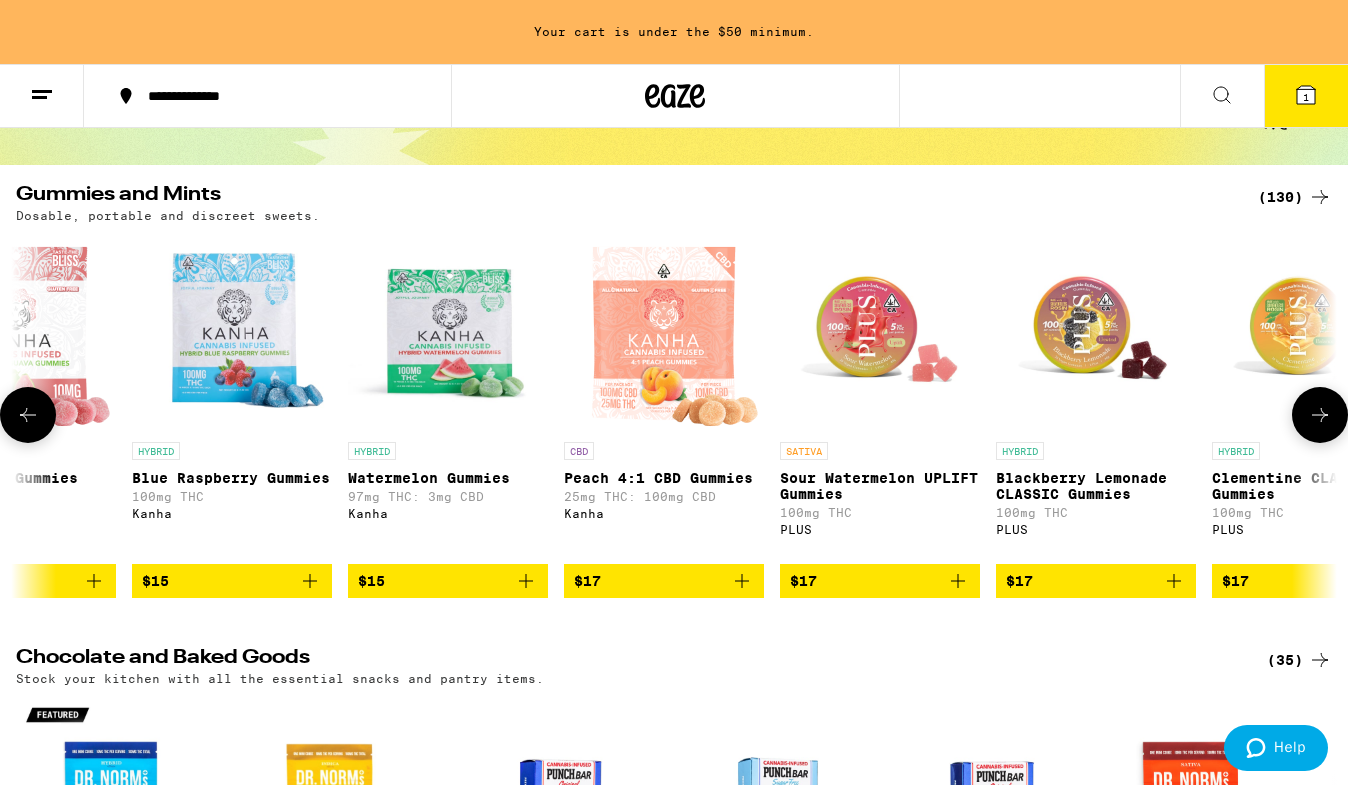 scroll, scrollTop: 0, scrollLeft: 9882, axis: horizontal 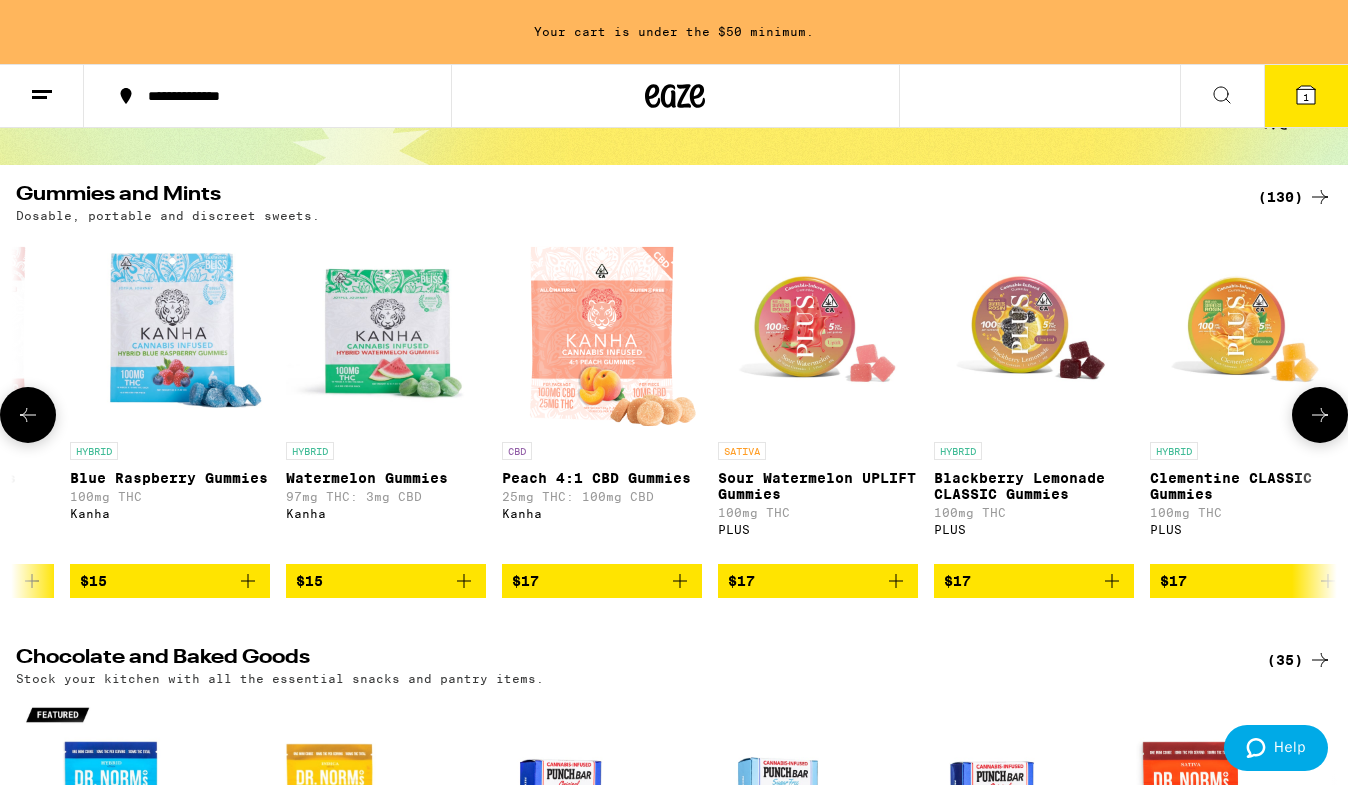 click 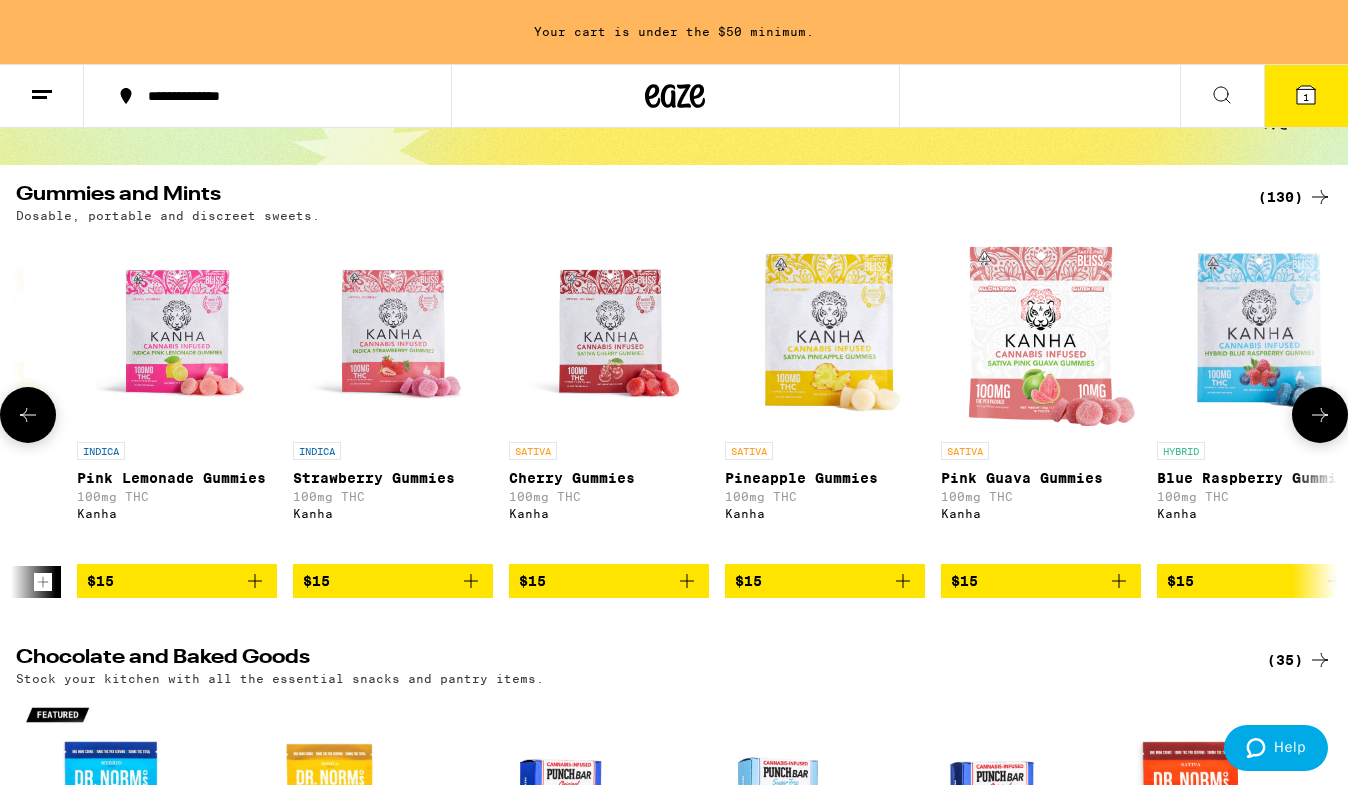 type 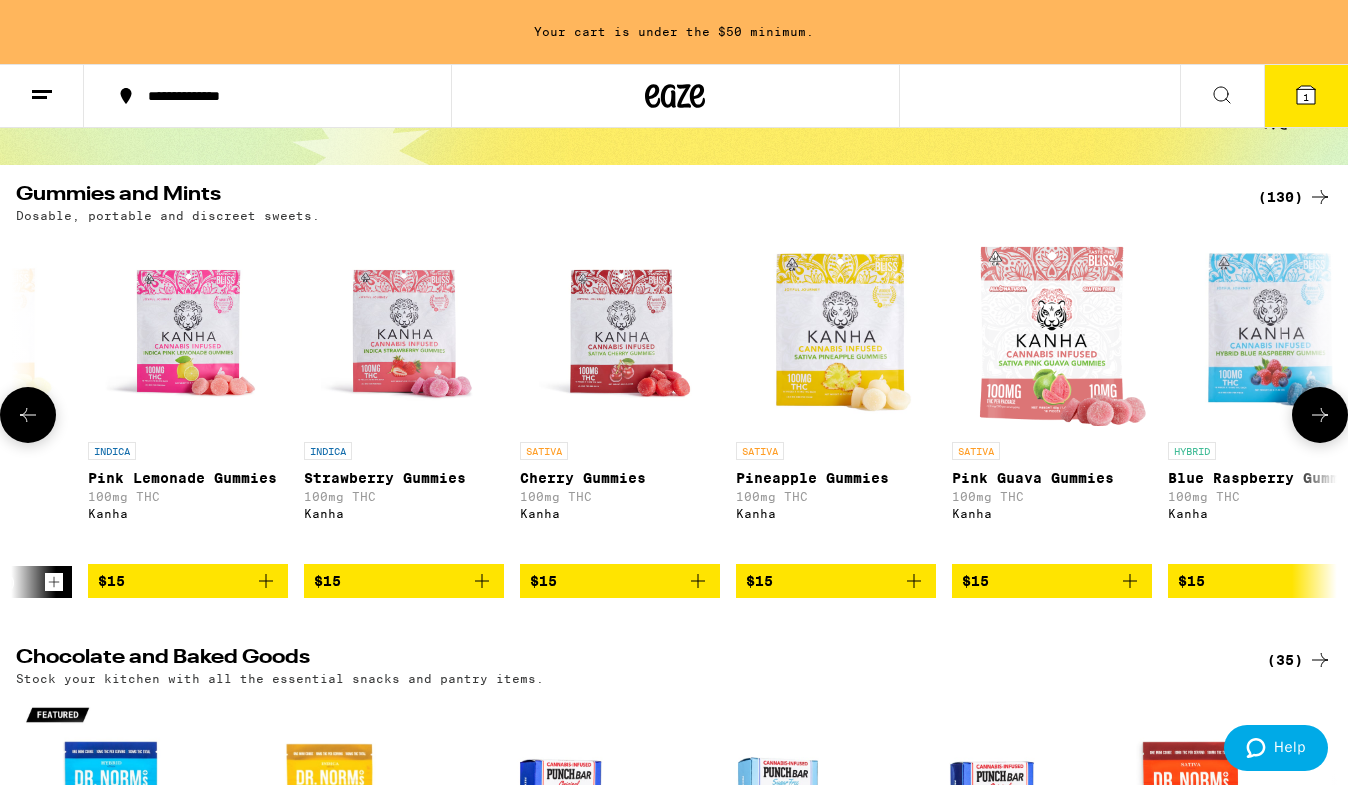 click on "$15" at bounding box center [404, 581] 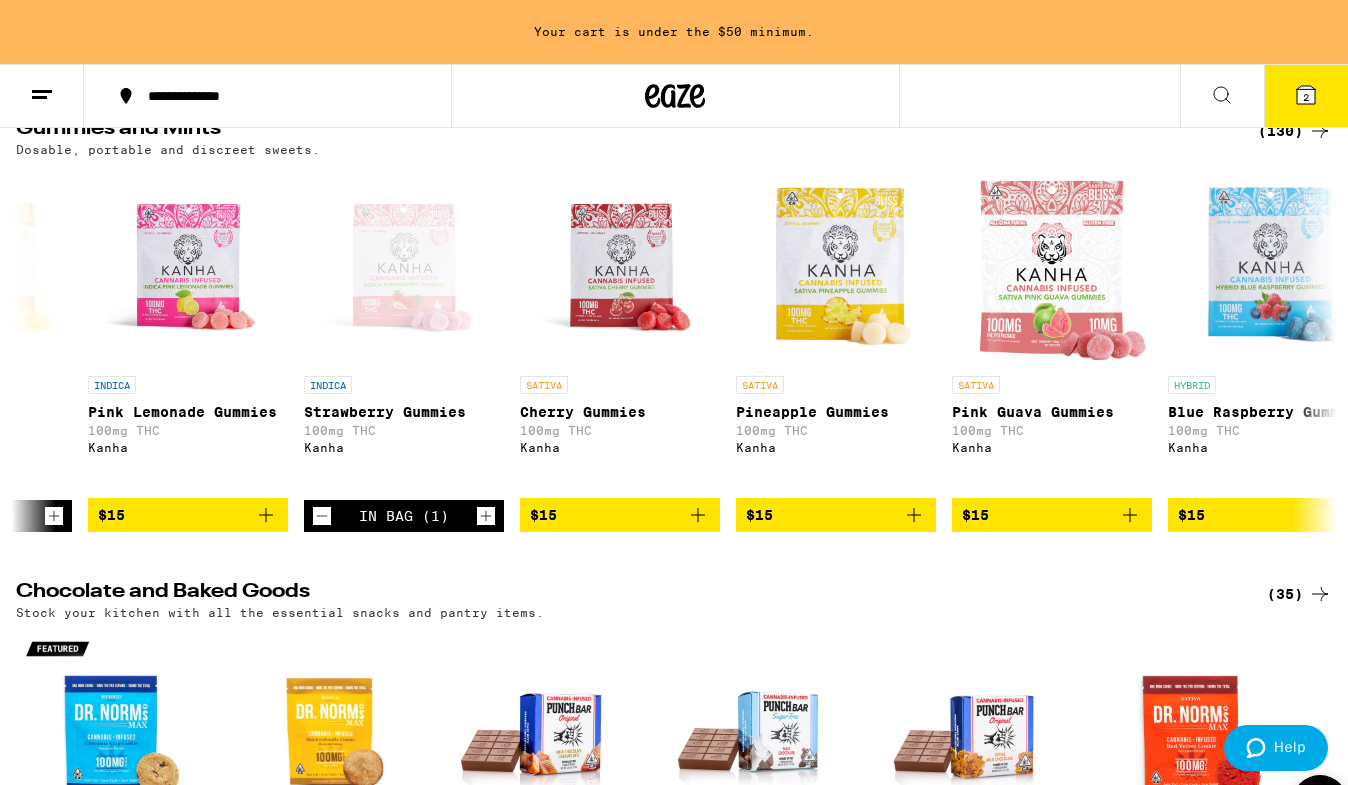 scroll, scrollTop: 0, scrollLeft: 0, axis: both 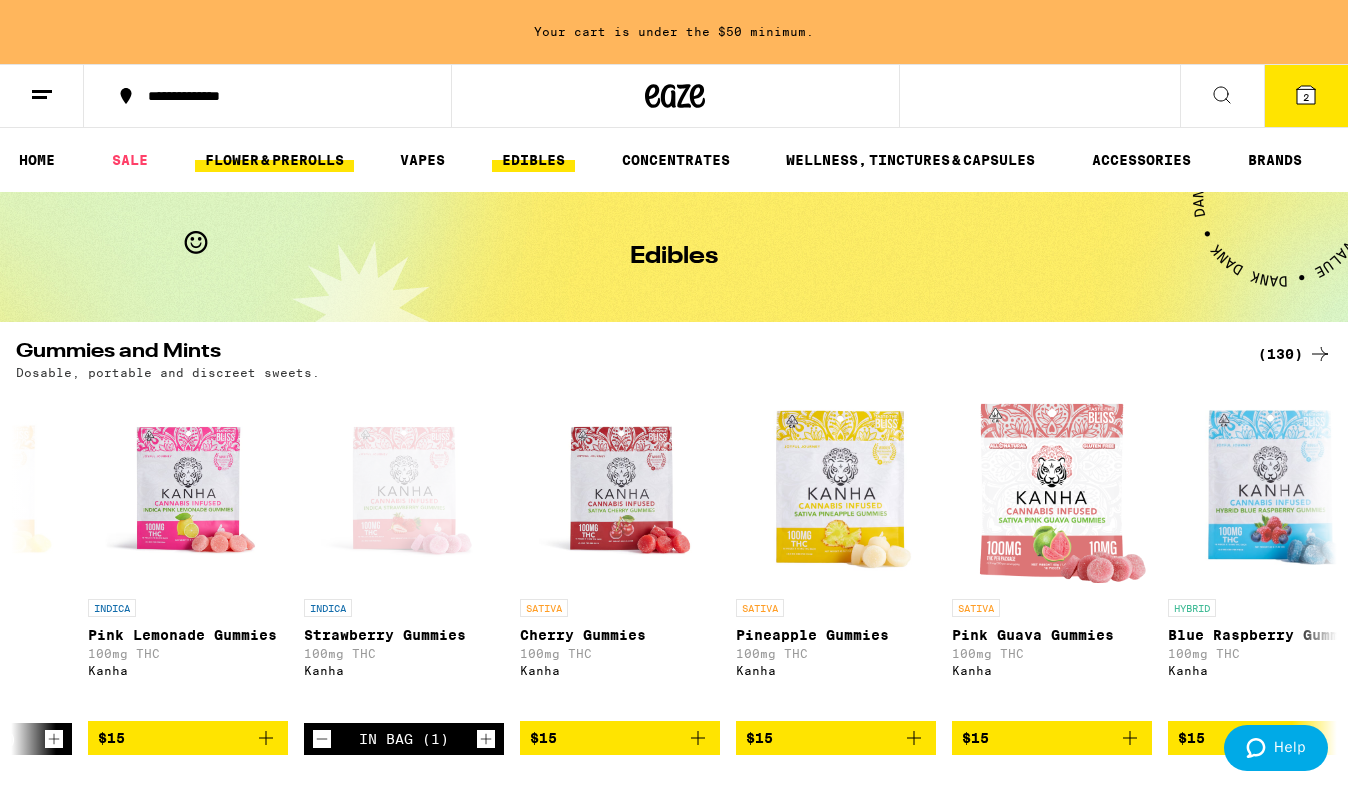 click on "FLOWER & PREROLLS" at bounding box center (274, 160) 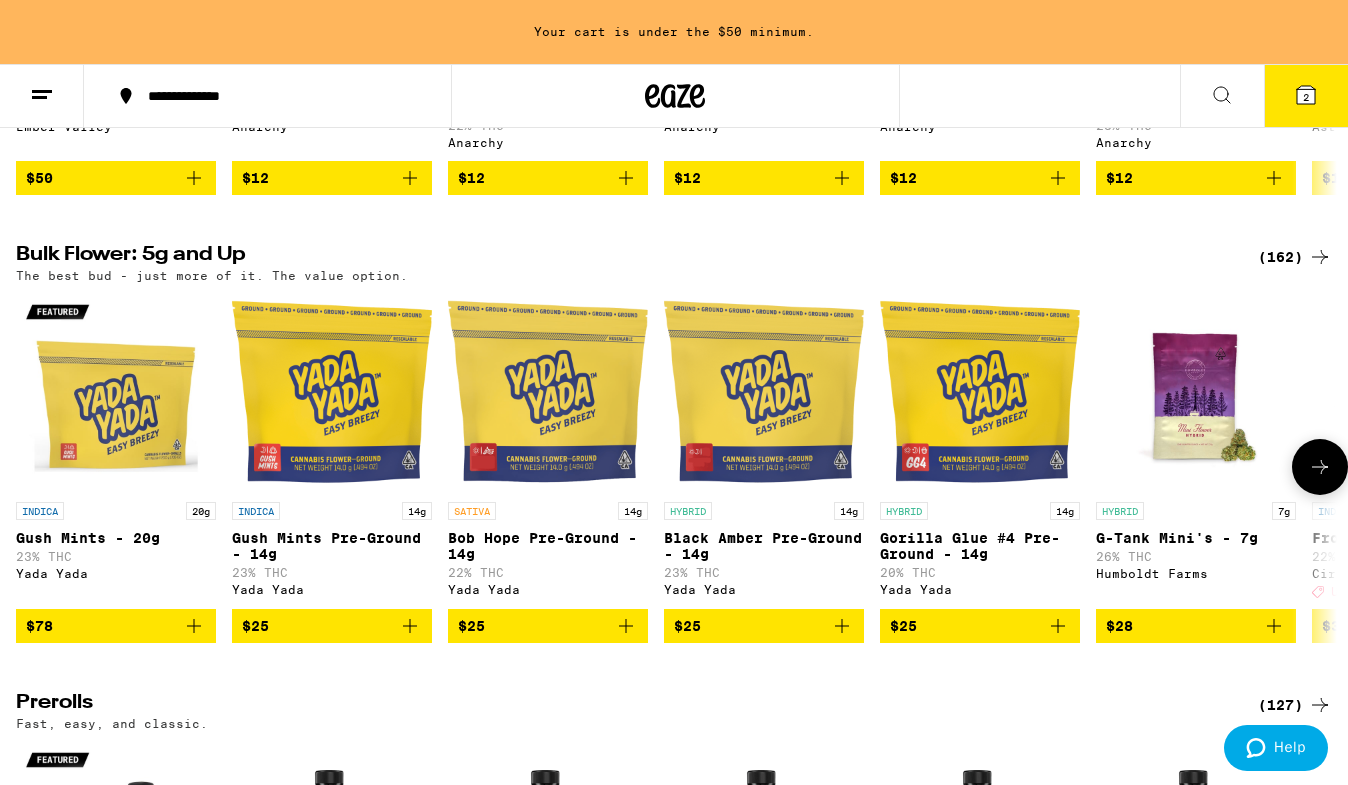 scroll, scrollTop: 522, scrollLeft: 0, axis: vertical 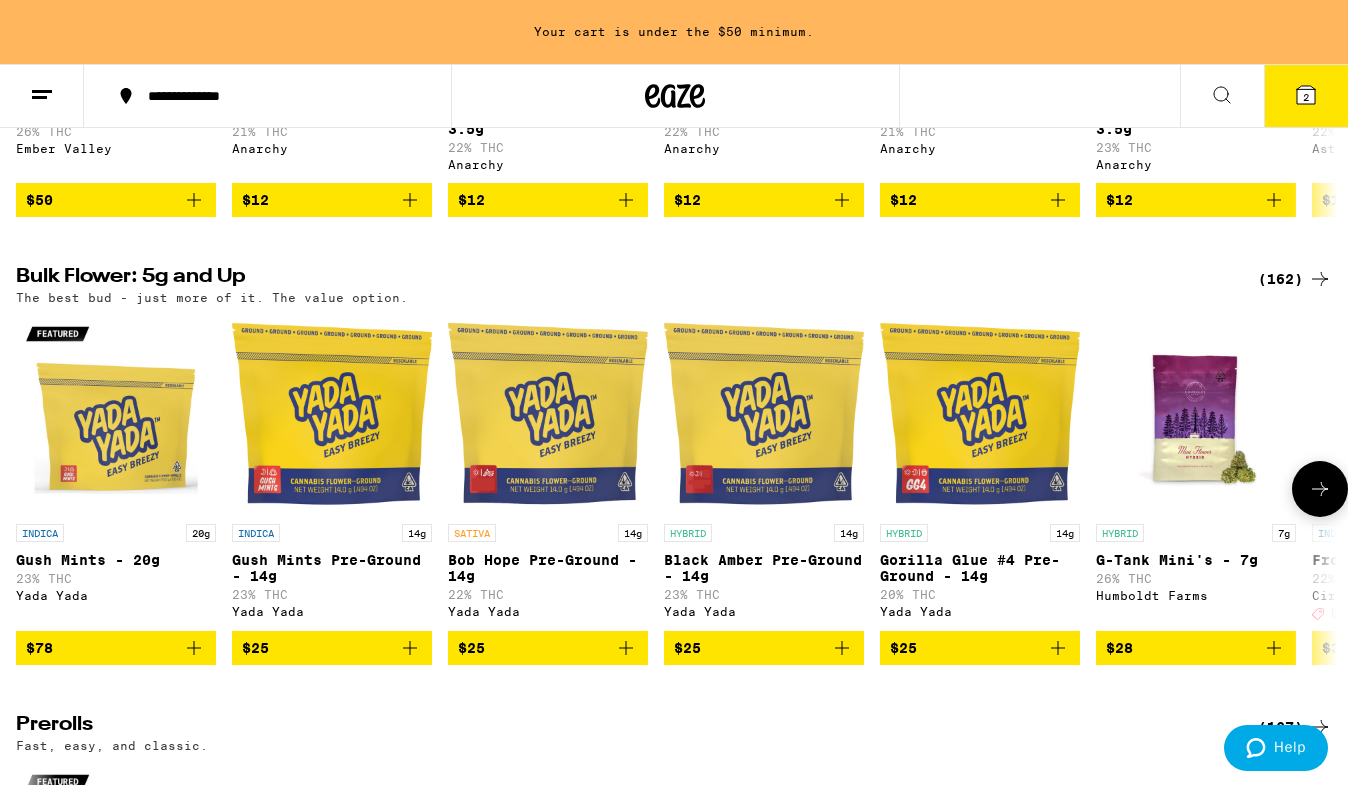 click 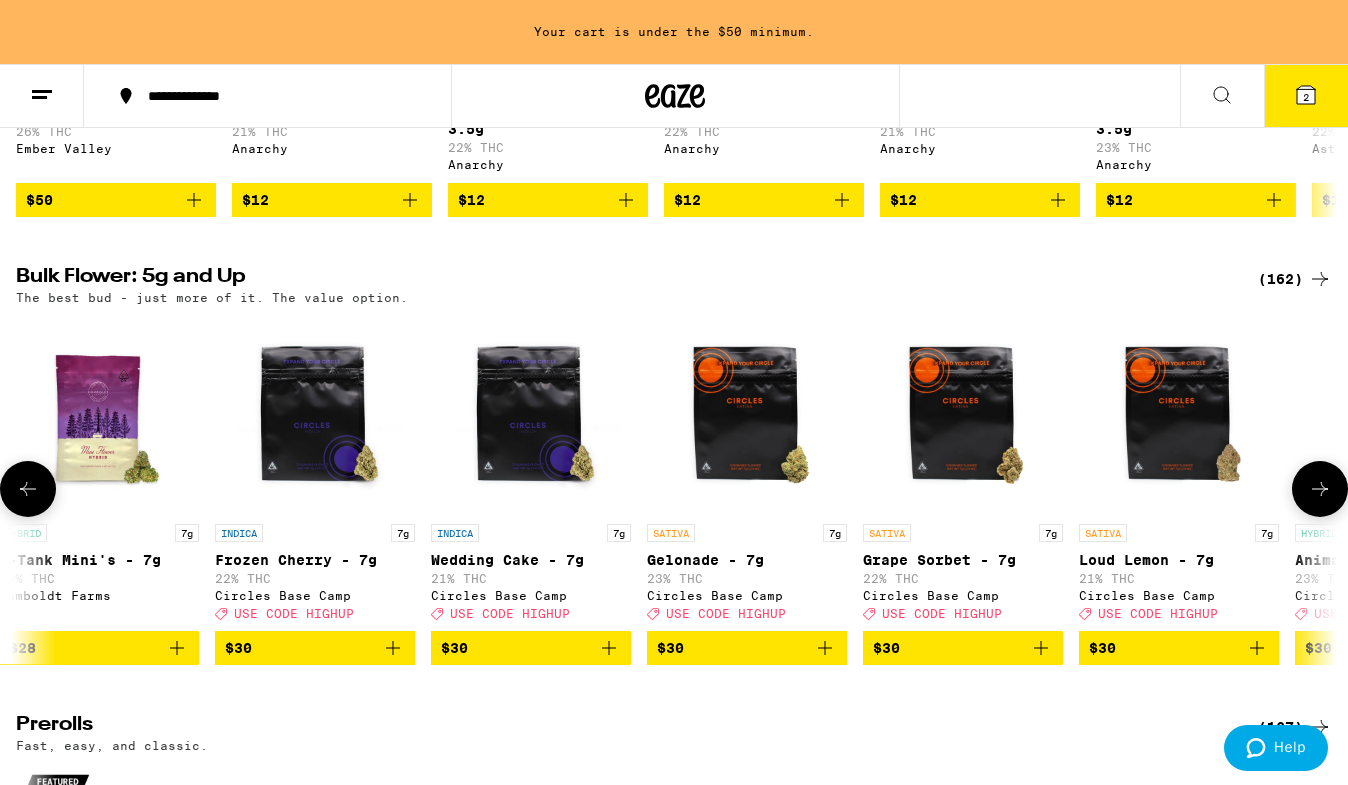 scroll, scrollTop: 0, scrollLeft: 1098, axis: horizontal 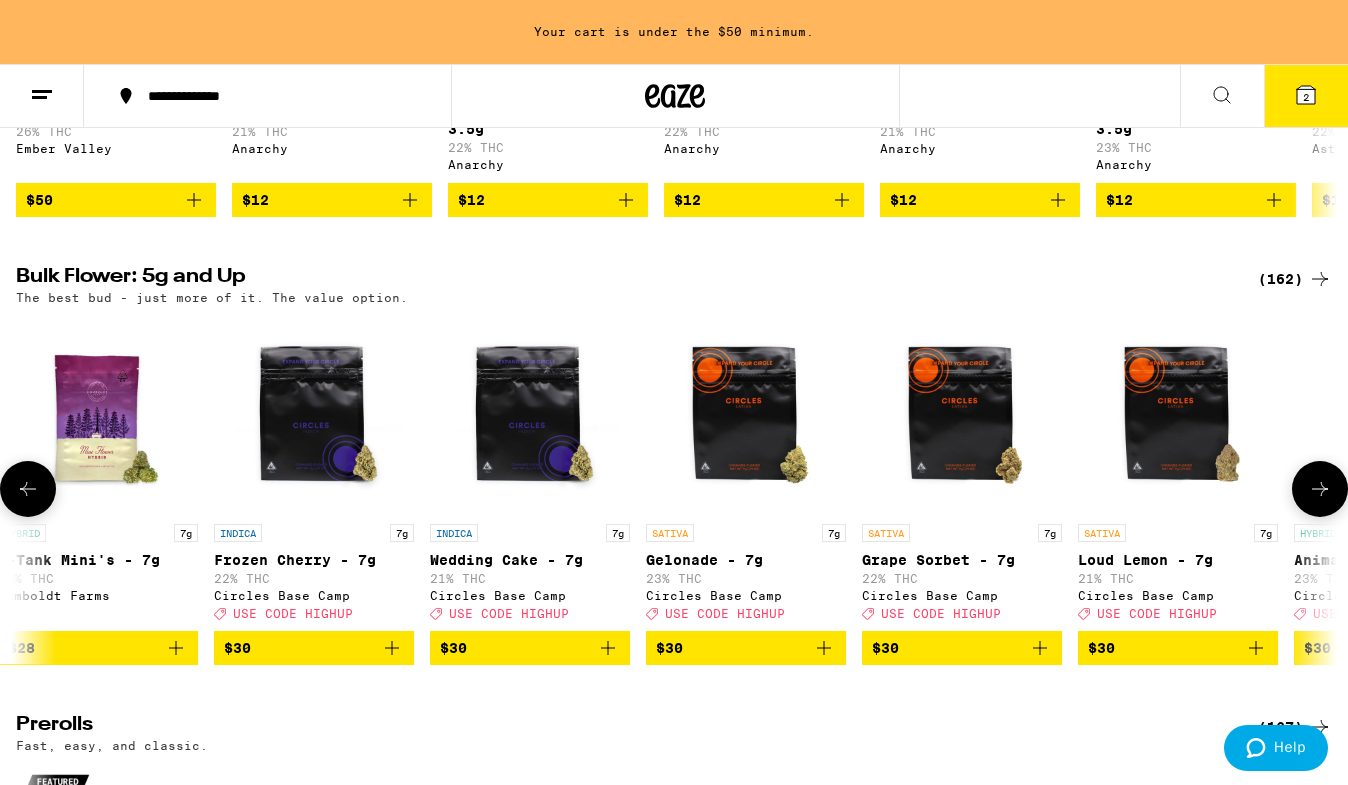 click 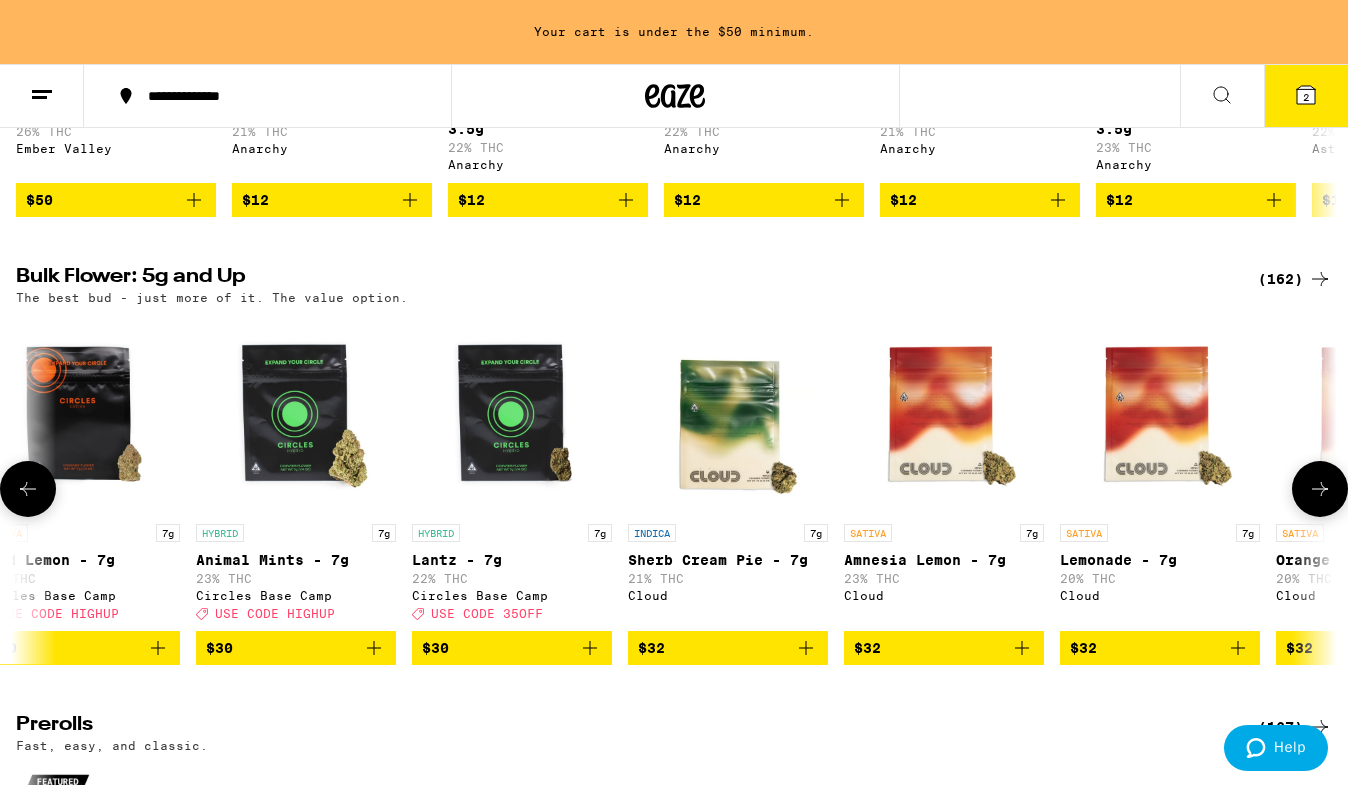 click 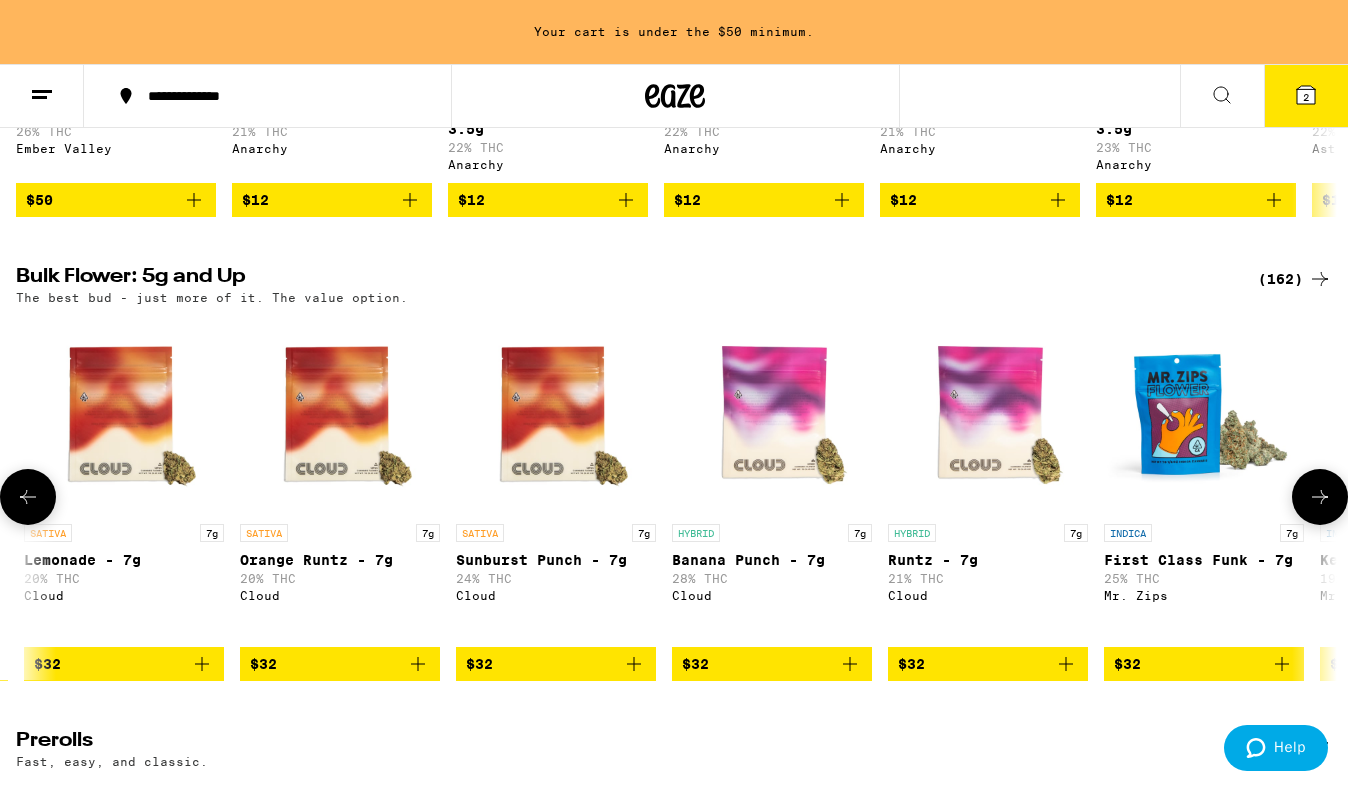 click at bounding box center [1320, 497] 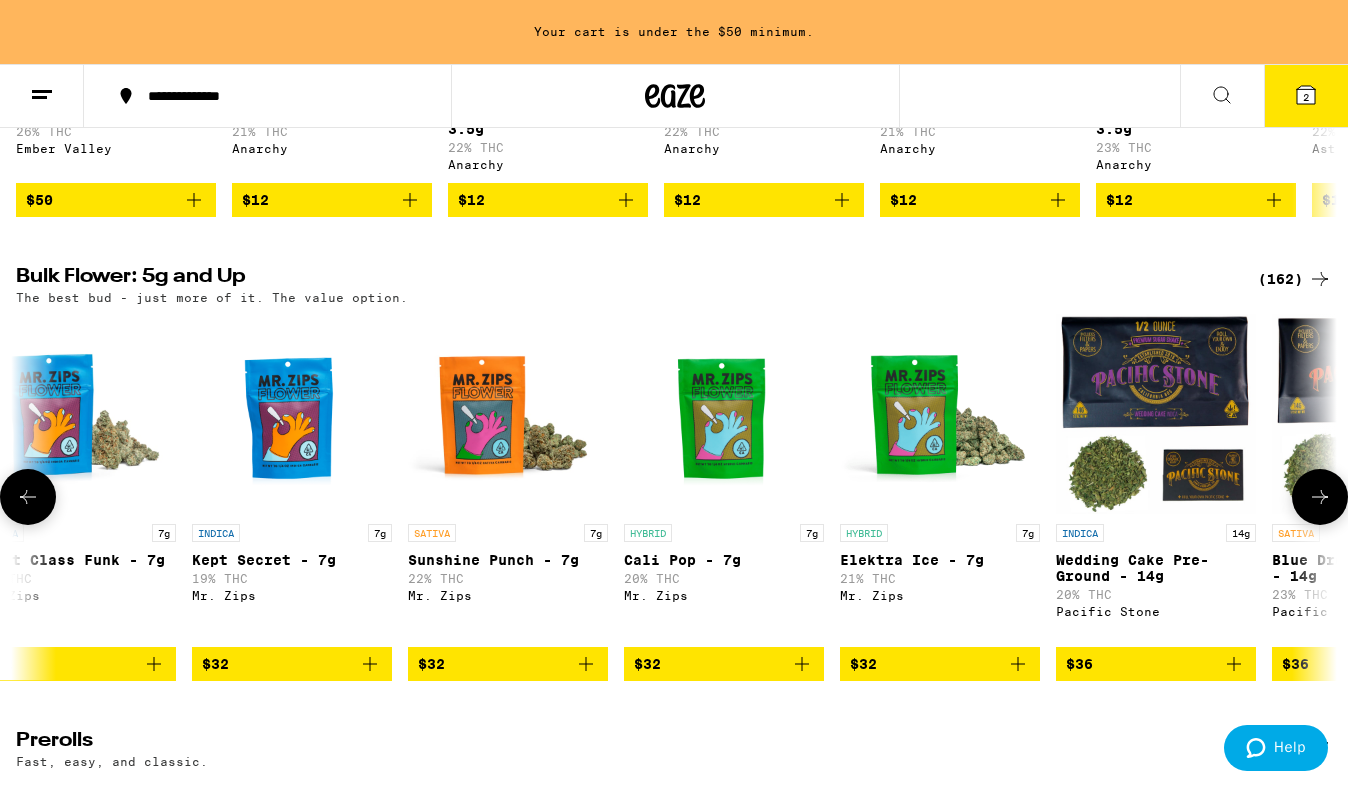 click at bounding box center [1320, 497] 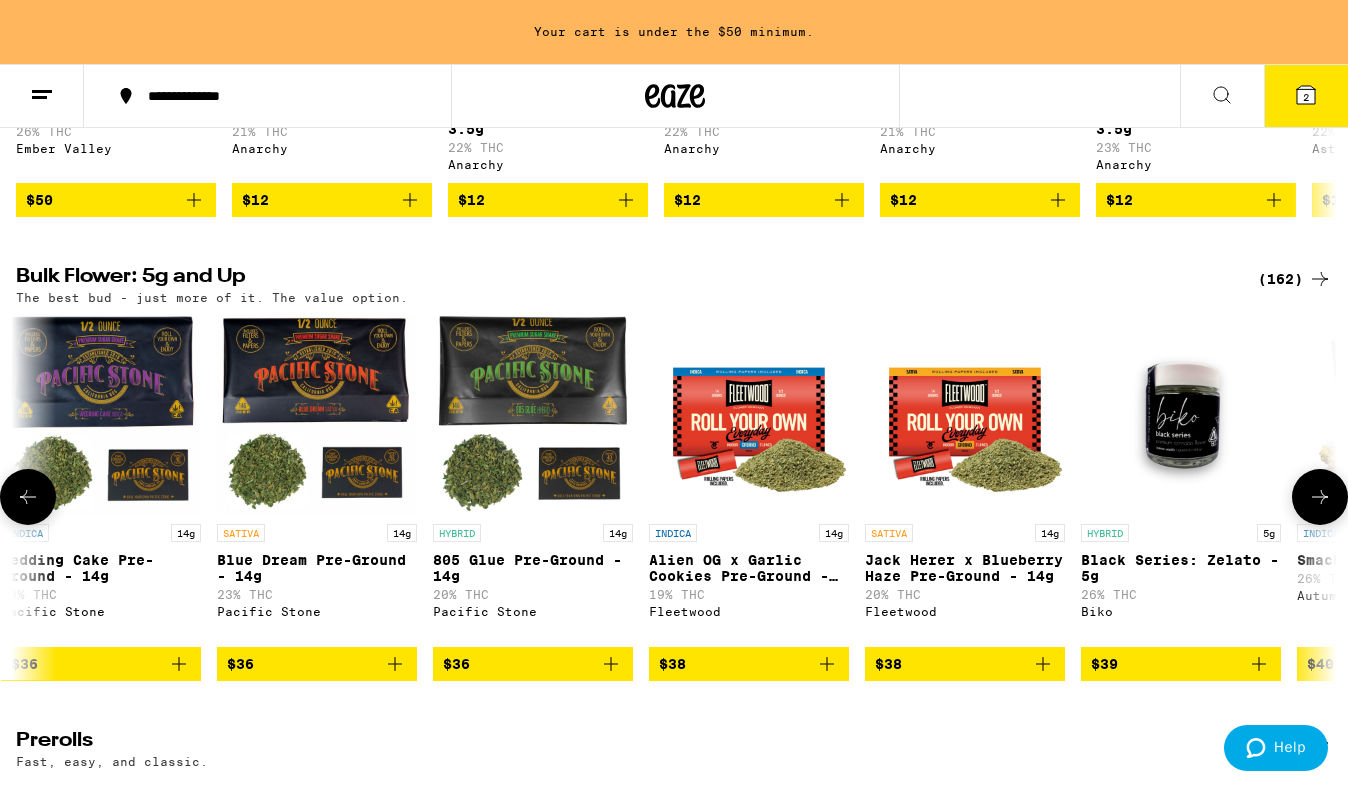 click at bounding box center [1320, 497] 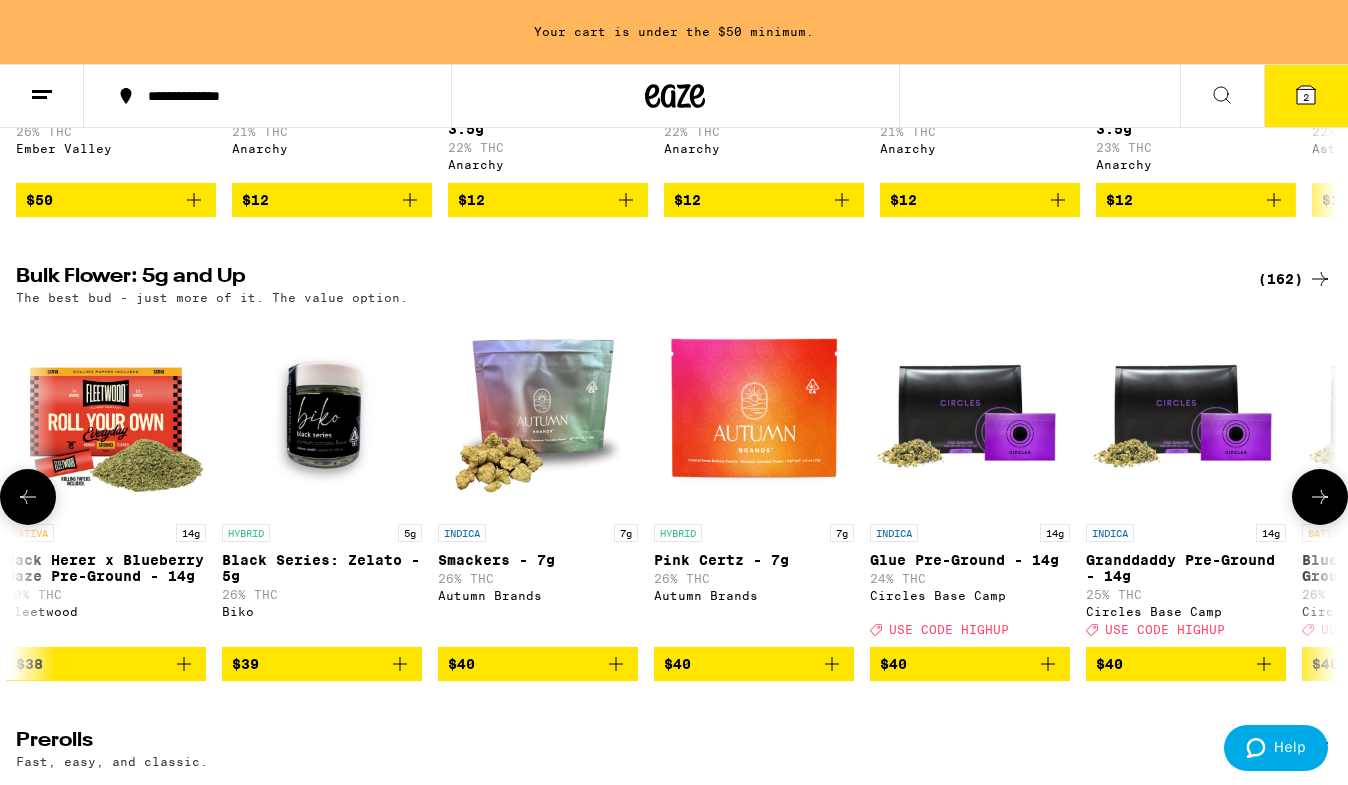 scroll, scrollTop: 0, scrollLeft: 6525, axis: horizontal 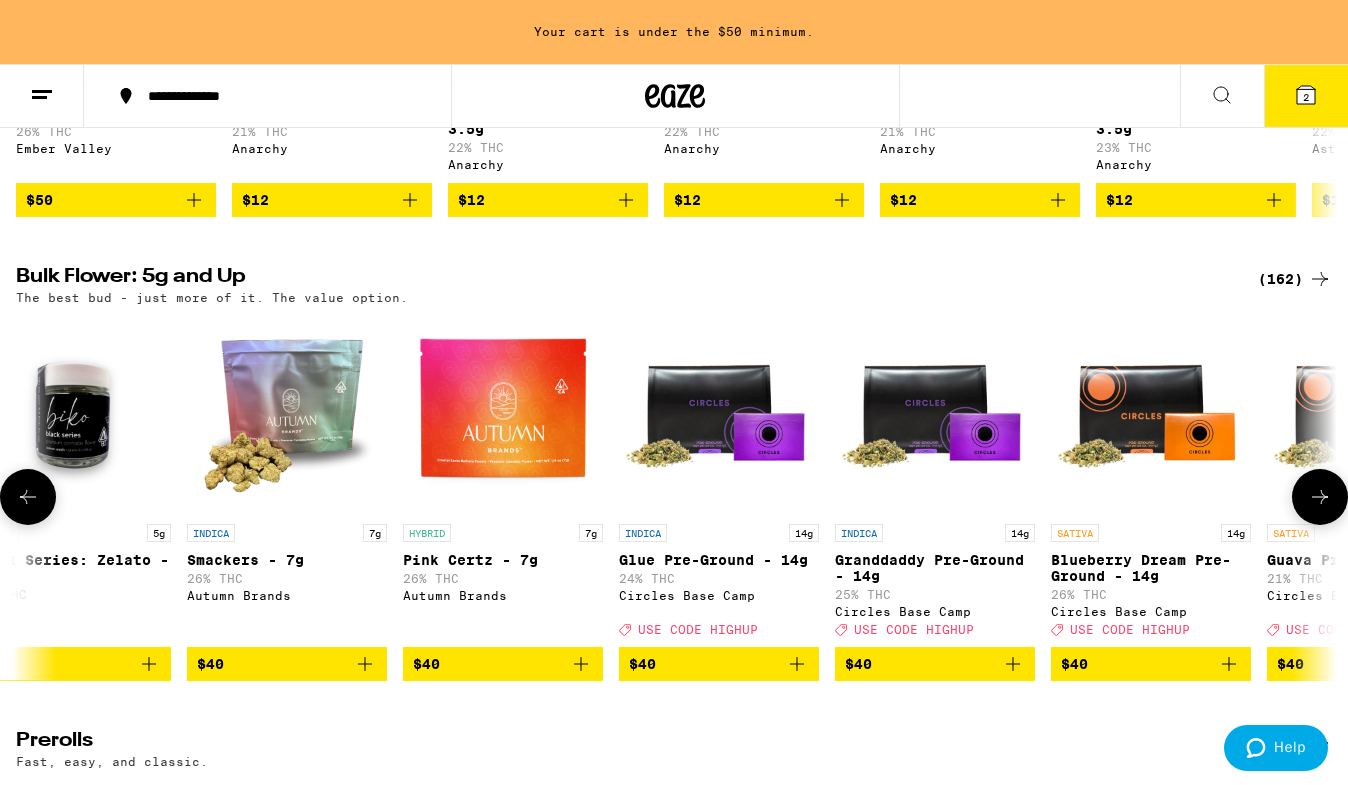 click on "$40" at bounding box center (287, 664) 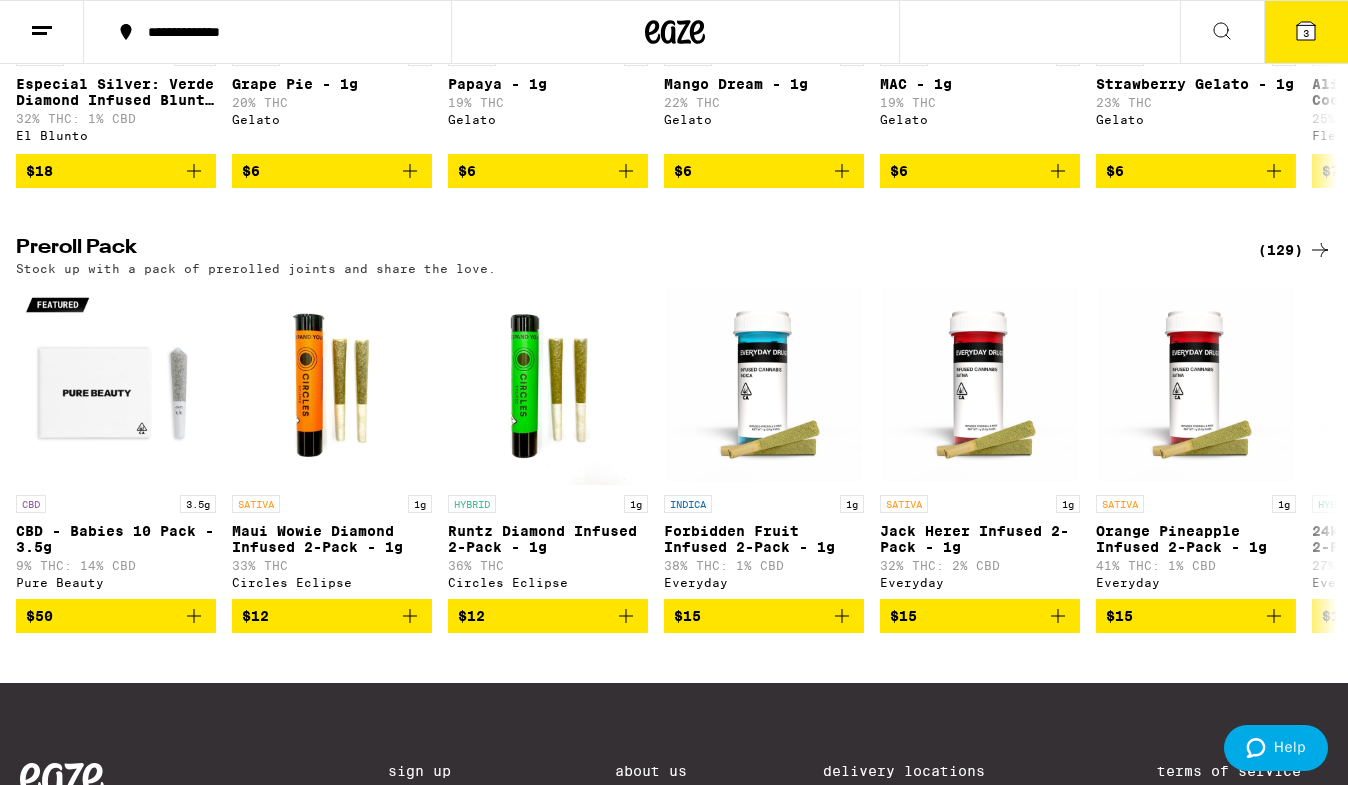 scroll, scrollTop: 1412, scrollLeft: 0, axis: vertical 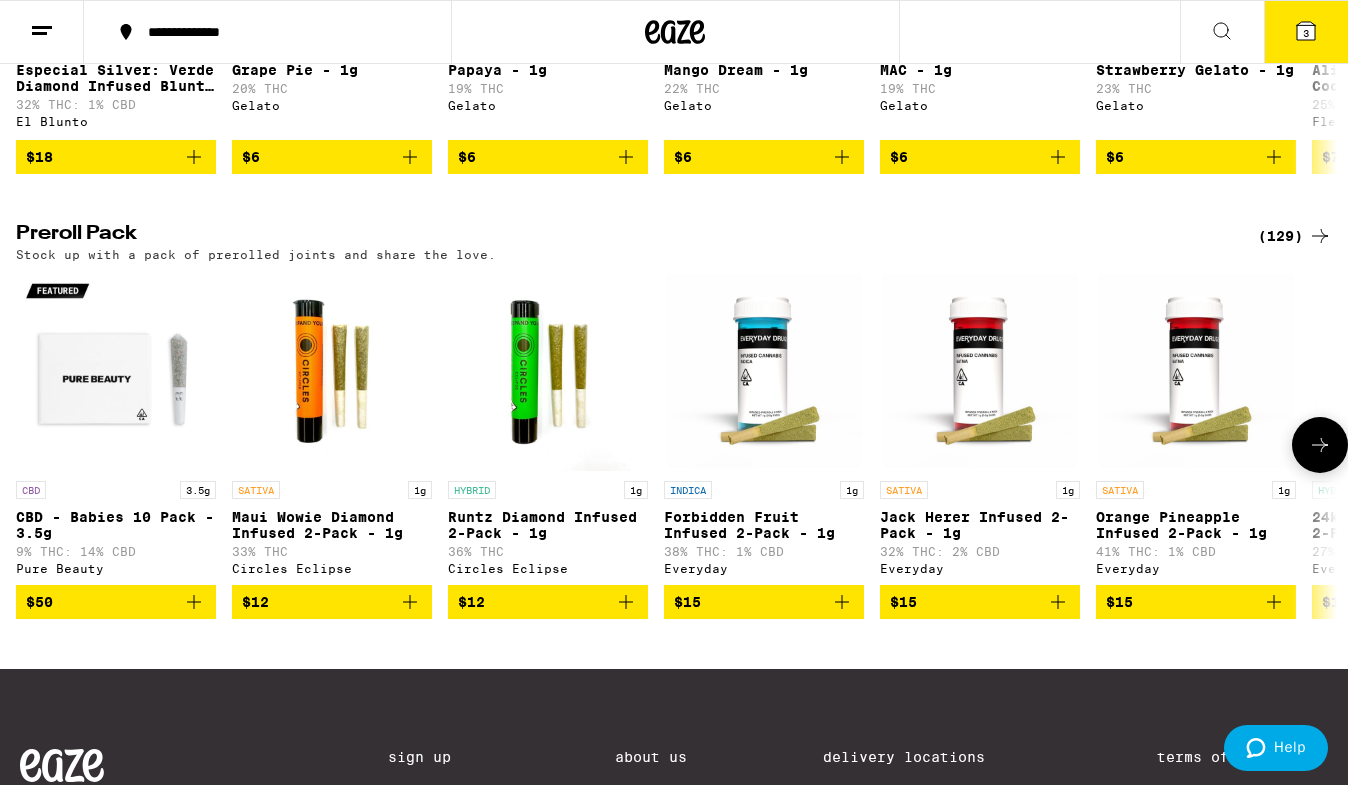 click 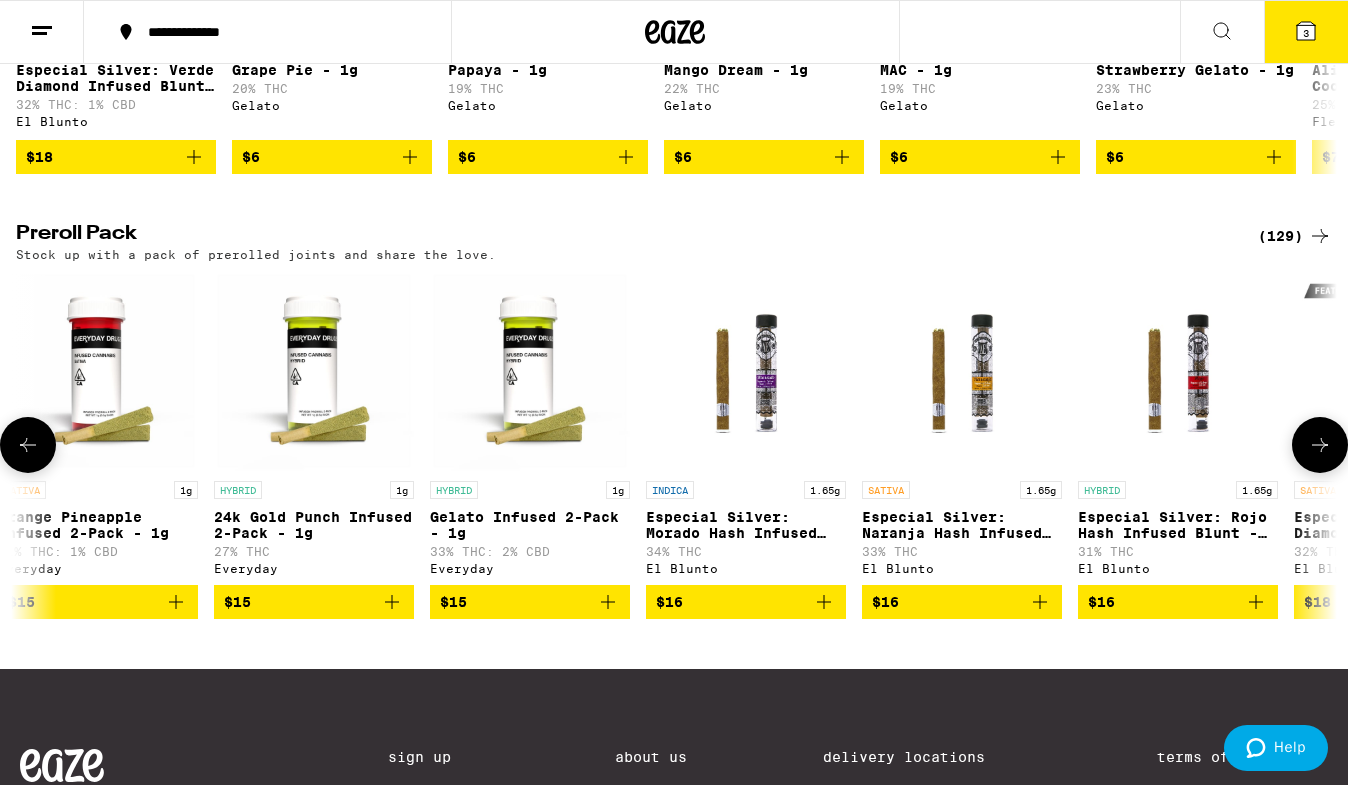 click 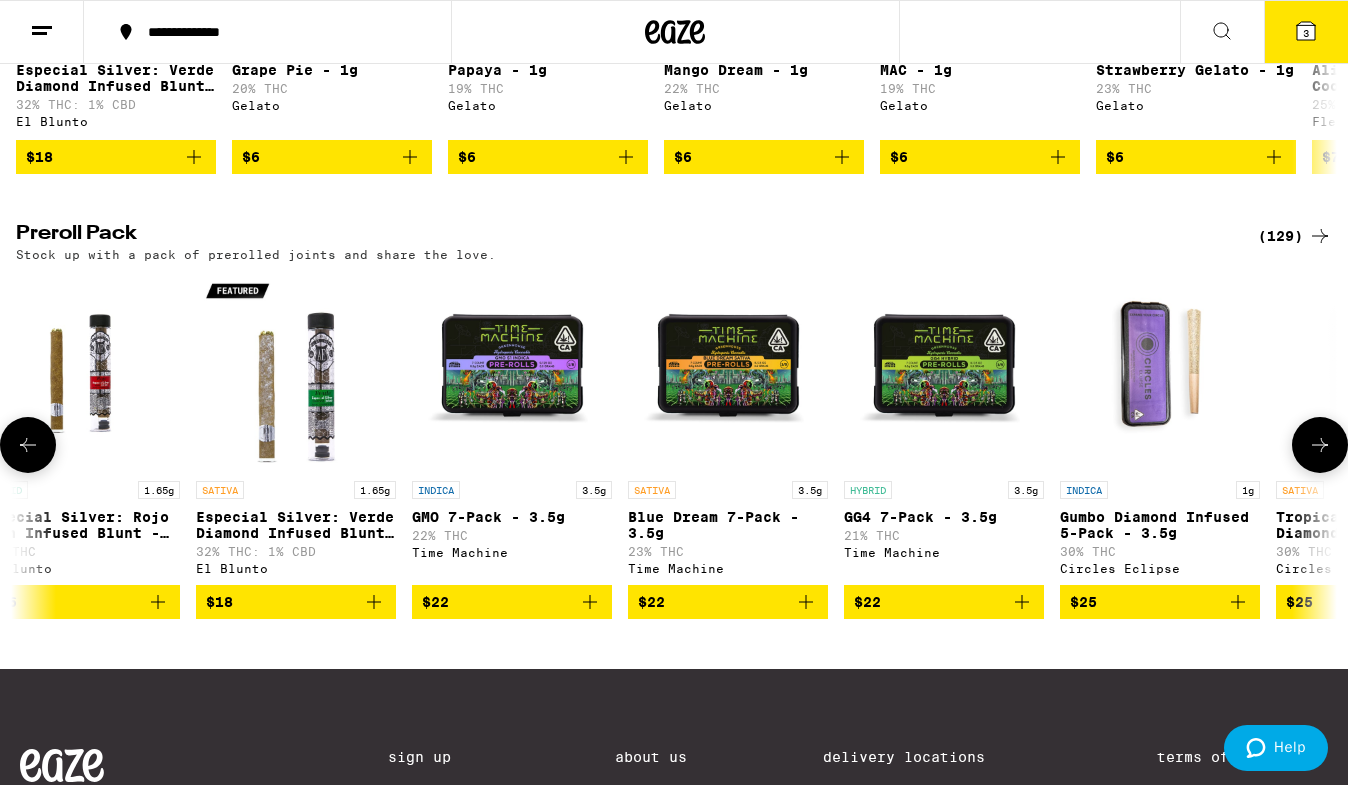 click 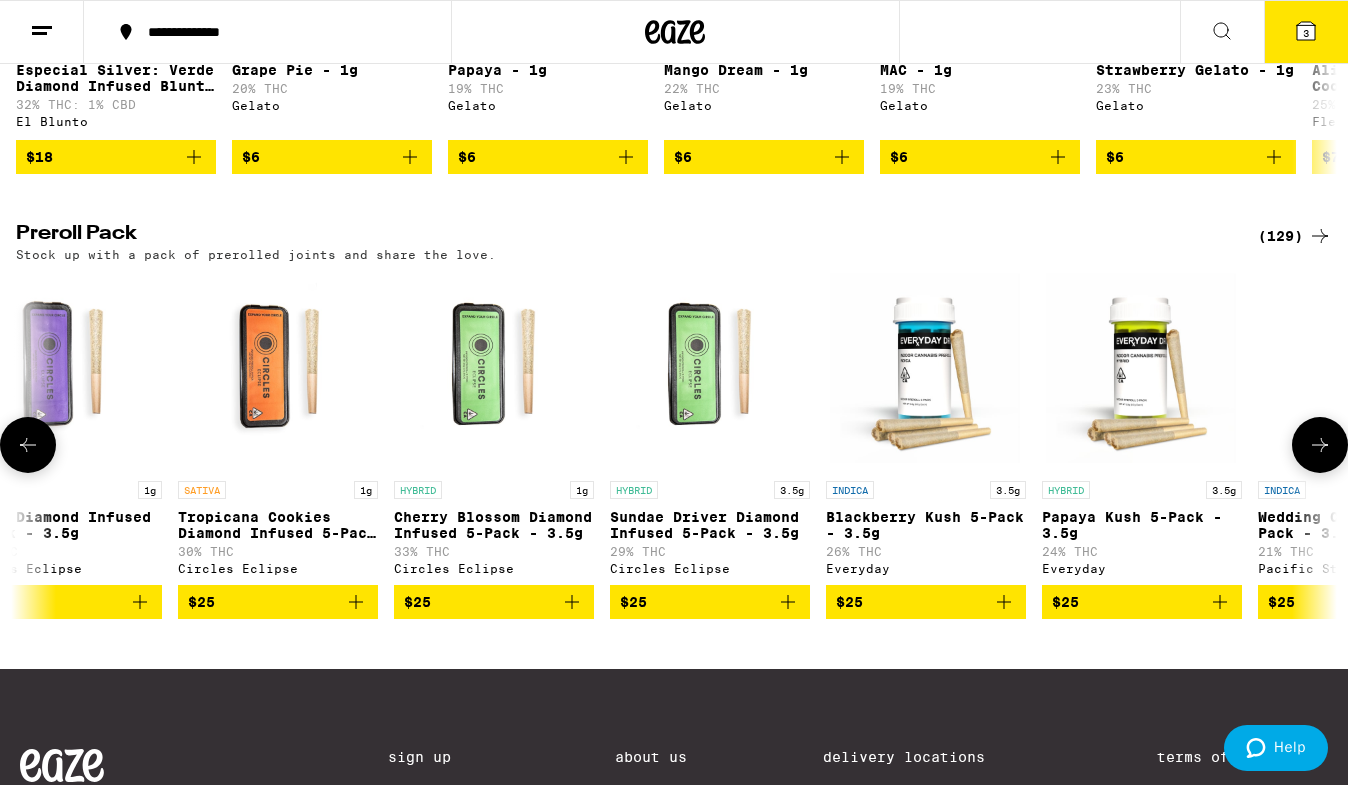 click 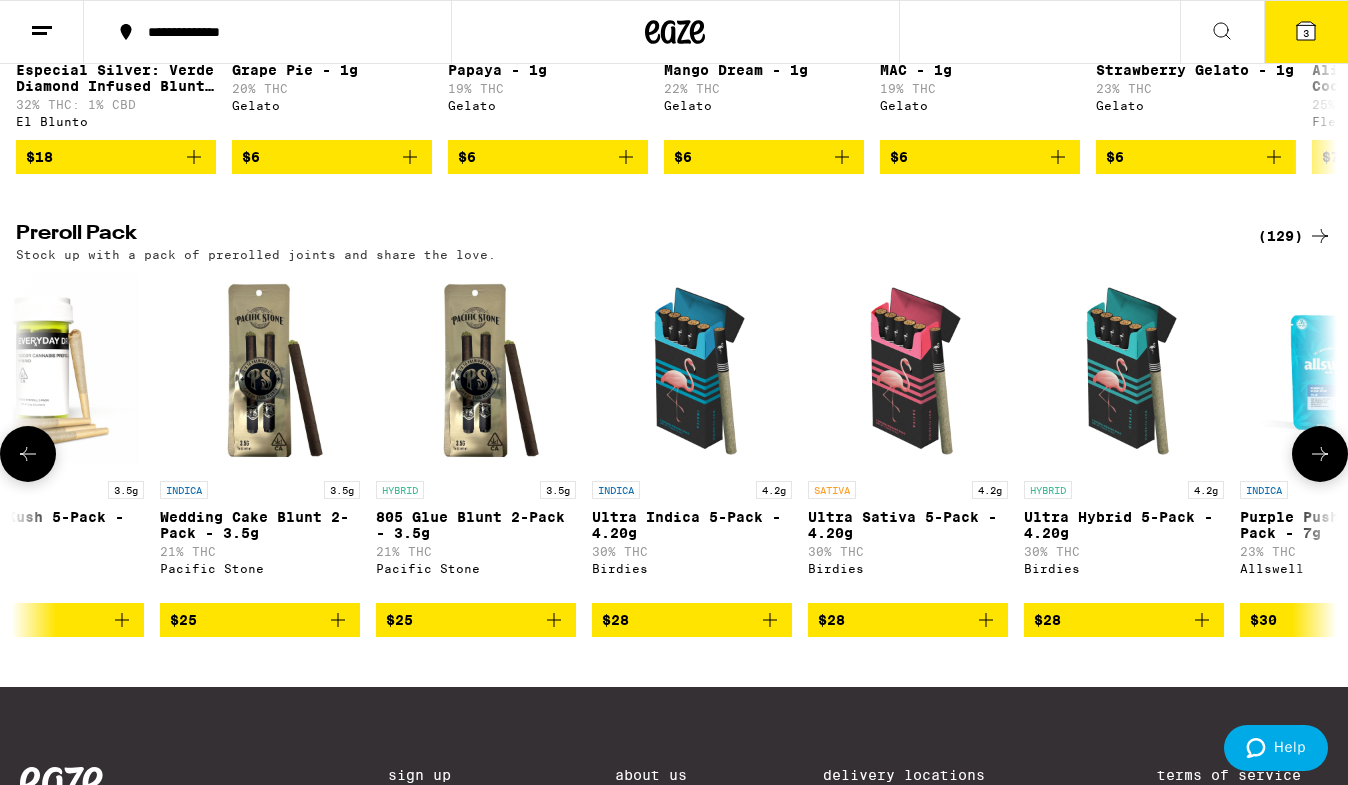 click 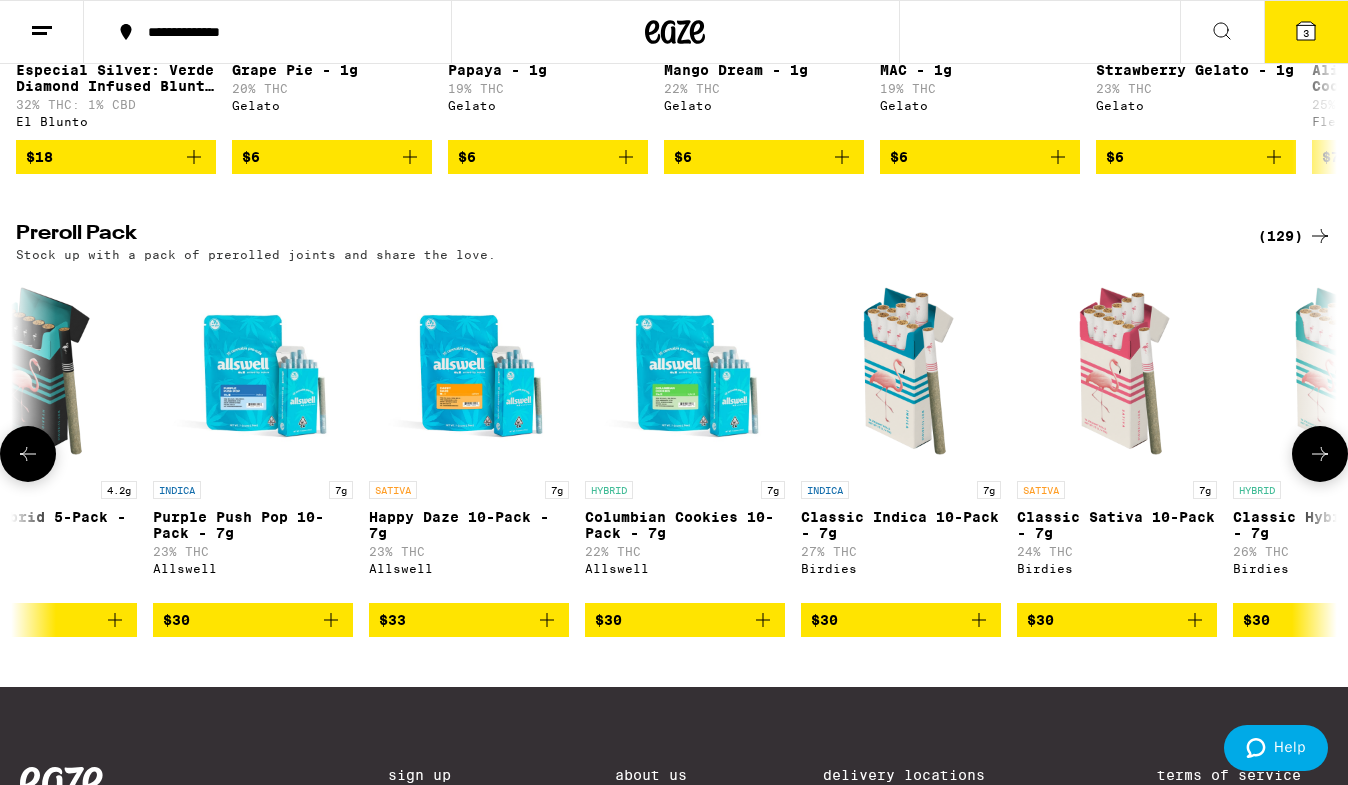 scroll, scrollTop: 0, scrollLeft: 5490, axis: horizontal 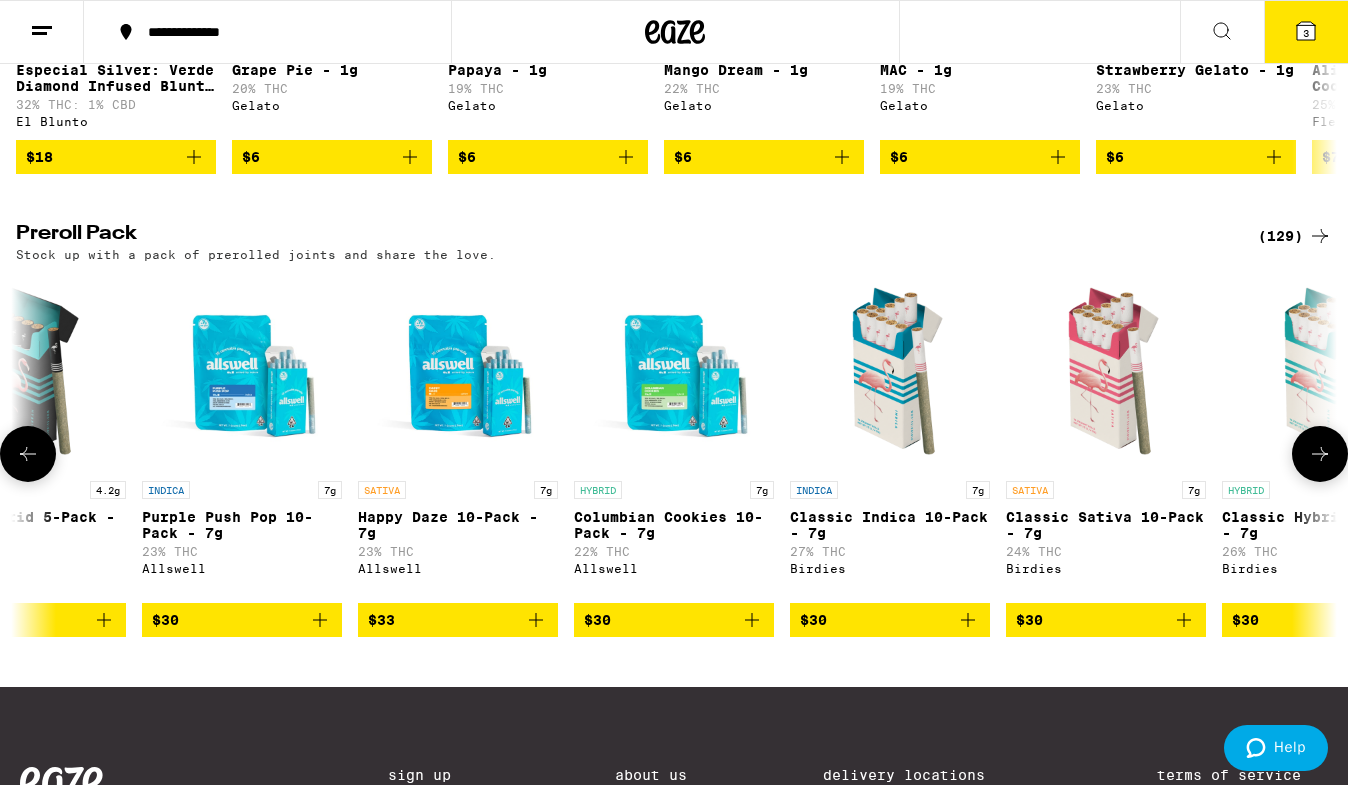 click on "$30" at bounding box center [890, 620] 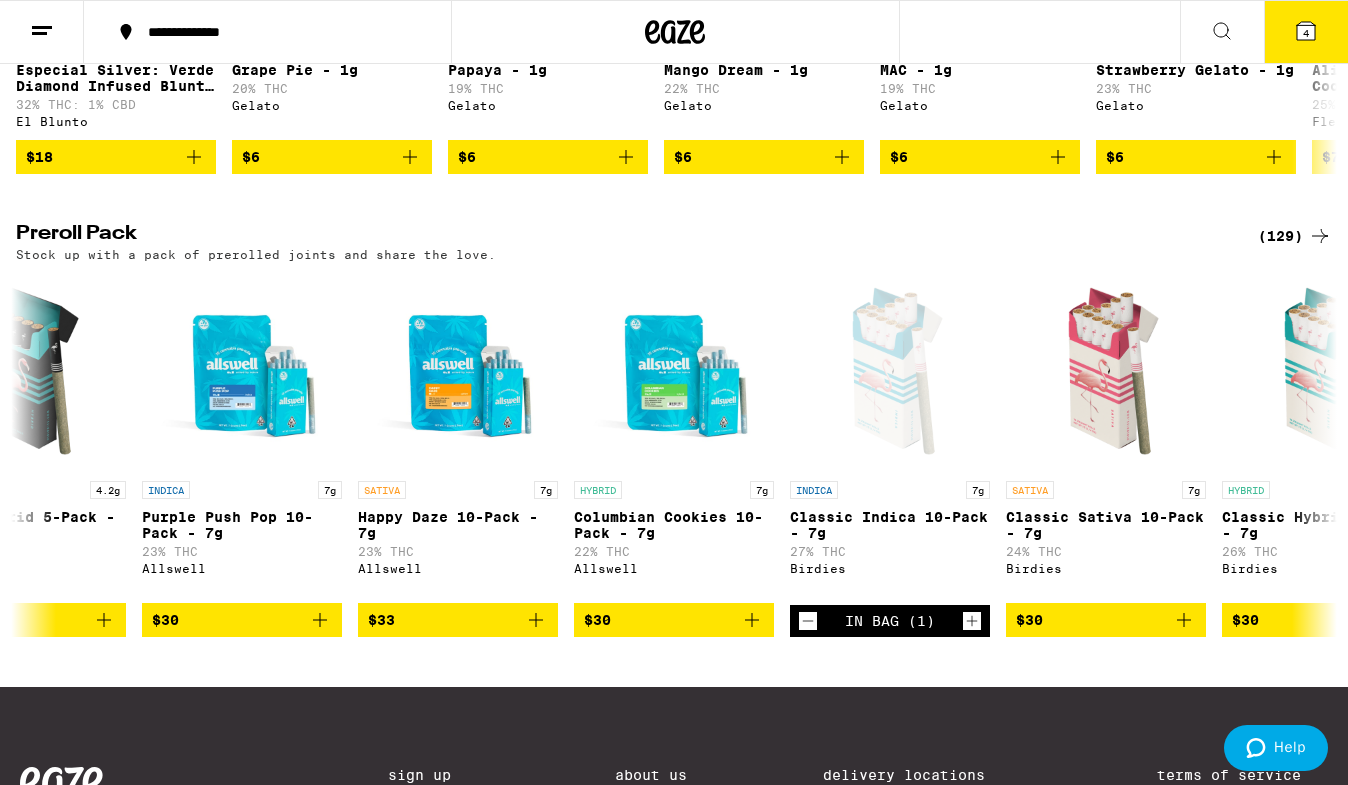 click 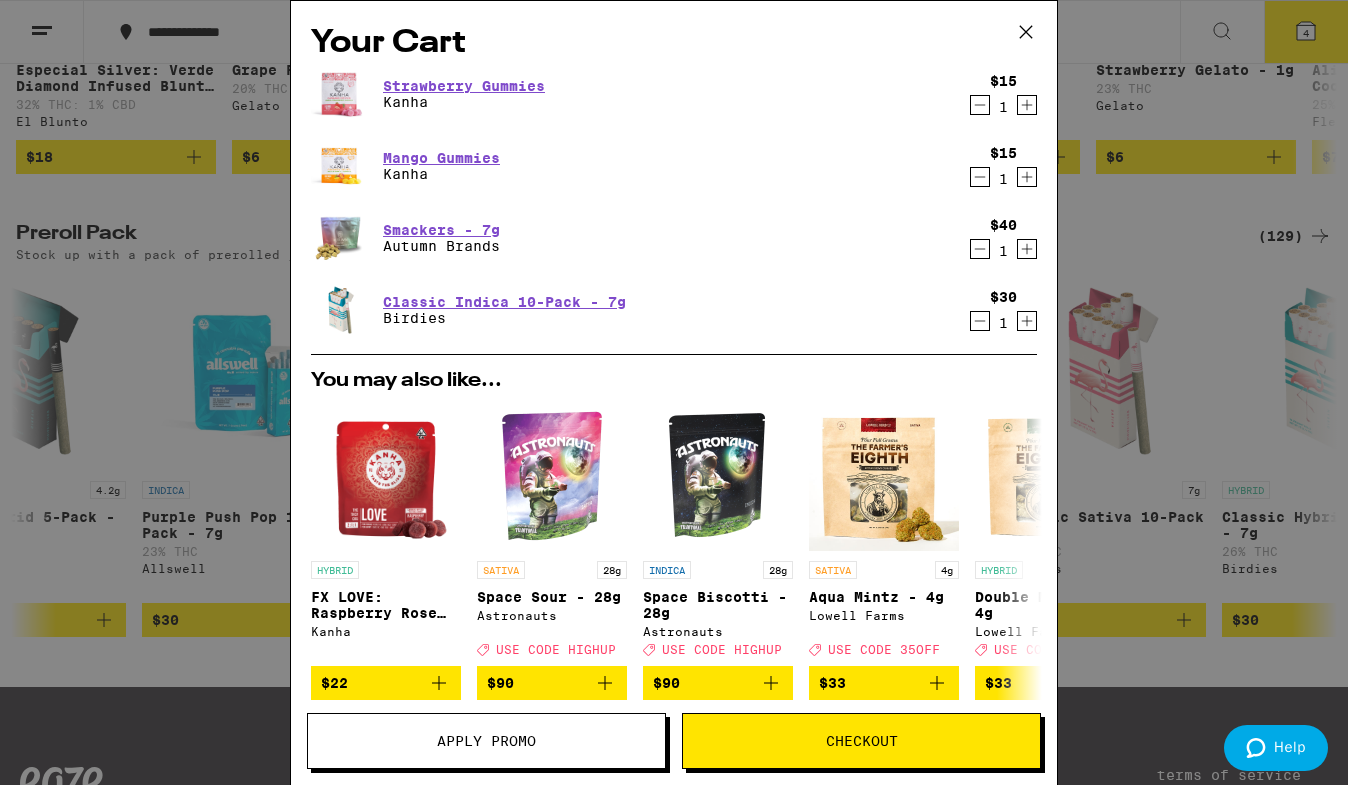 click on "Checkout" at bounding box center [862, 741] 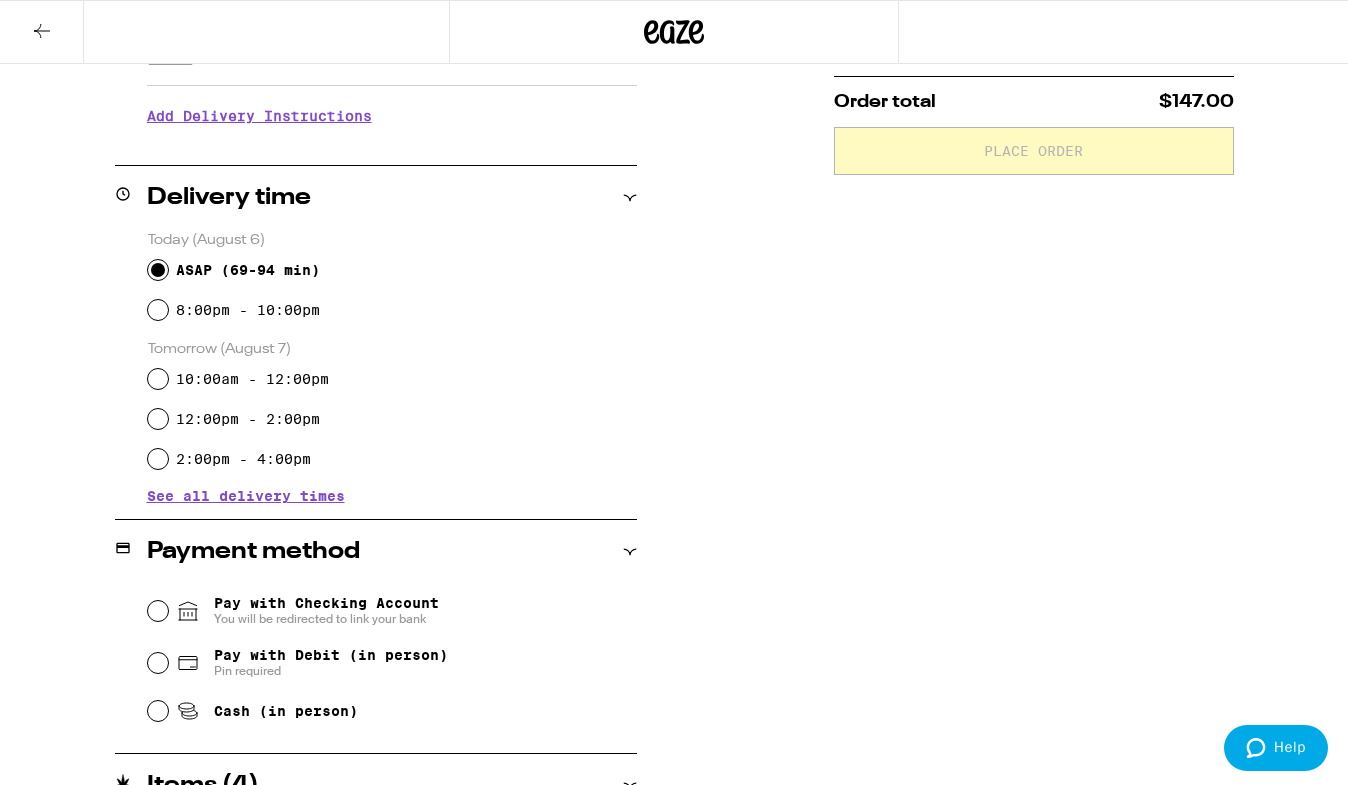 scroll, scrollTop: 715, scrollLeft: 0, axis: vertical 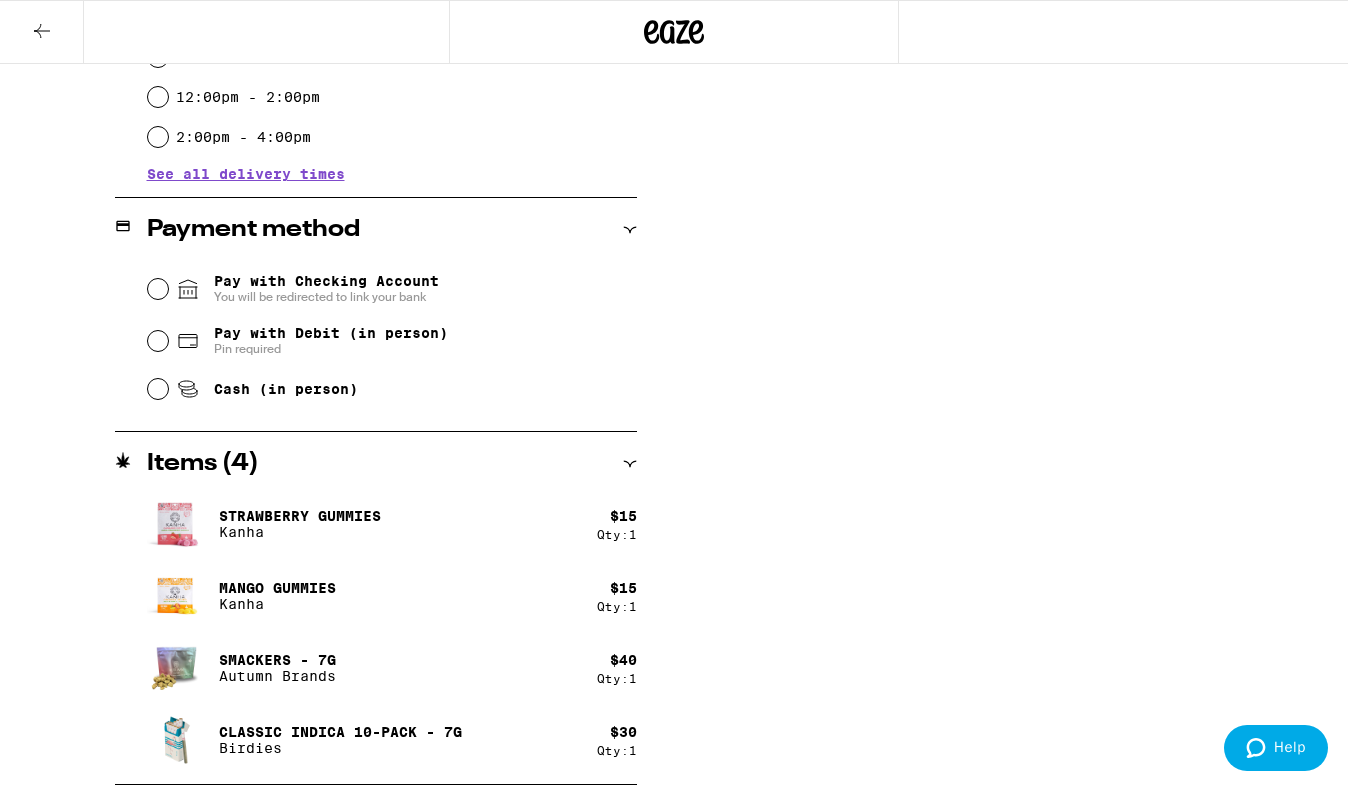 click on "Pay with Debit (in person)" at bounding box center (331, 333) 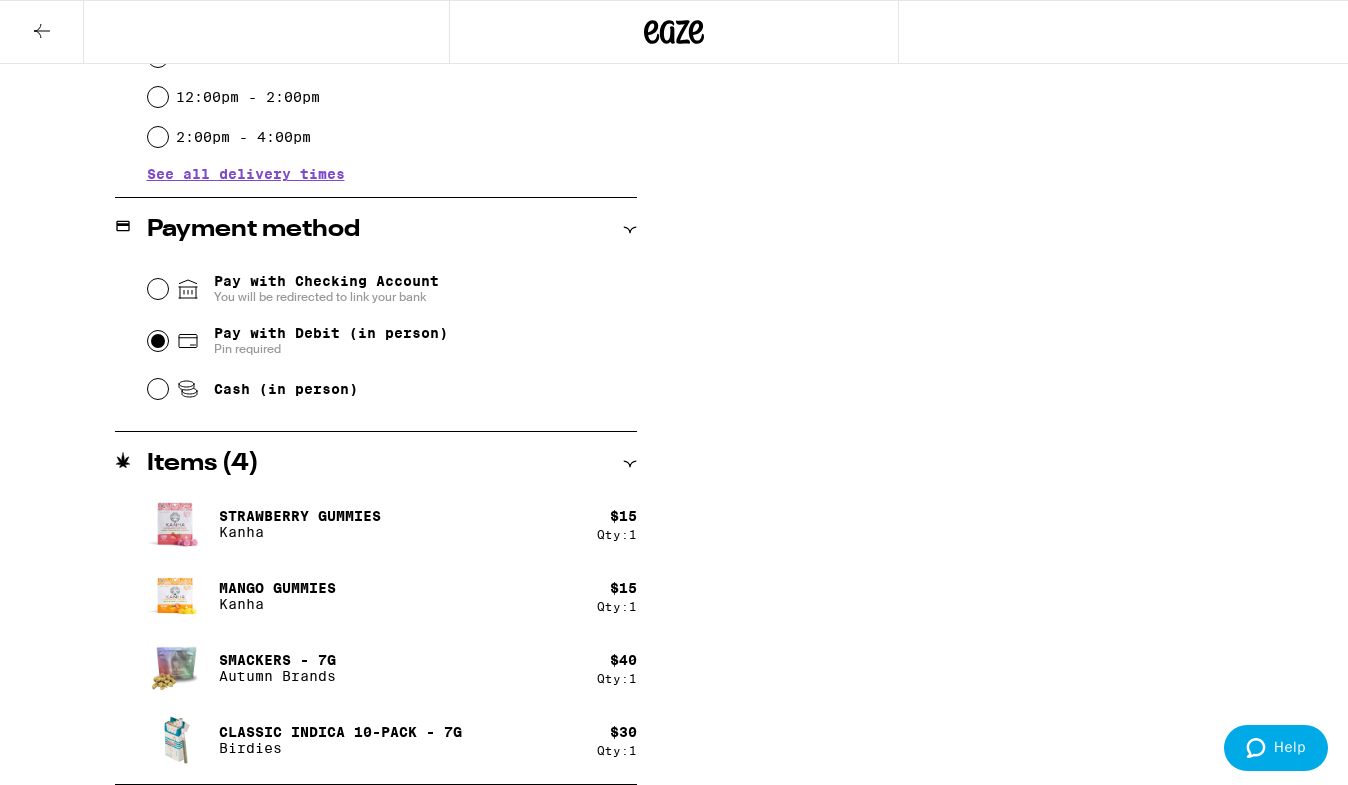 click on "Pay with Debit (in person) Pin required" at bounding box center [158, 341] 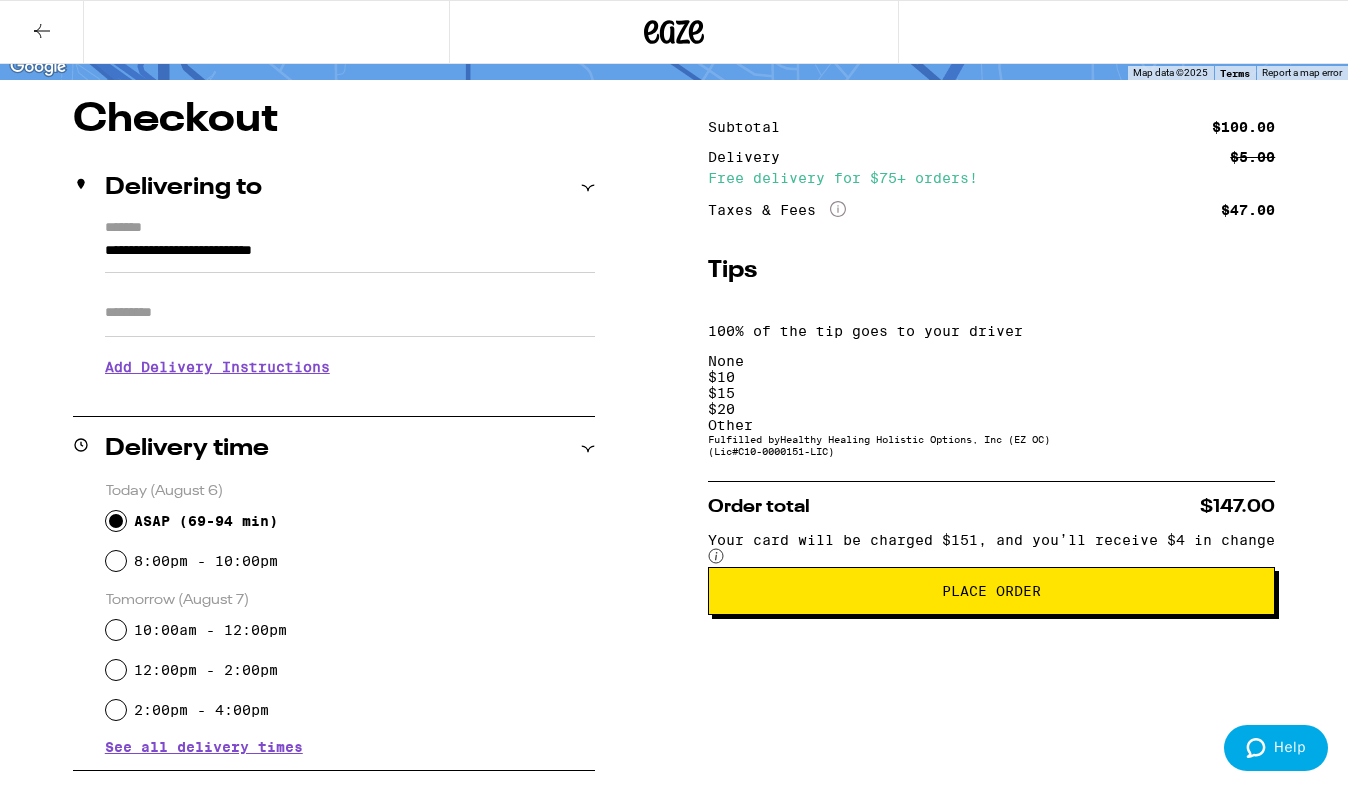 scroll, scrollTop: 163, scrollLeft: 0, axis: vertical 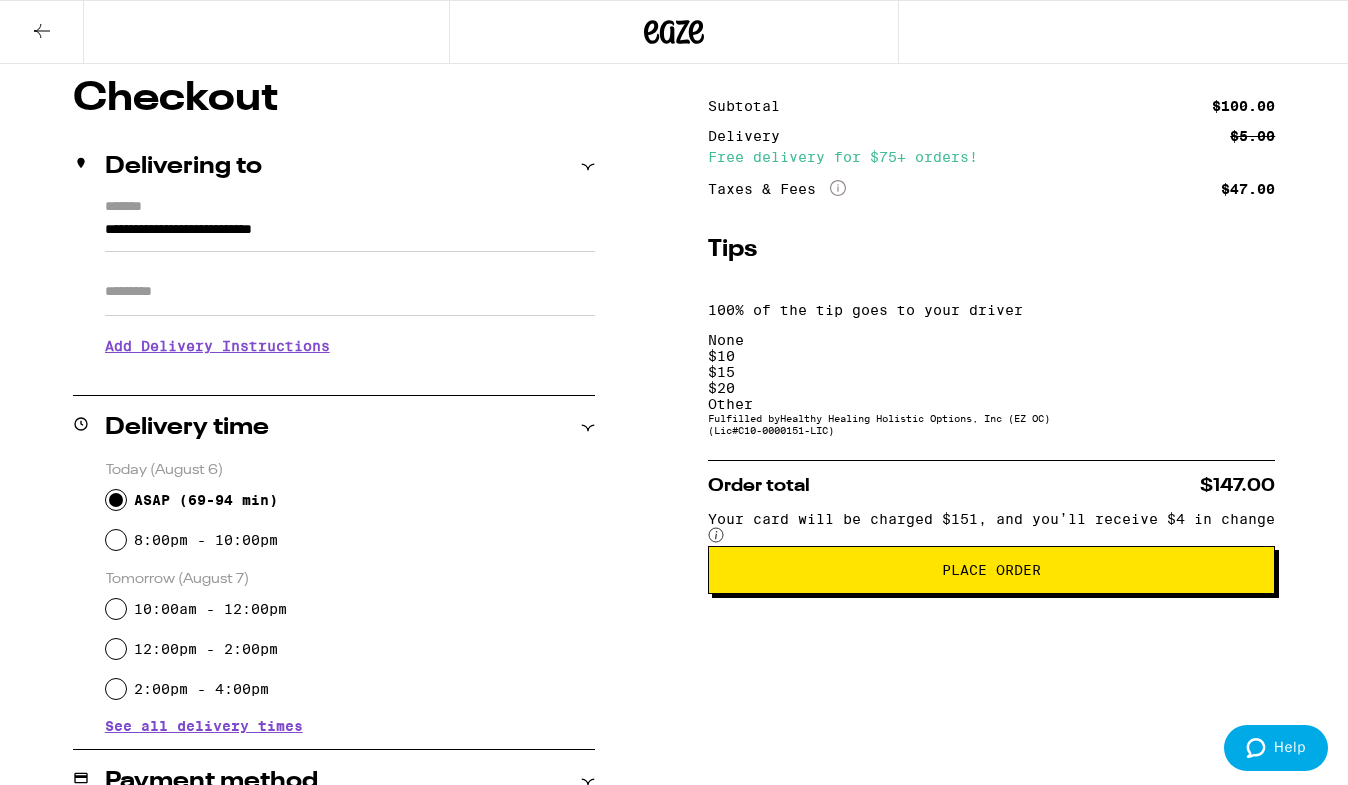click on "Other" at bounding box center (991, 404) 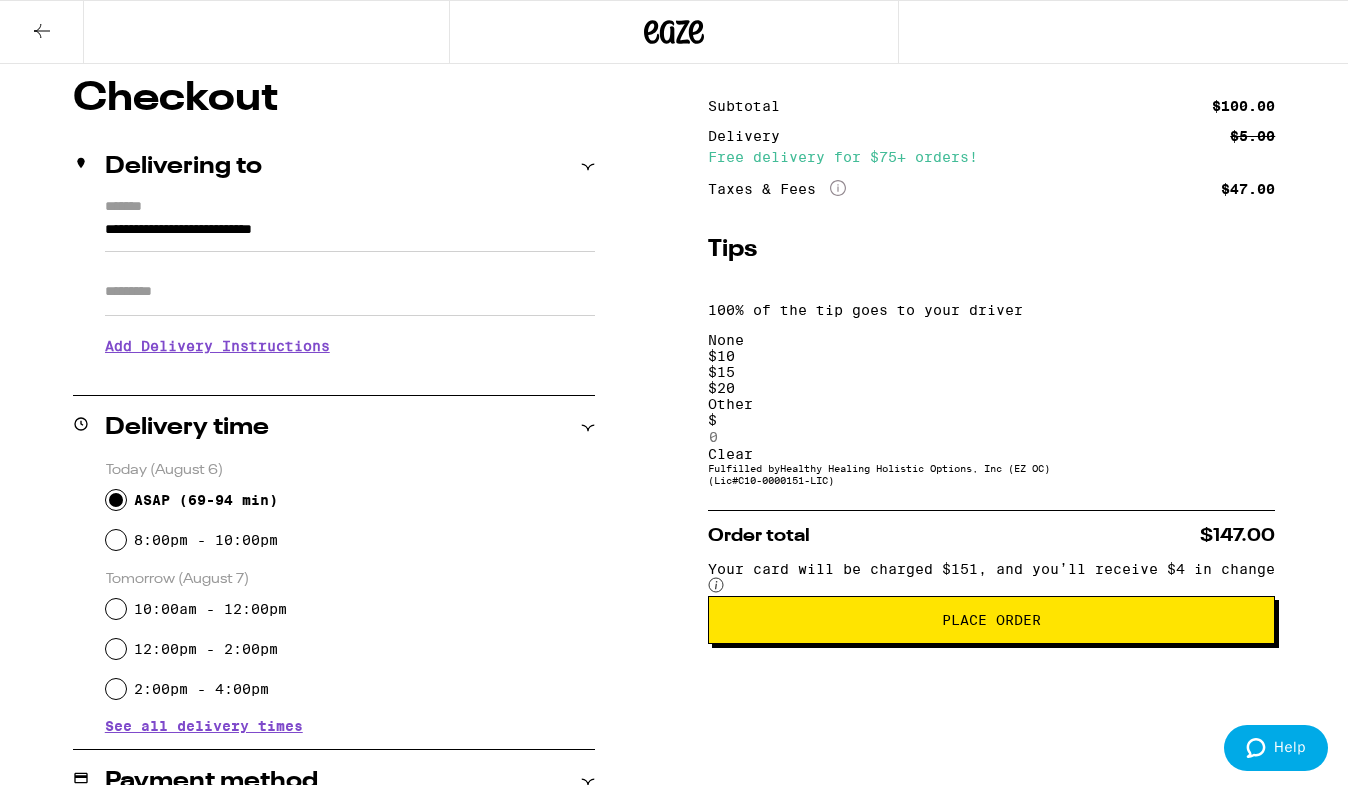 type on "5" 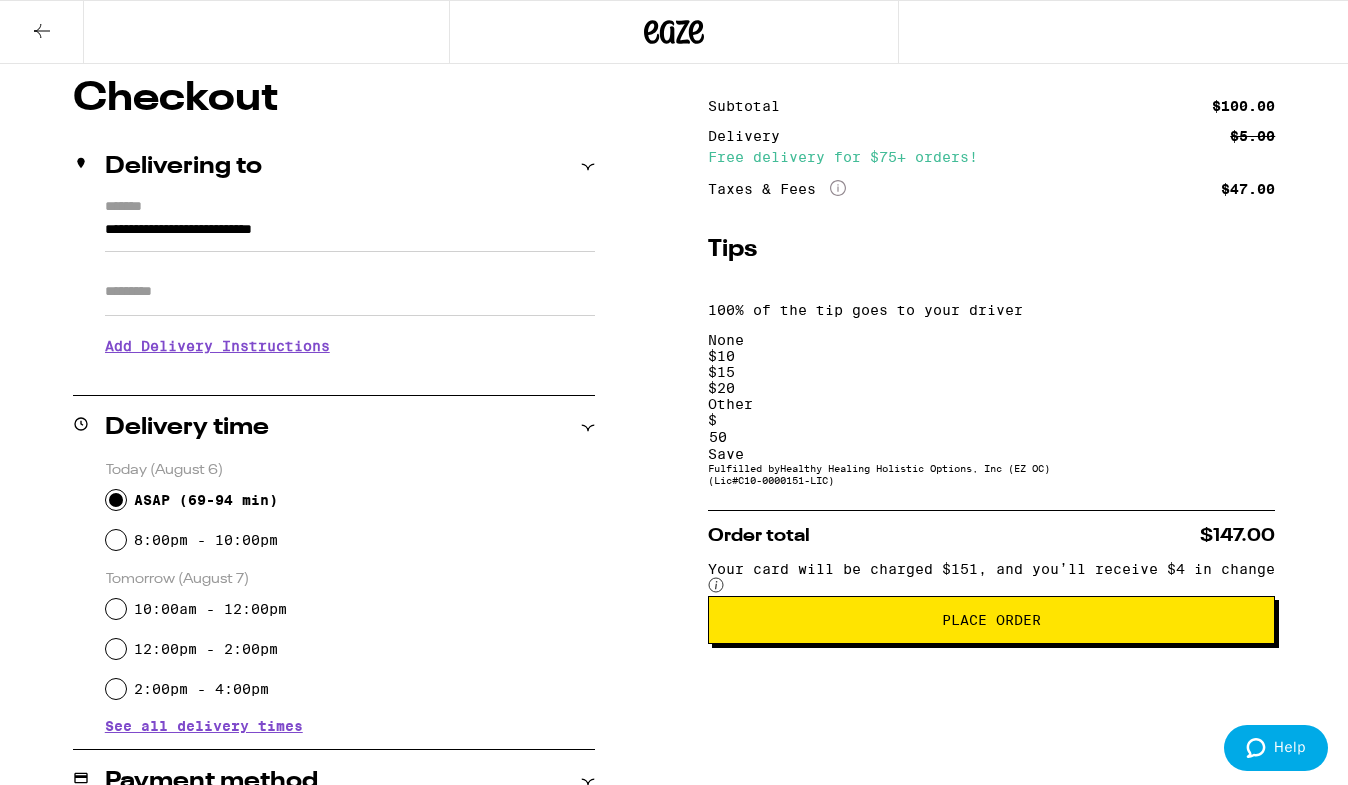 type on "5" 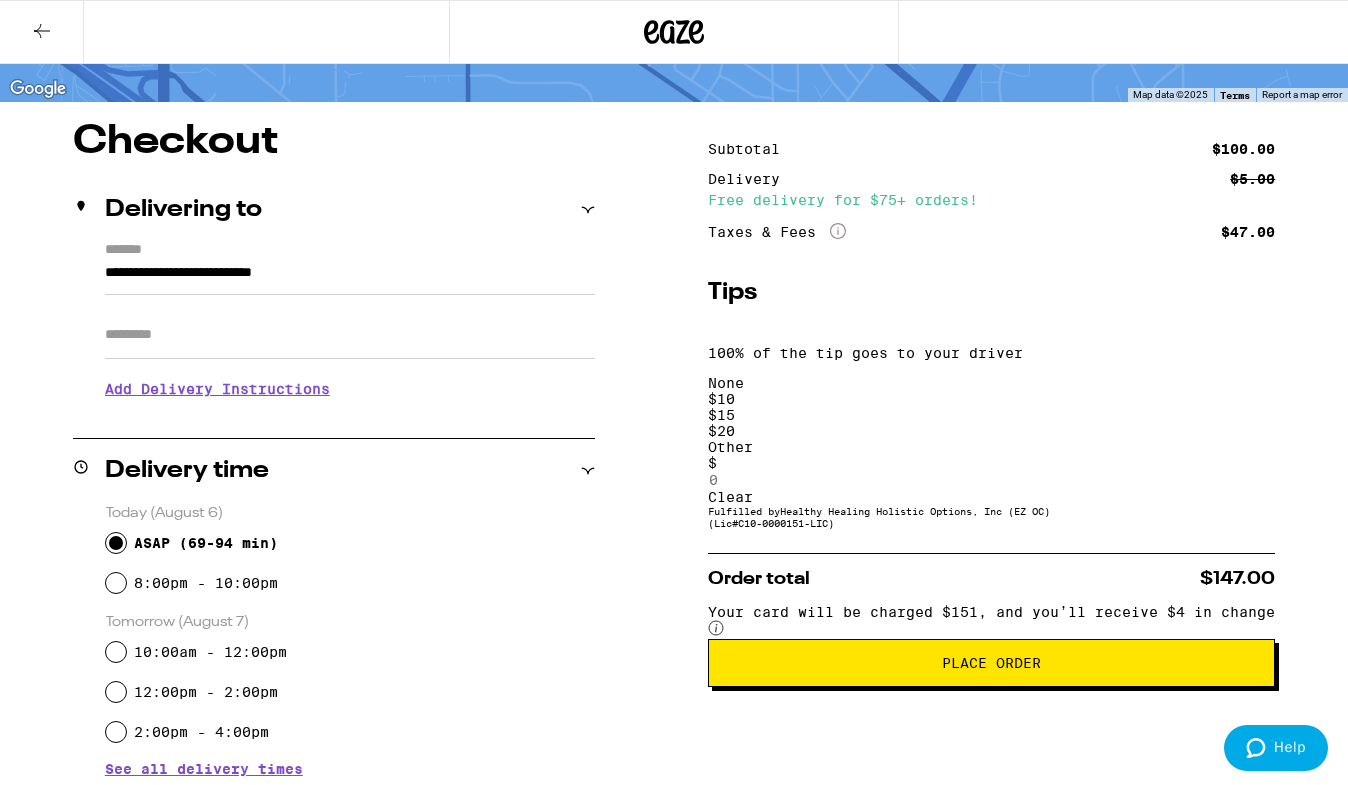 scroll, scrollTop: 106, scrollLeft: 0, axis: vertical 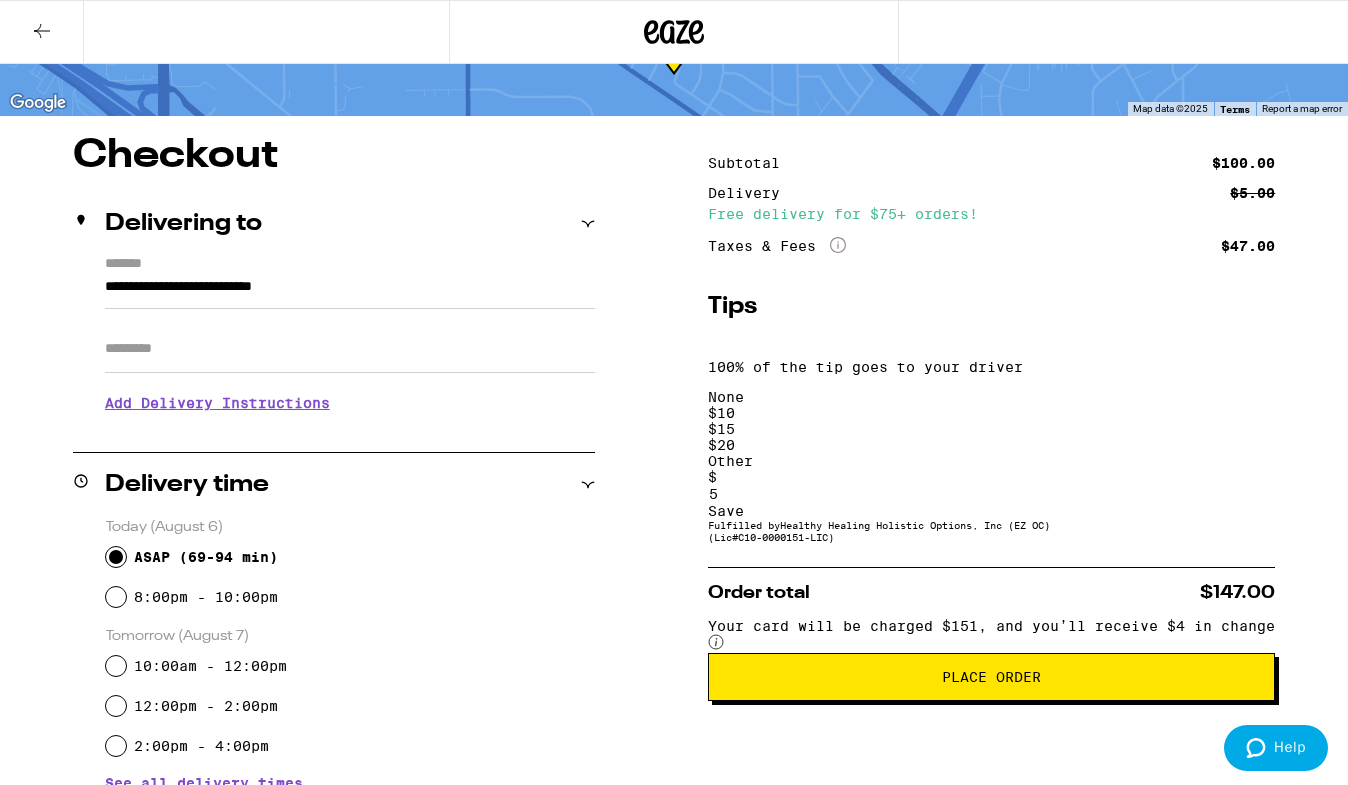 type on "5" 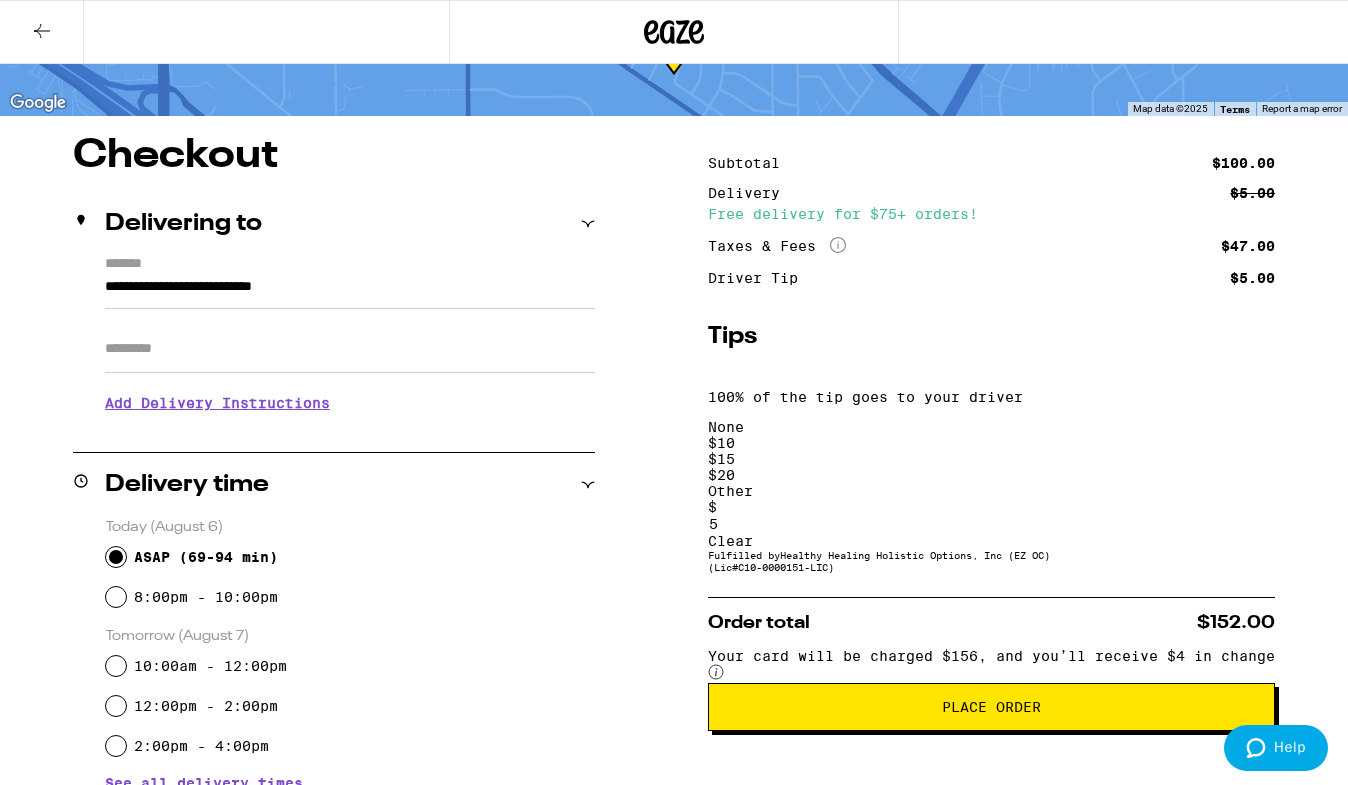 click on "5" at bounding box center [800, 524] 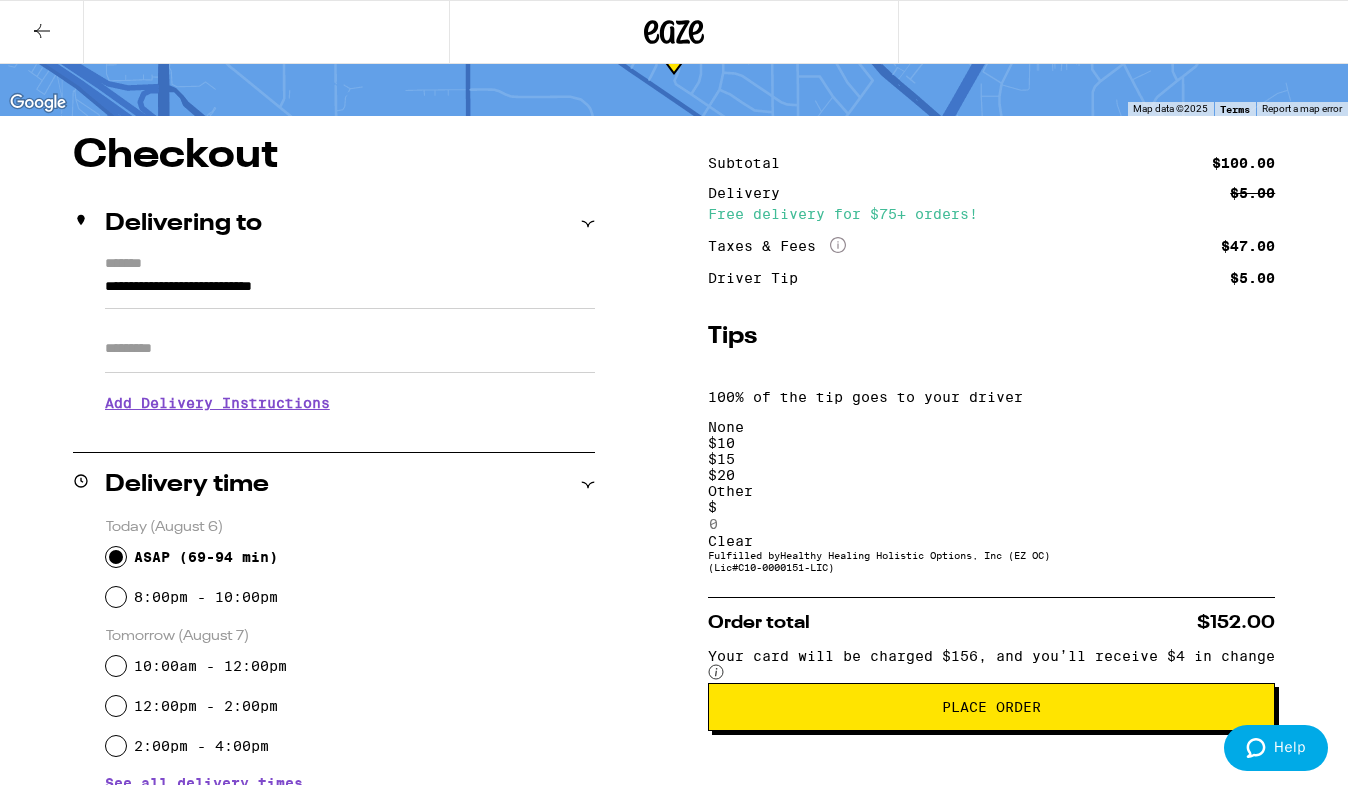 type 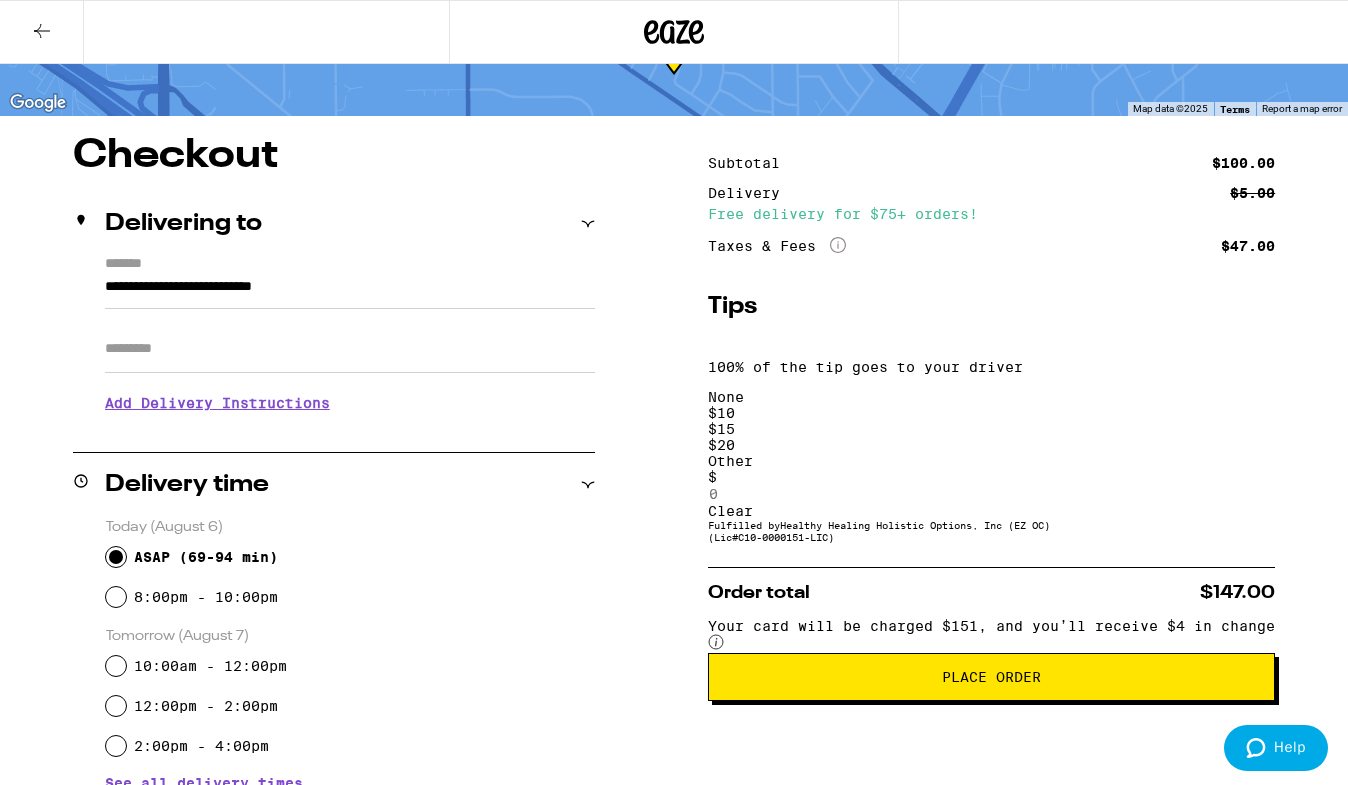 click on "Place Order" at bounding box center [991, 677] 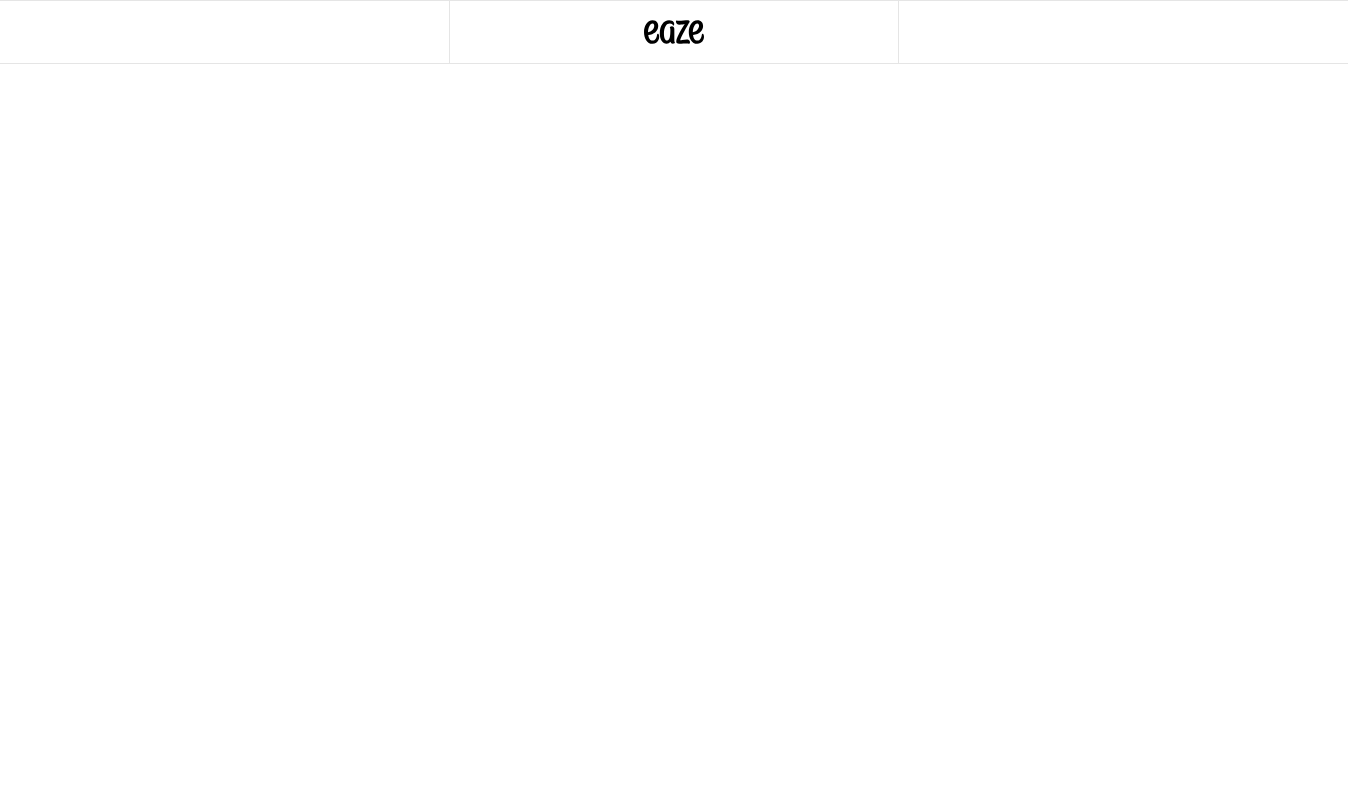 scroll, scrollTop: 0, scrollLeft: 0, axis: both 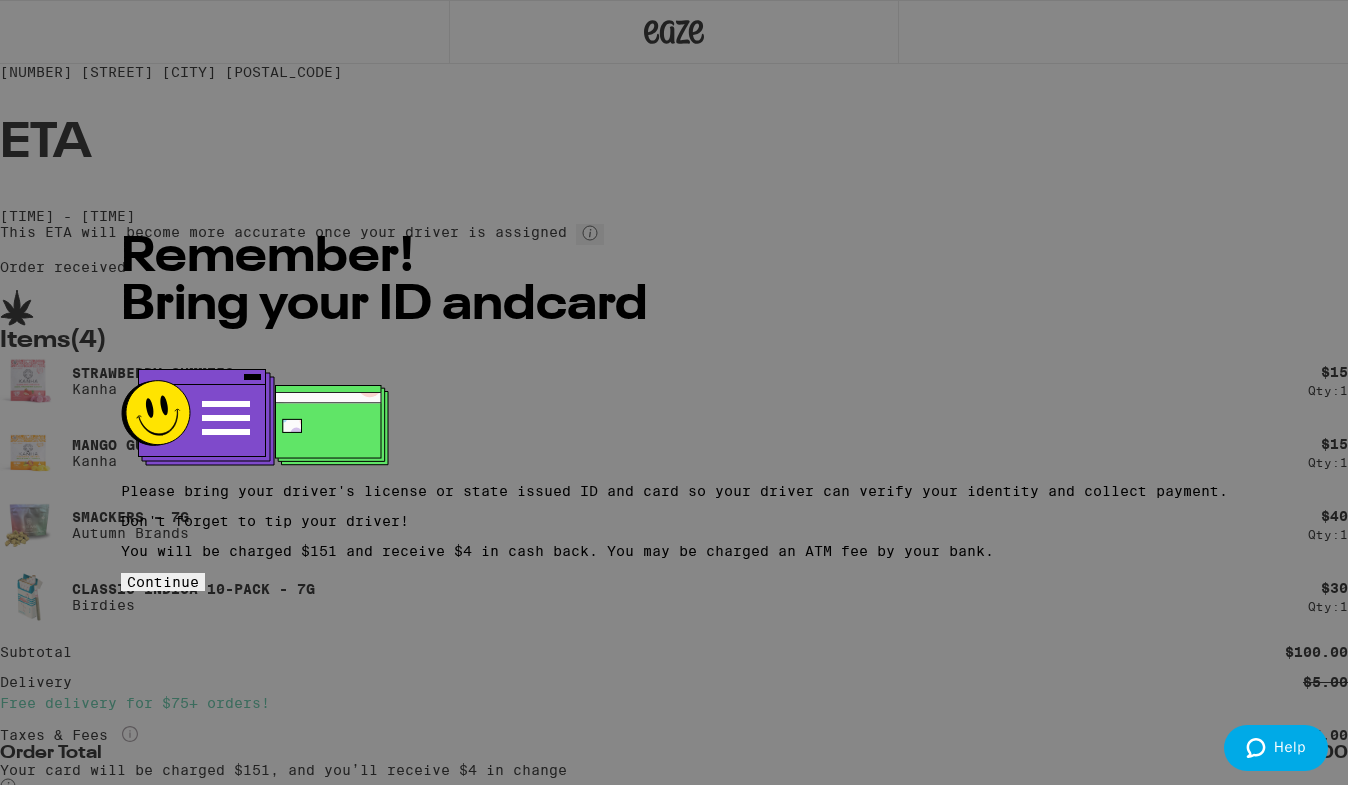 click on "Continue" at bounding box center [163, 582] 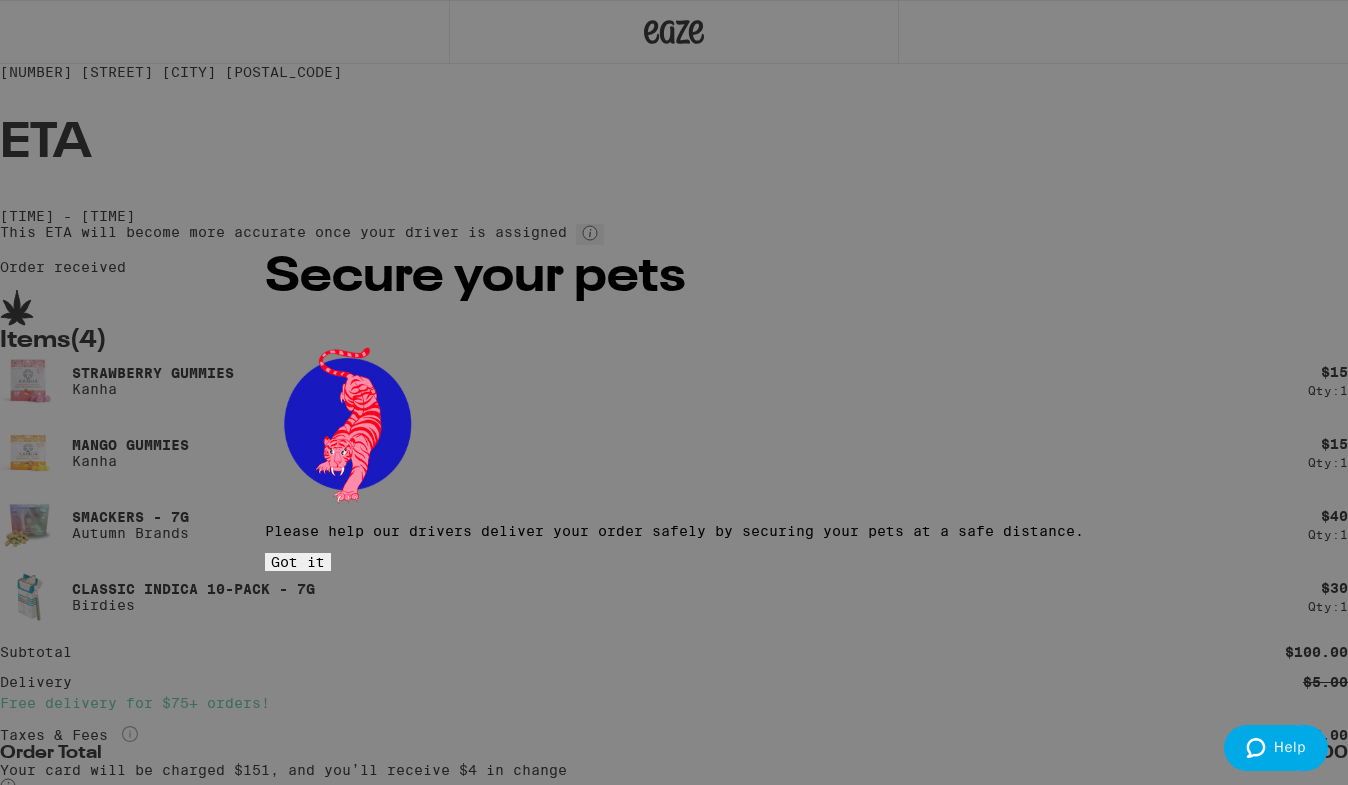 click on "Got it" at bounding box center (298, 562) 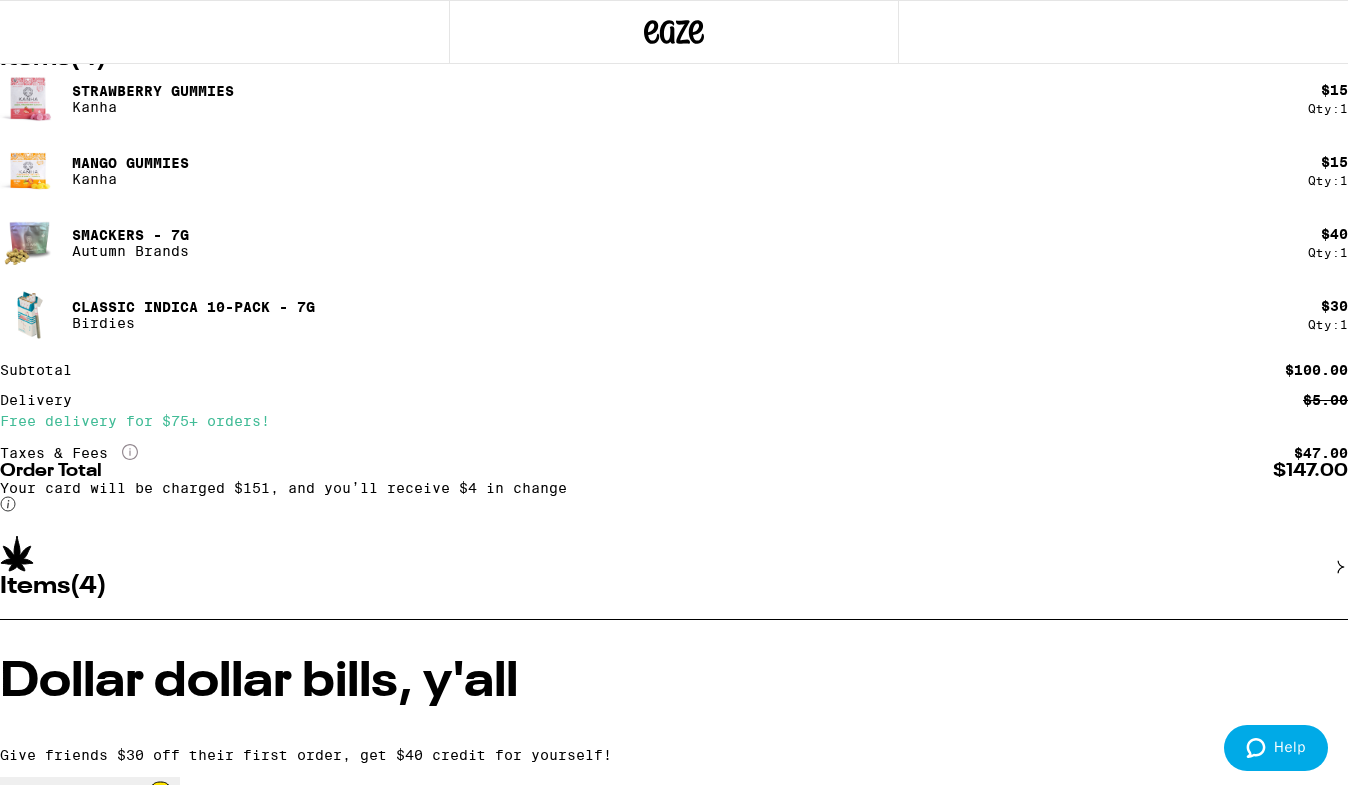 scroll, scrollTop: 0, scrollLeft: 0, axis: both 